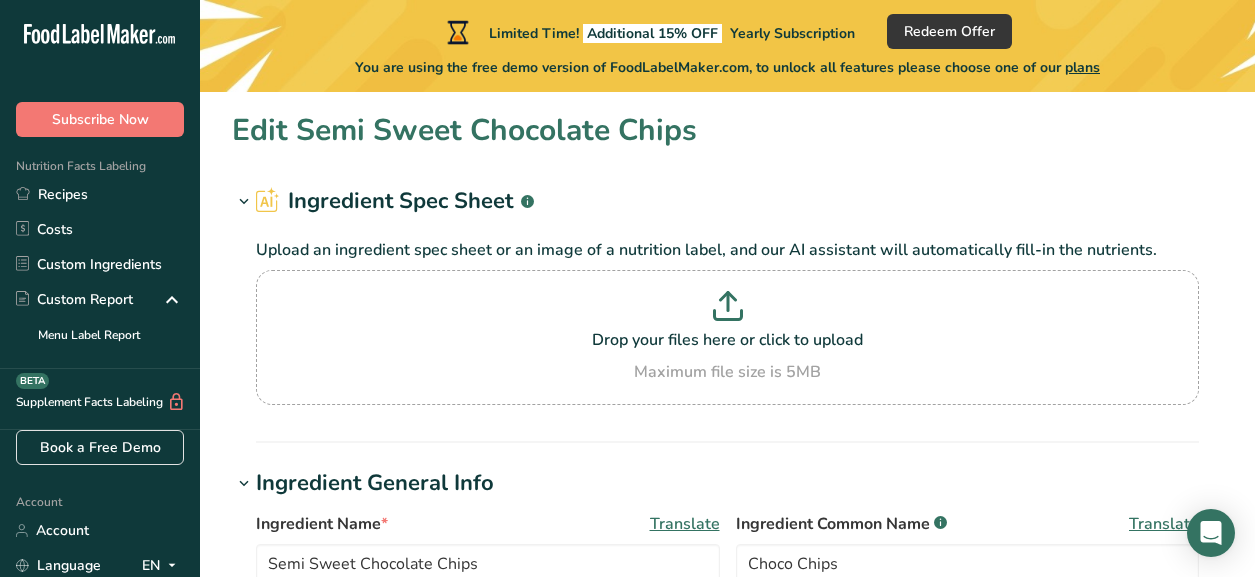 scroll, scrollTop: 0, scrollLeft: 0, axis: both 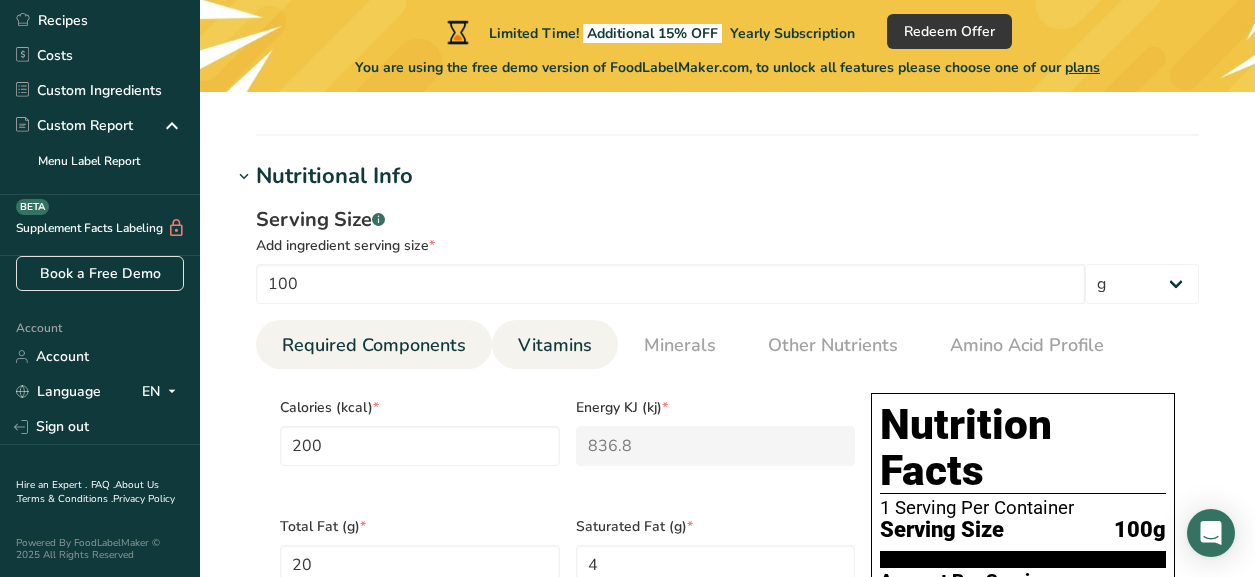 click on "Vitamins" at bounding box center [555, 345] 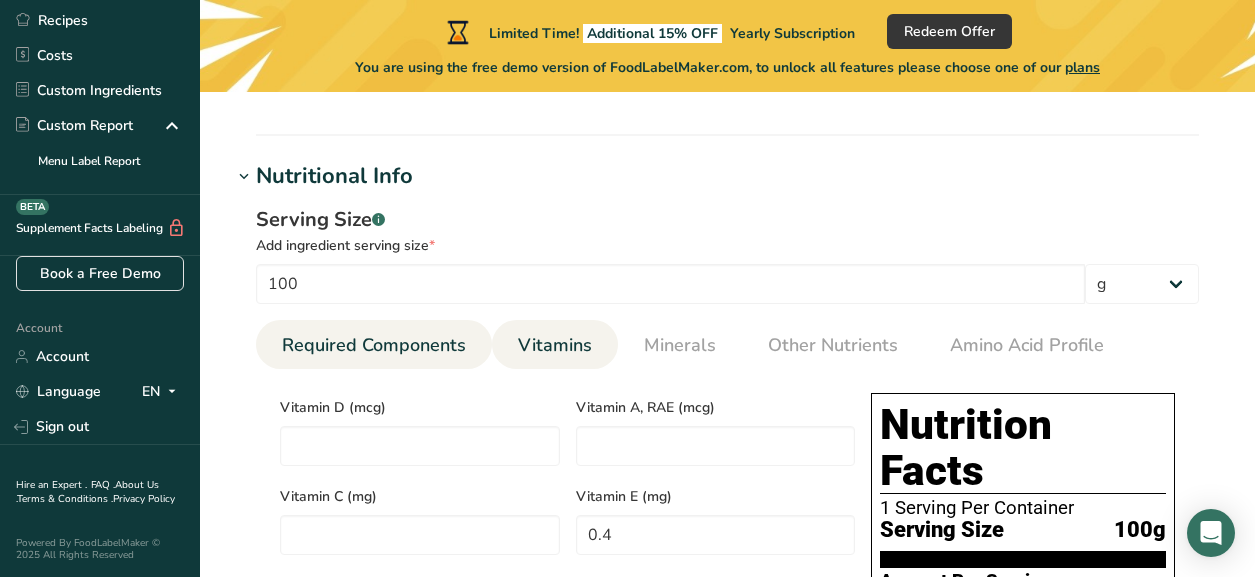 click on "Required Components" at bounding box center [374, 345] 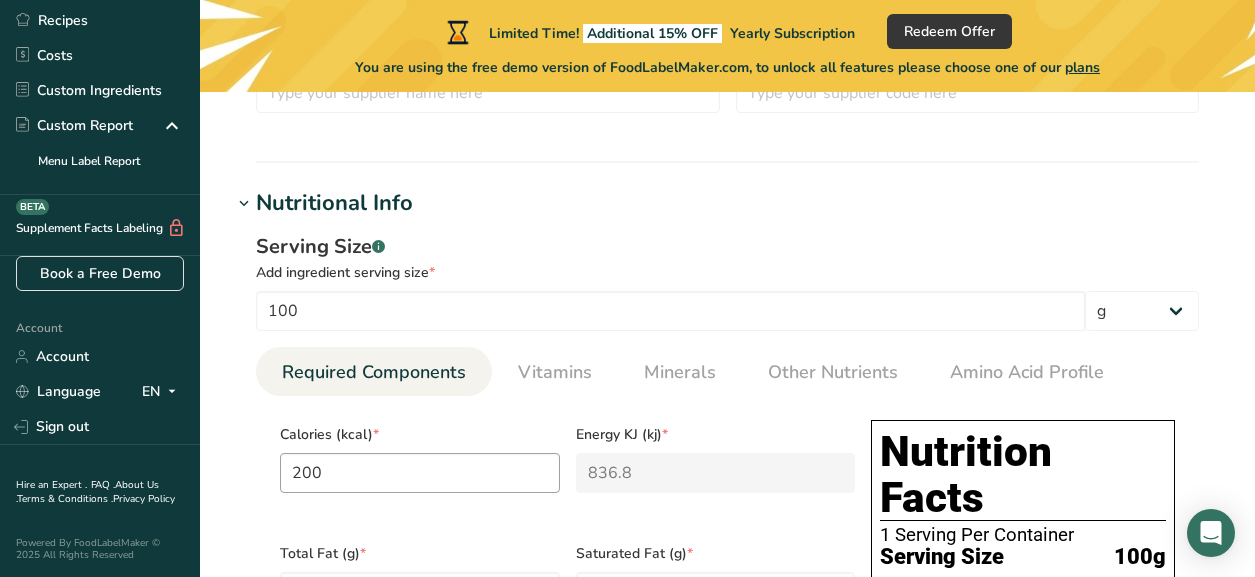 scroll, scrollTop: 0, scrollLeft: 0, axis: both 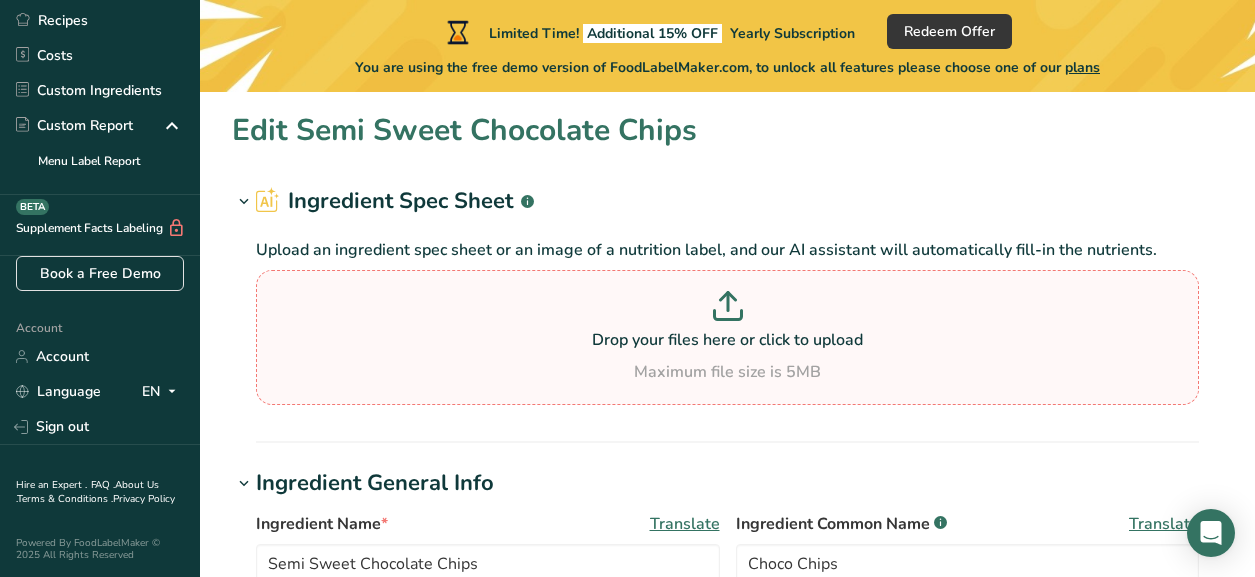 click at bounding box center (727, 309) 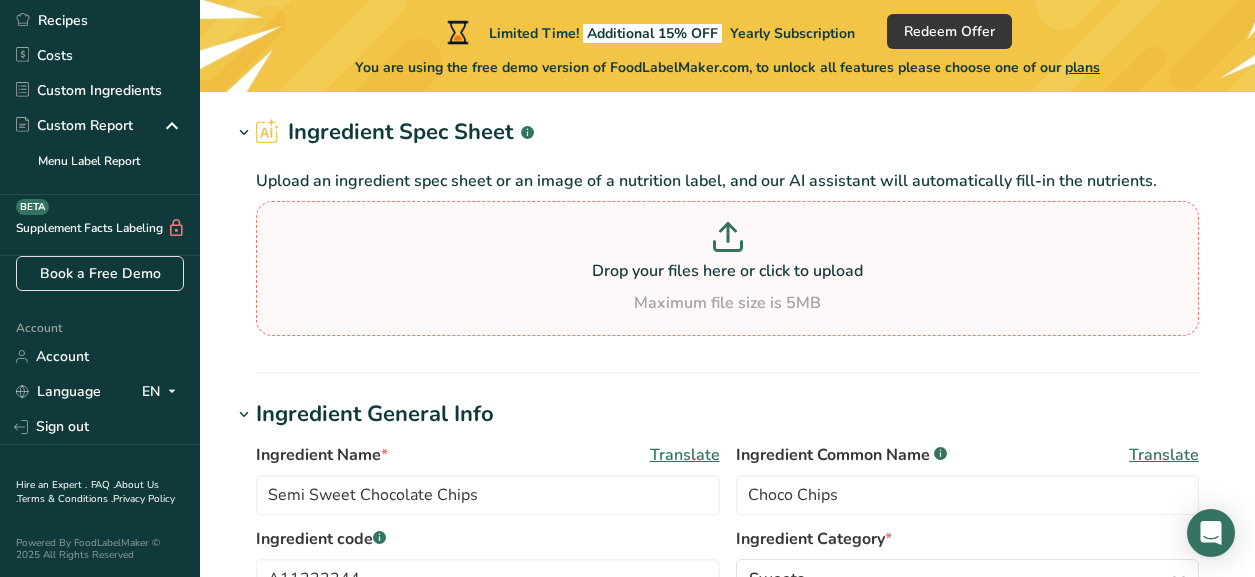 scroll, scrollTop: 0, scrollLeft: 0, axis: both 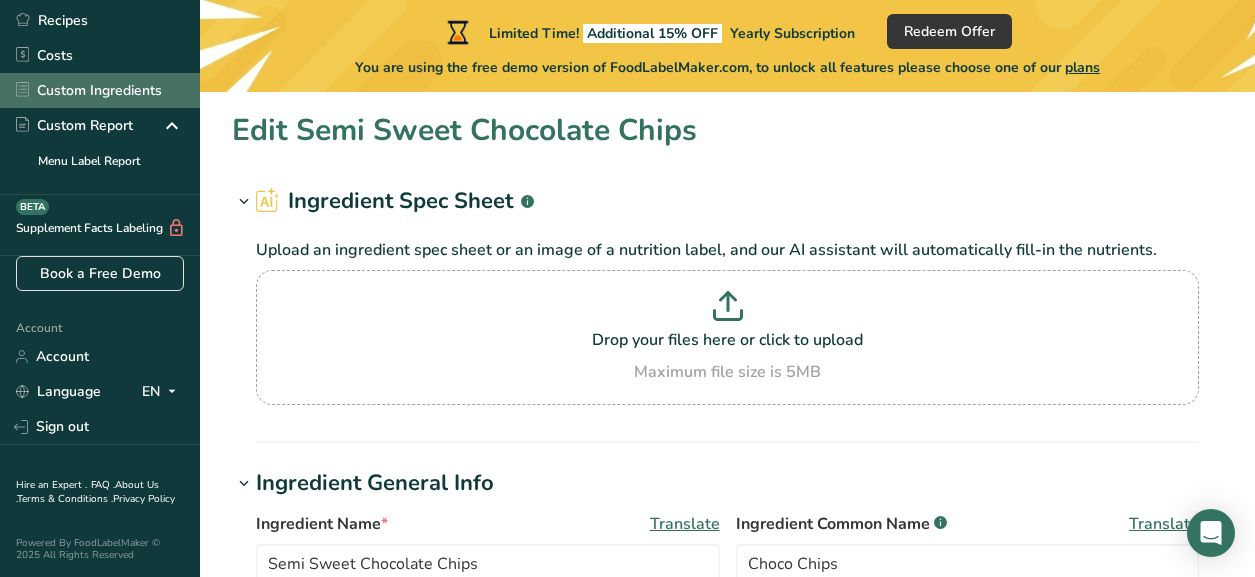 click on "Custom Ingredients" at bounding box center [100, 90] 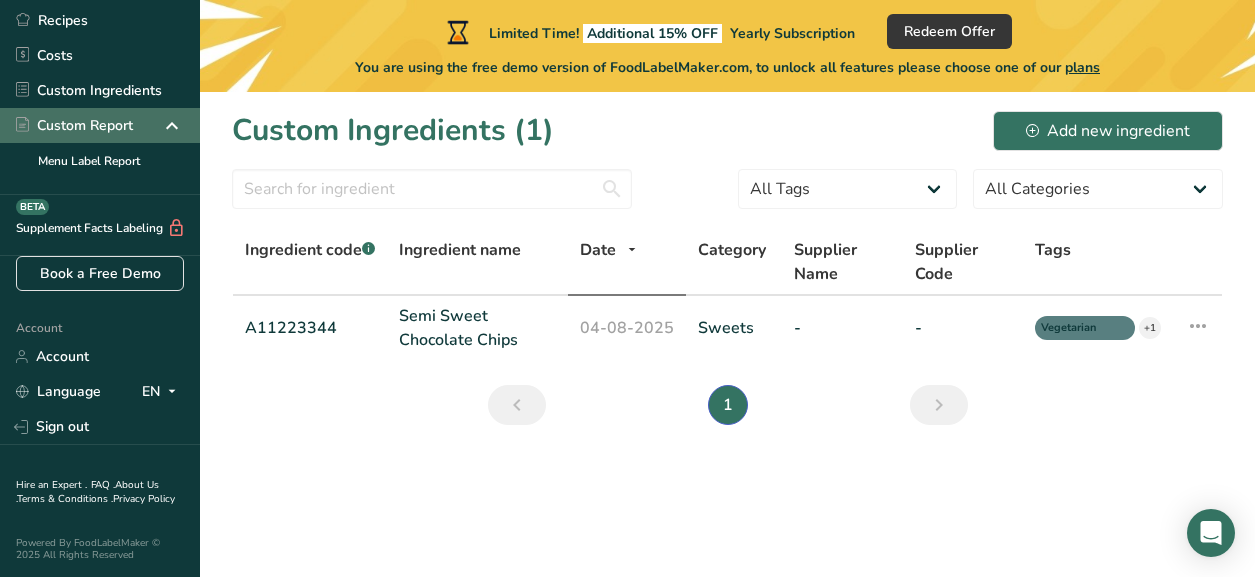 click on "Custom Report" at bounding box center (100, 125) 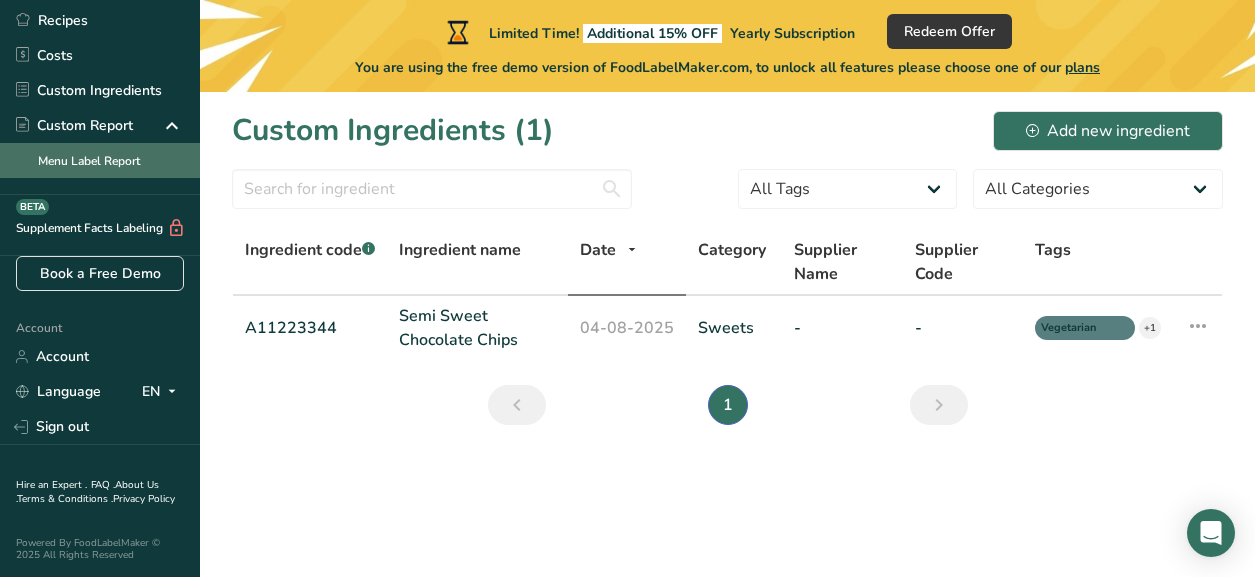 click on "Menu Label Report" at bounding box center [100, 160] 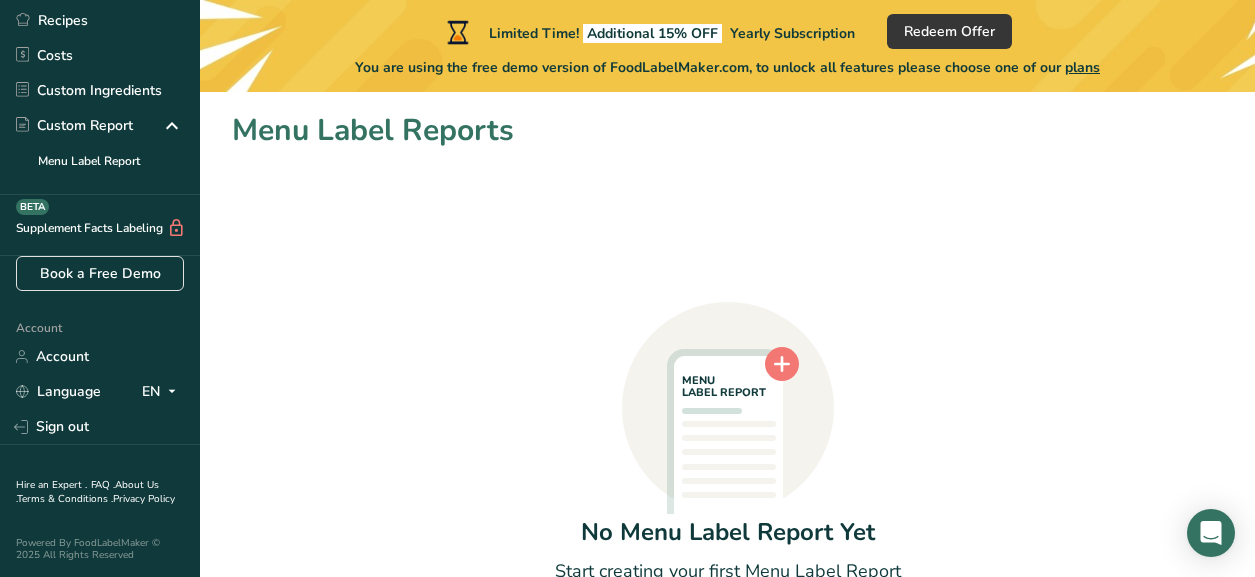 scroll, scrollTop: 159, scrollLeft: 0, axis: vertical 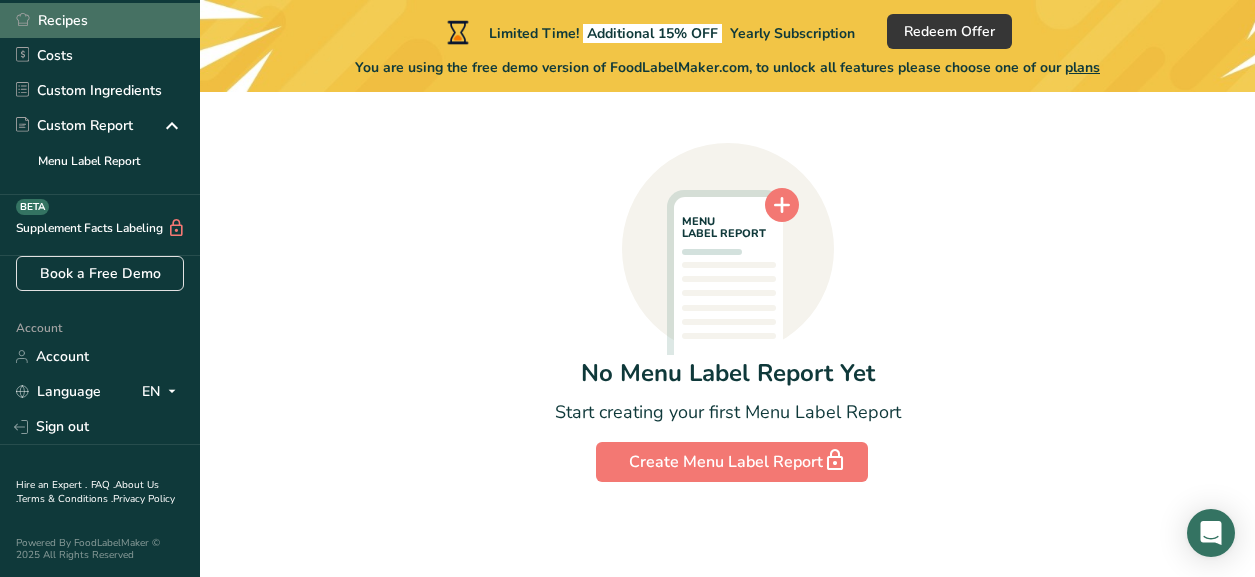 click on "Recipes" at bounding box center (100, 20) 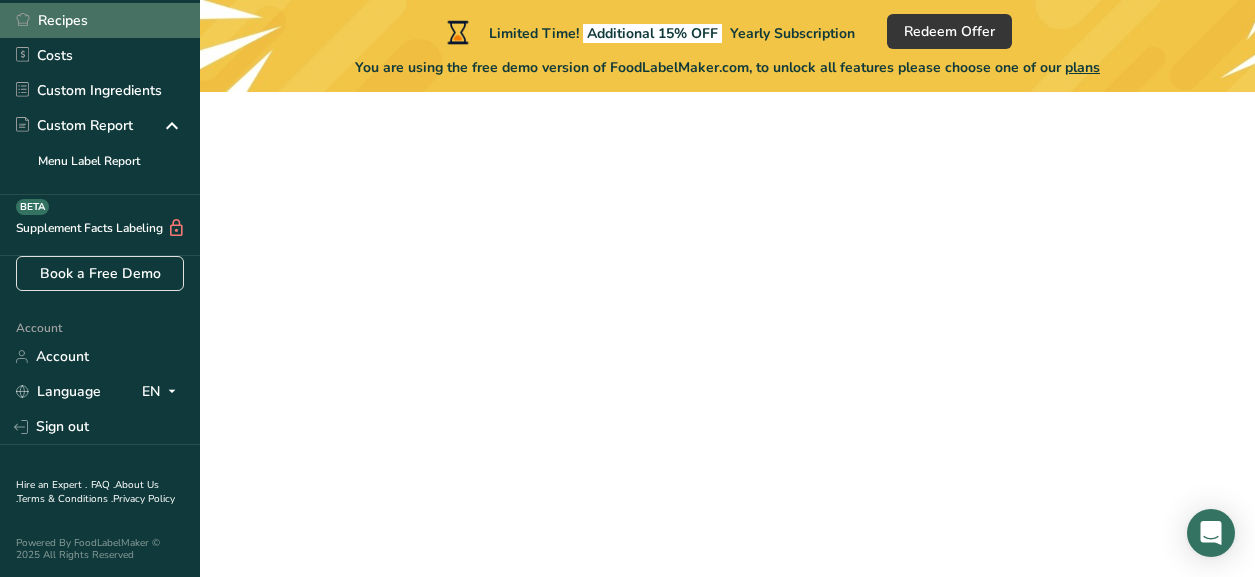 scroll, scrollTop: 0, scrollLeft: 0, axis: both 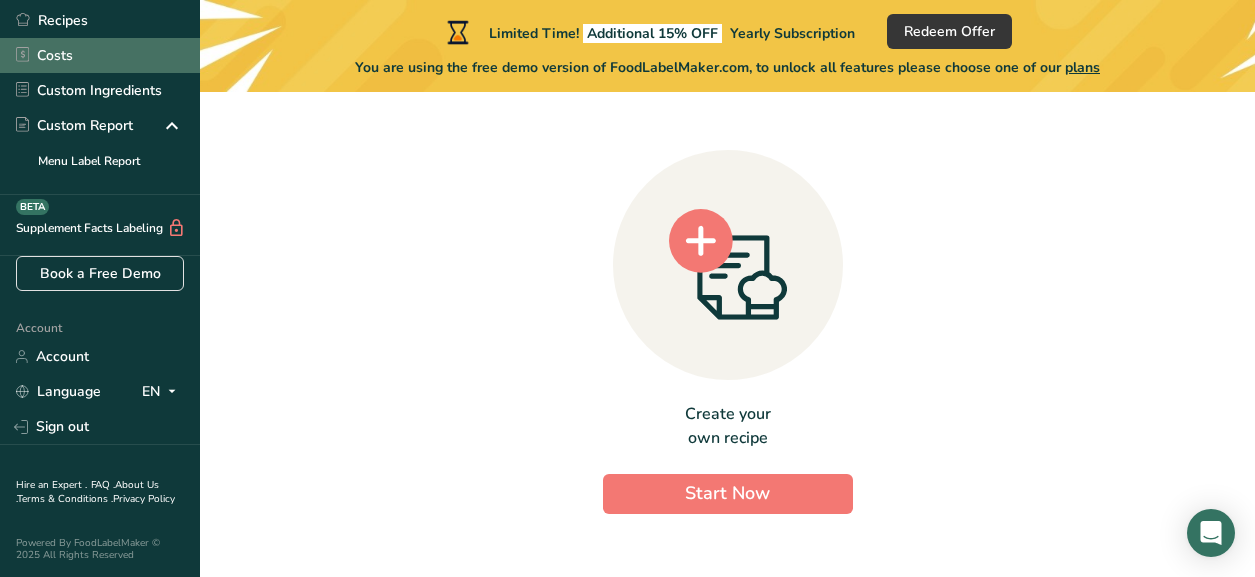 click on "Costs" at bounding box center [100, 55] 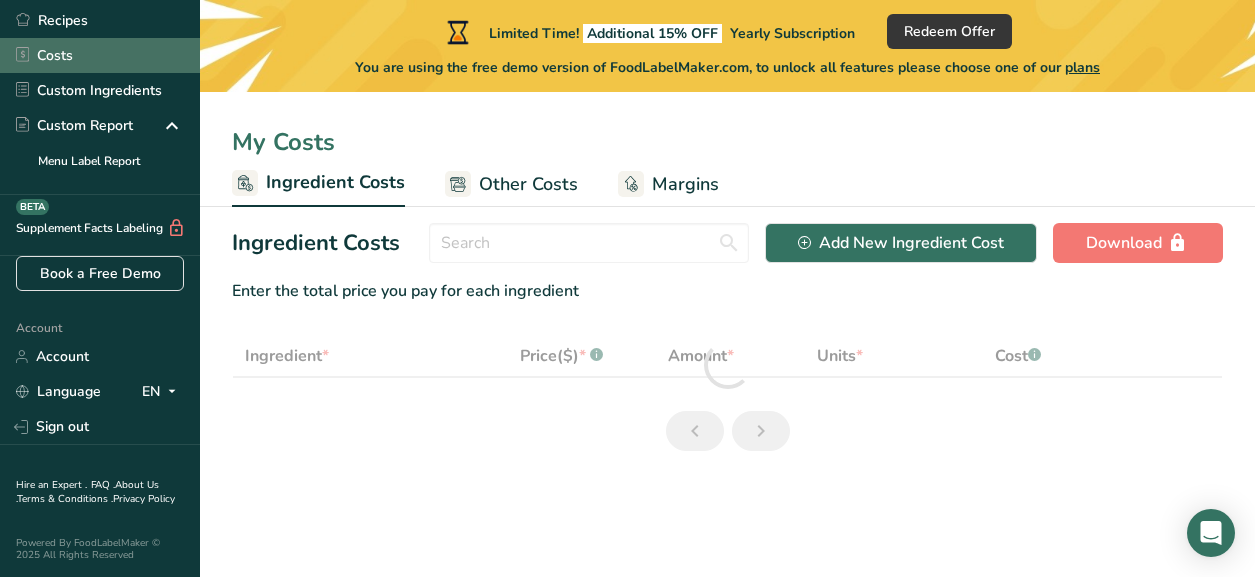 select on "1" 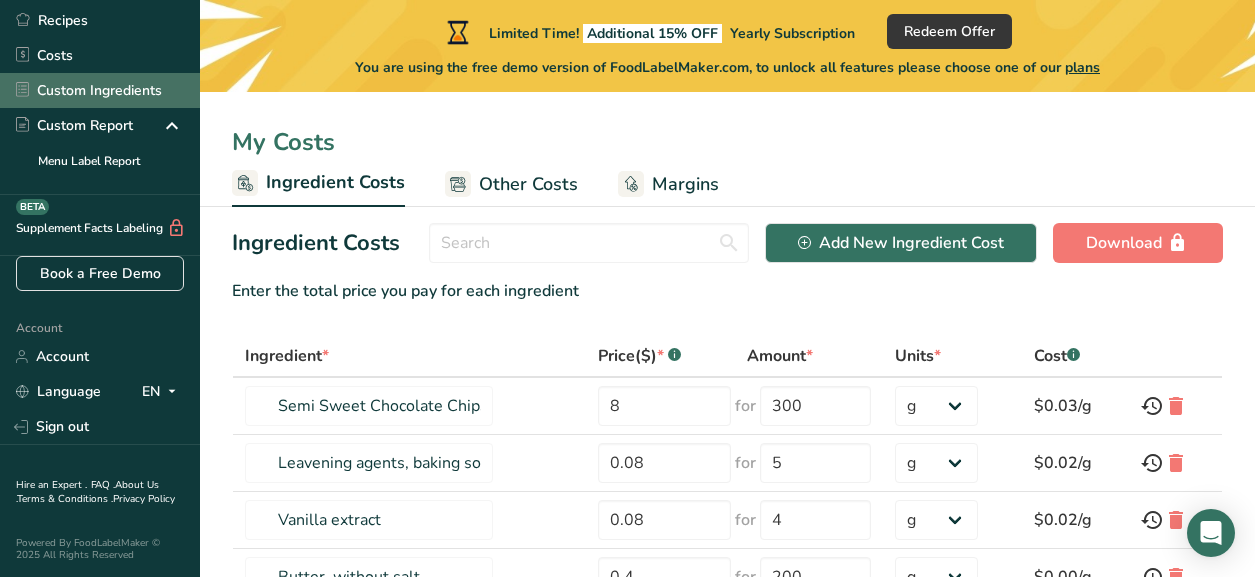 click on "Custom Ingredients" at bounding box center (100, 90) 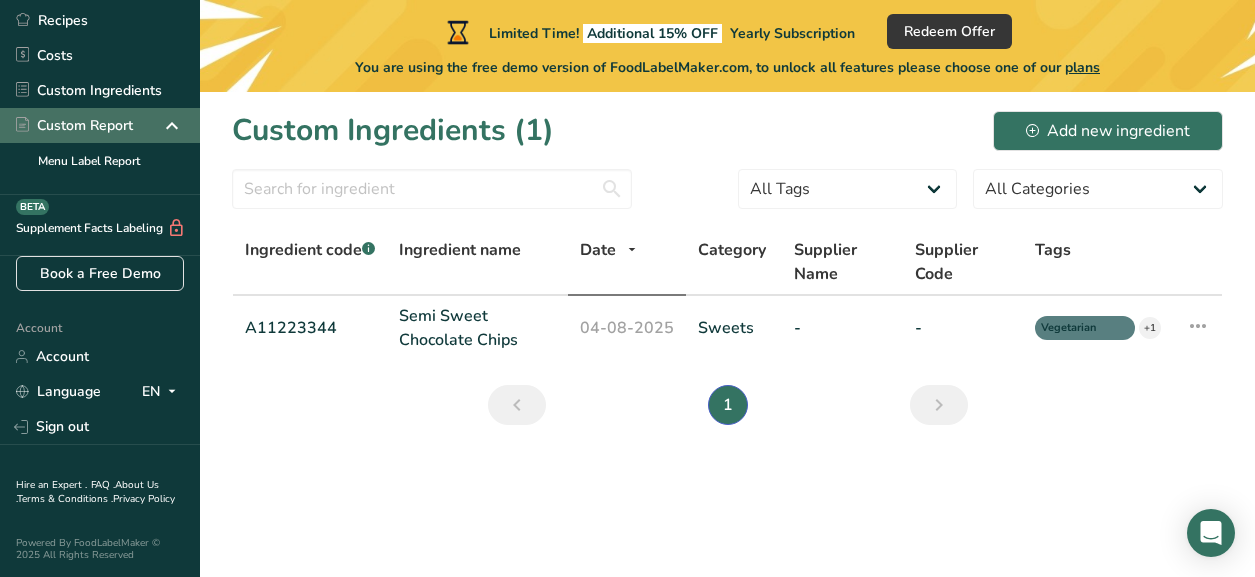 click on "Custom Report" at bounding box center [74, 125] 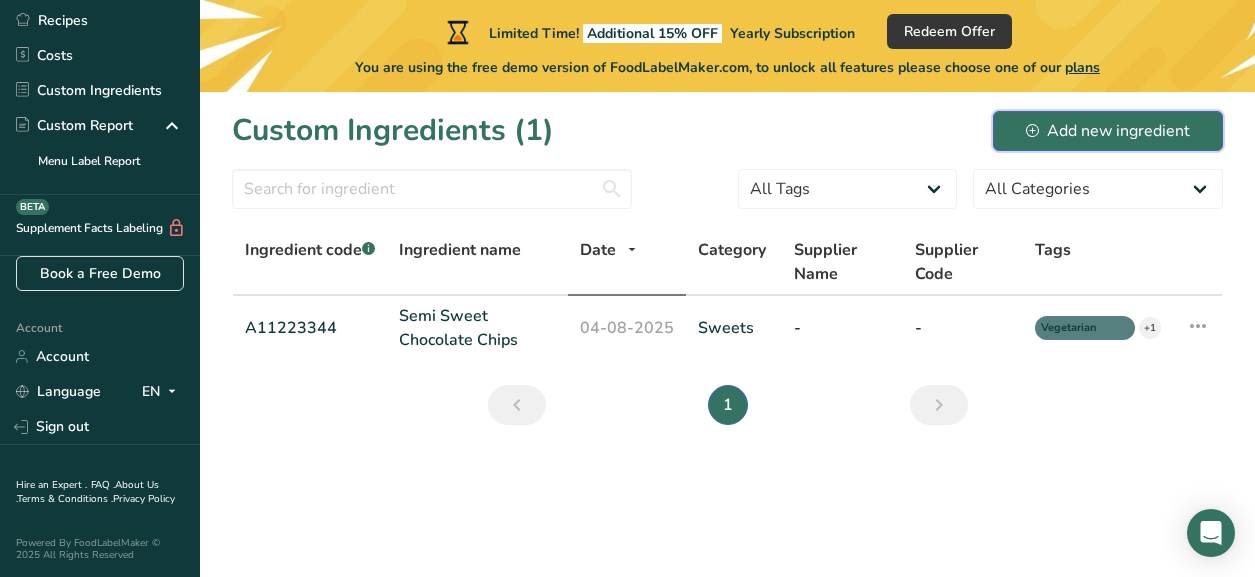 click on "Add new ingredient" at bounding box center [1108, 131] 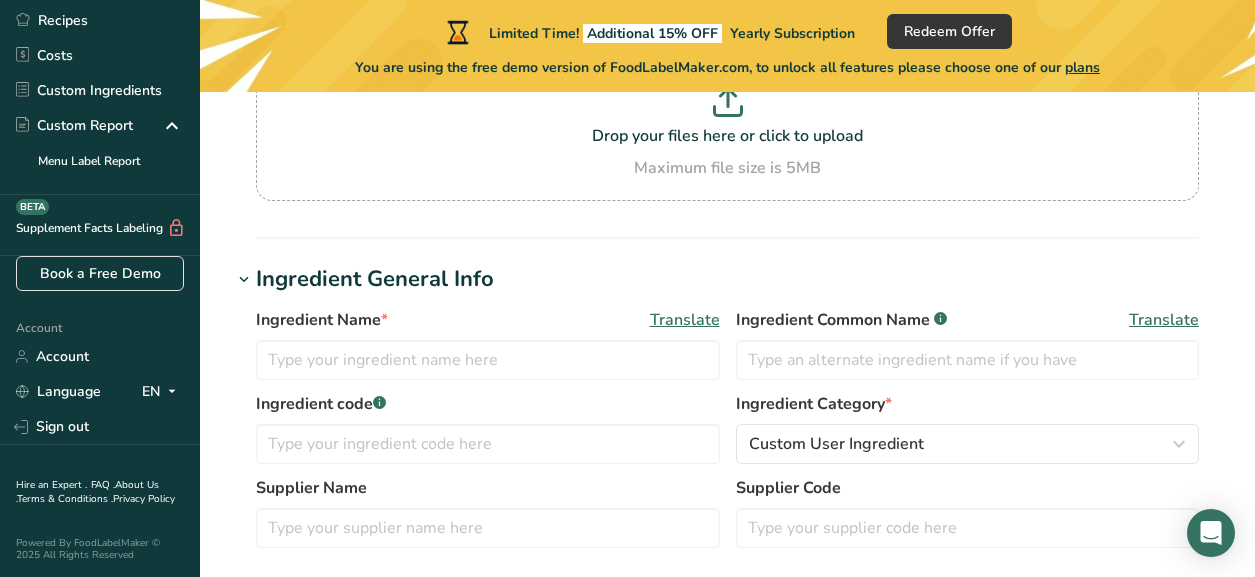 scroll, scrollTop: 203, scrollLeft: 0, axis: vertical 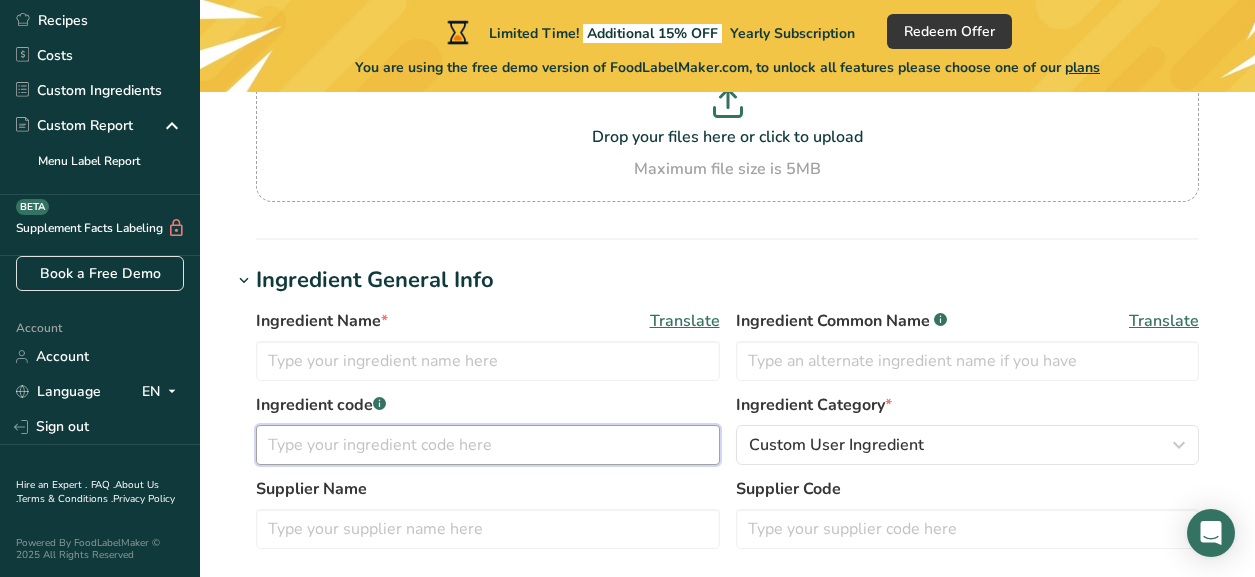 click at bounding box center [488, 445] 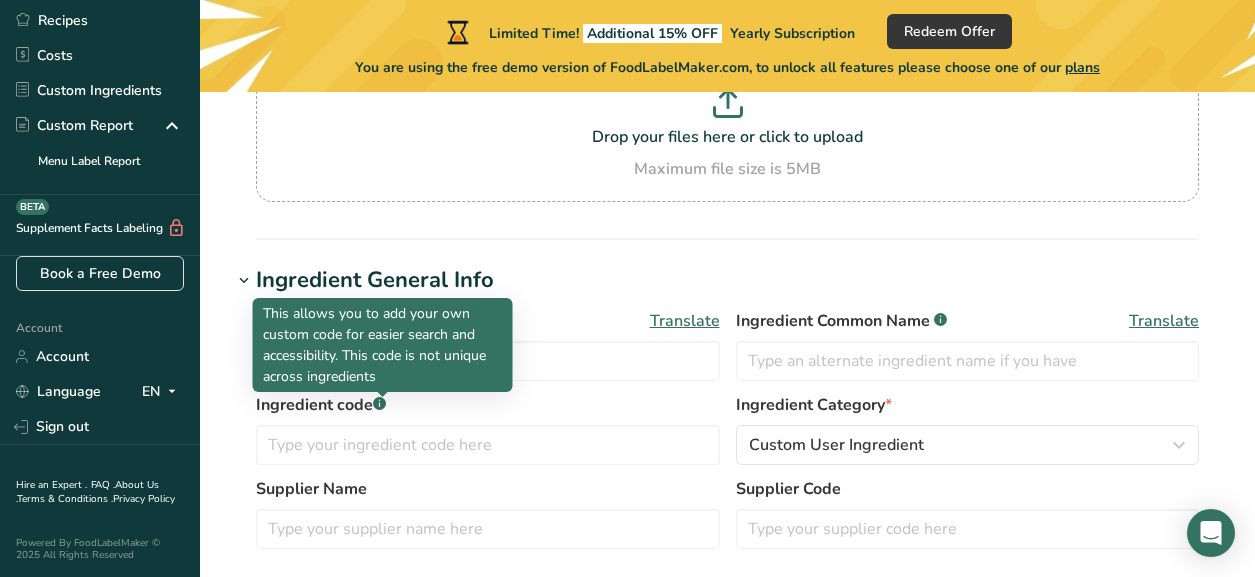 click 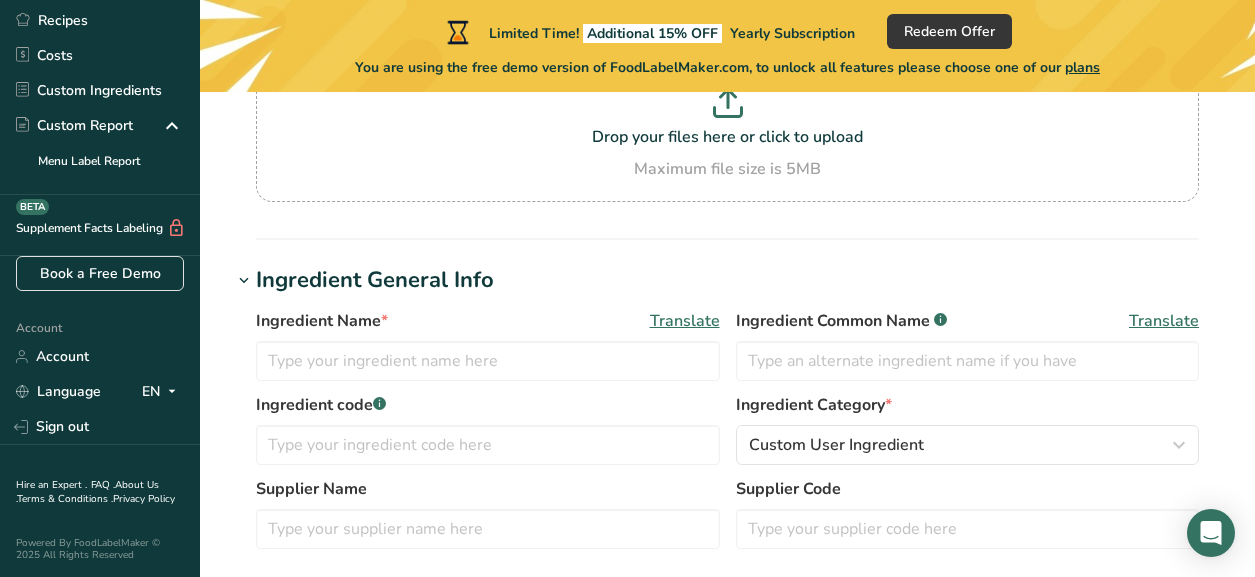 click 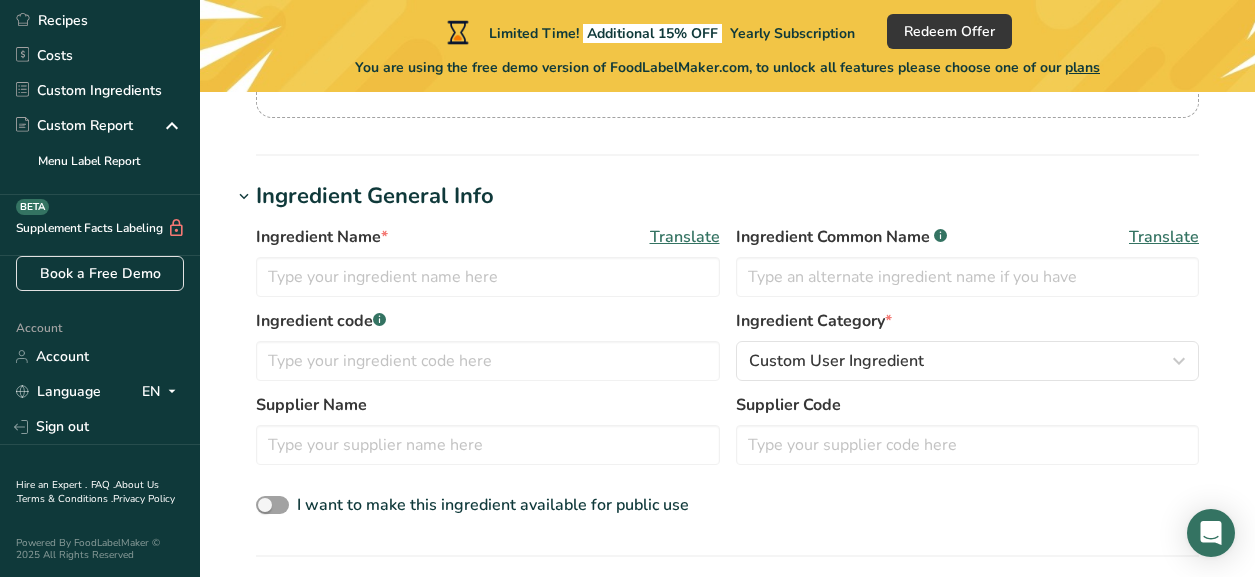 scroll, scrollTop: 292, scrollLeft: 0, axis: vertical 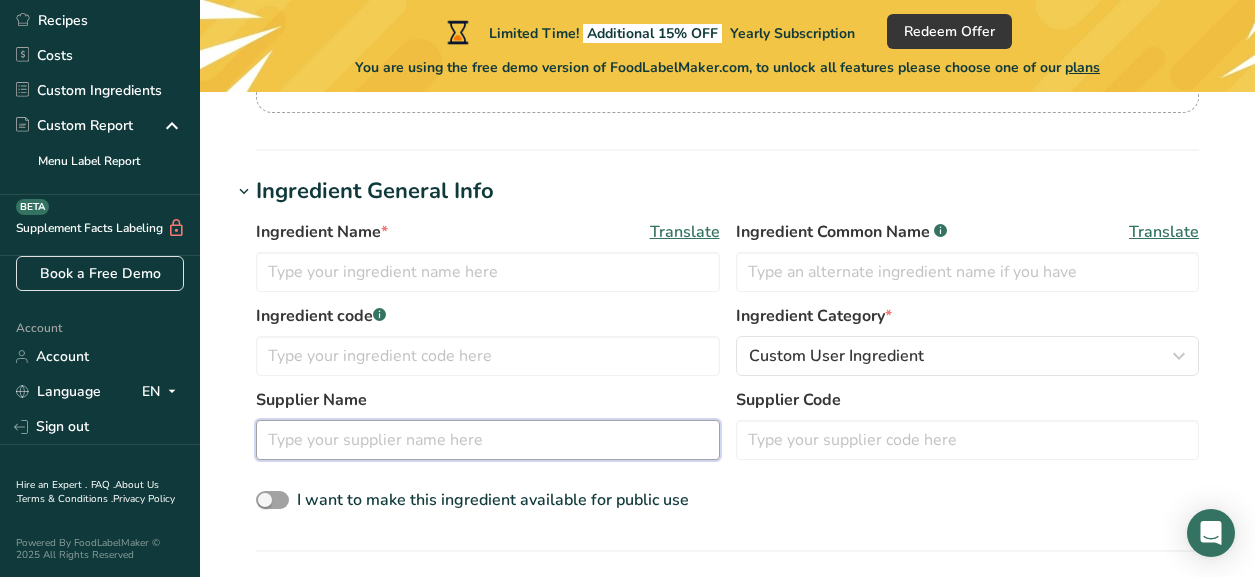 click at bounding box center (488, 440) 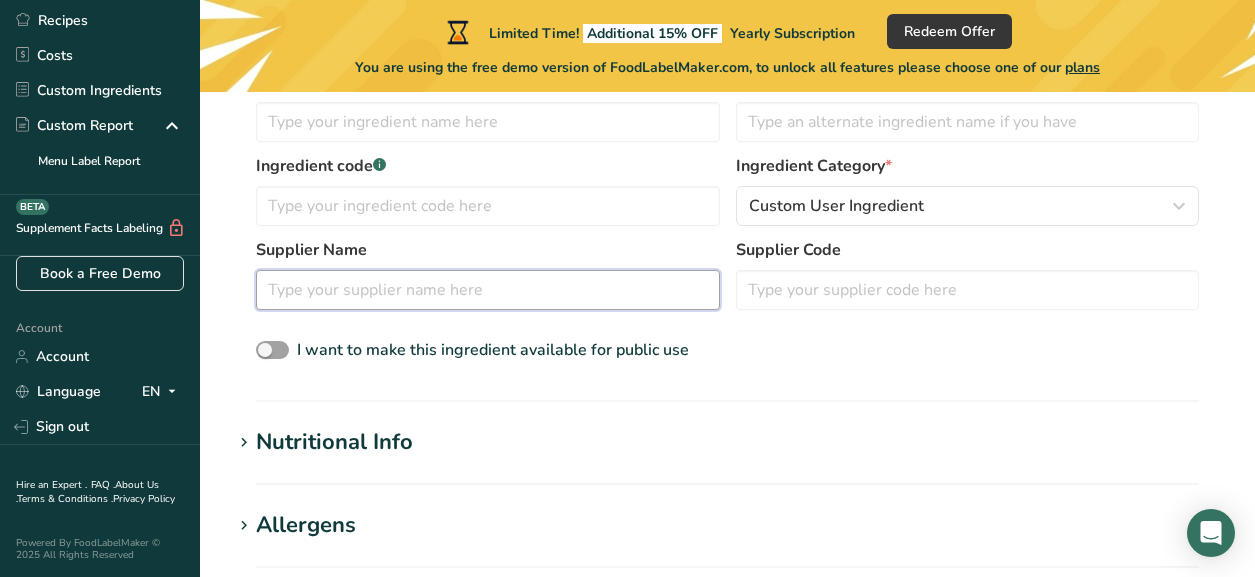 scroll, scrollTop: 444, scrollLeft: 0, axis: vertical 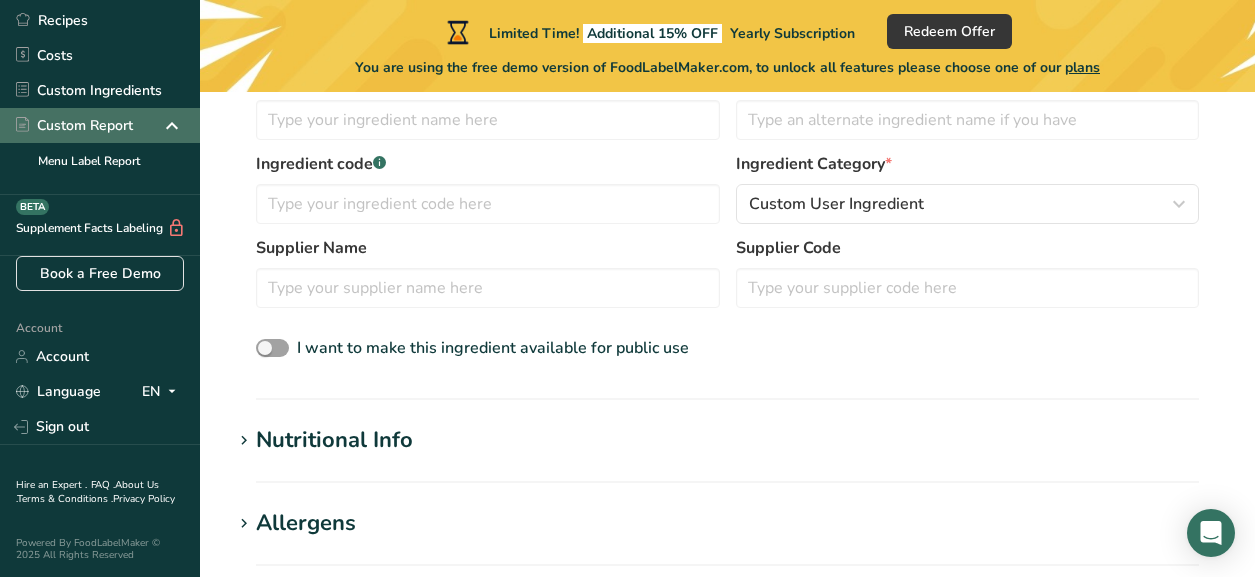 click on "Custom Report" at bounding box center [100, 125] 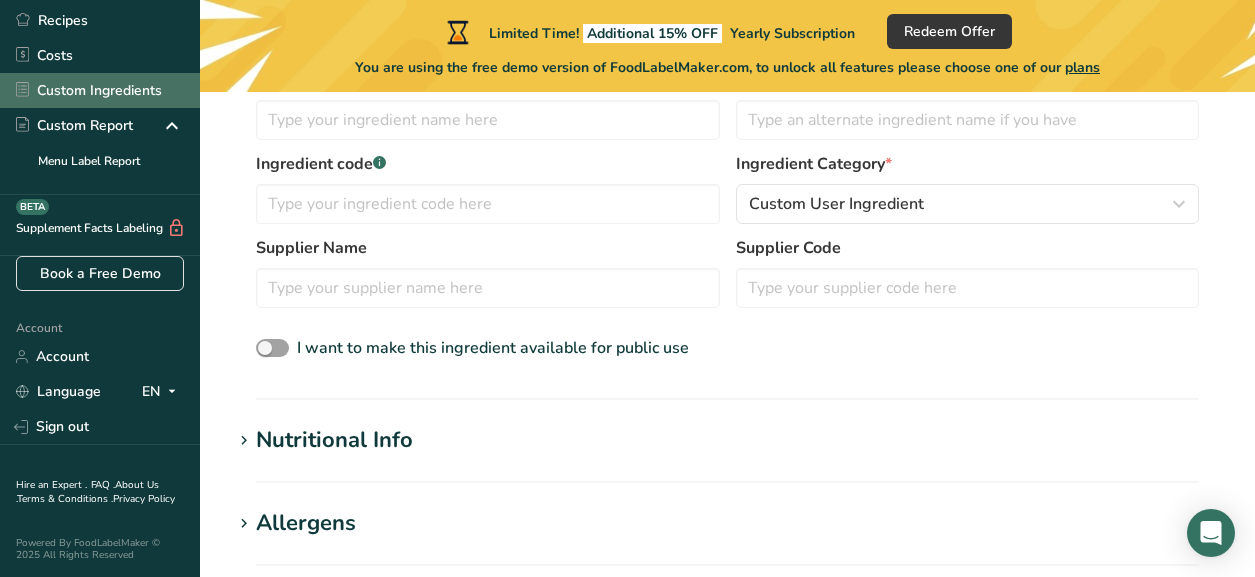 click on "Custom Ingredients" at bounding box center (100, 90) 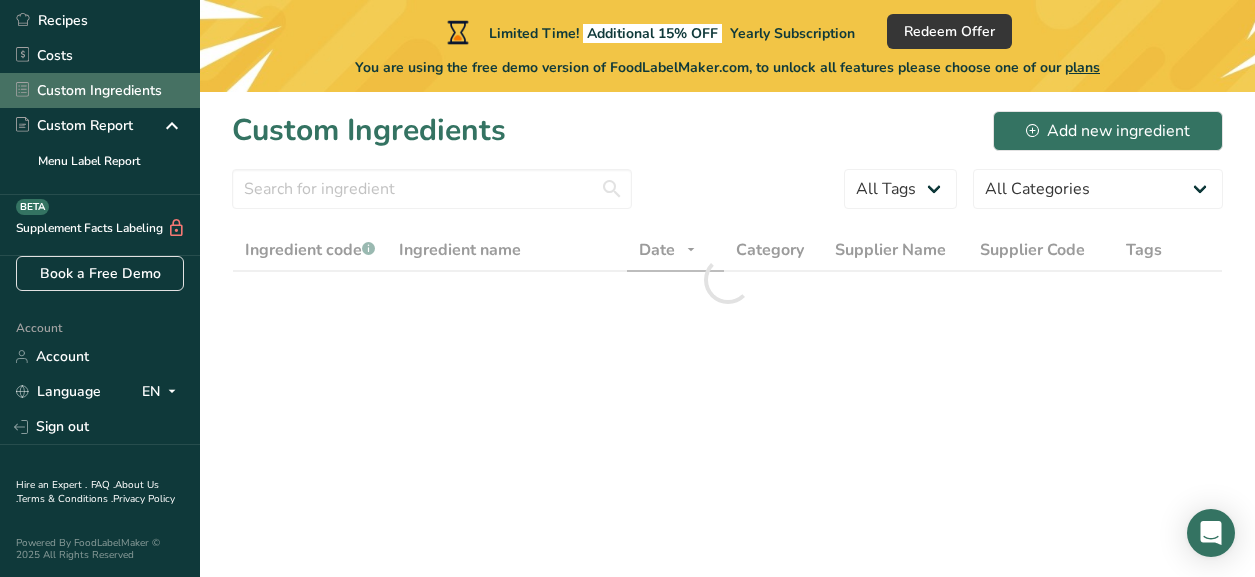 scroll, scrollTop: 0, scrollLeft: 0, axis: both 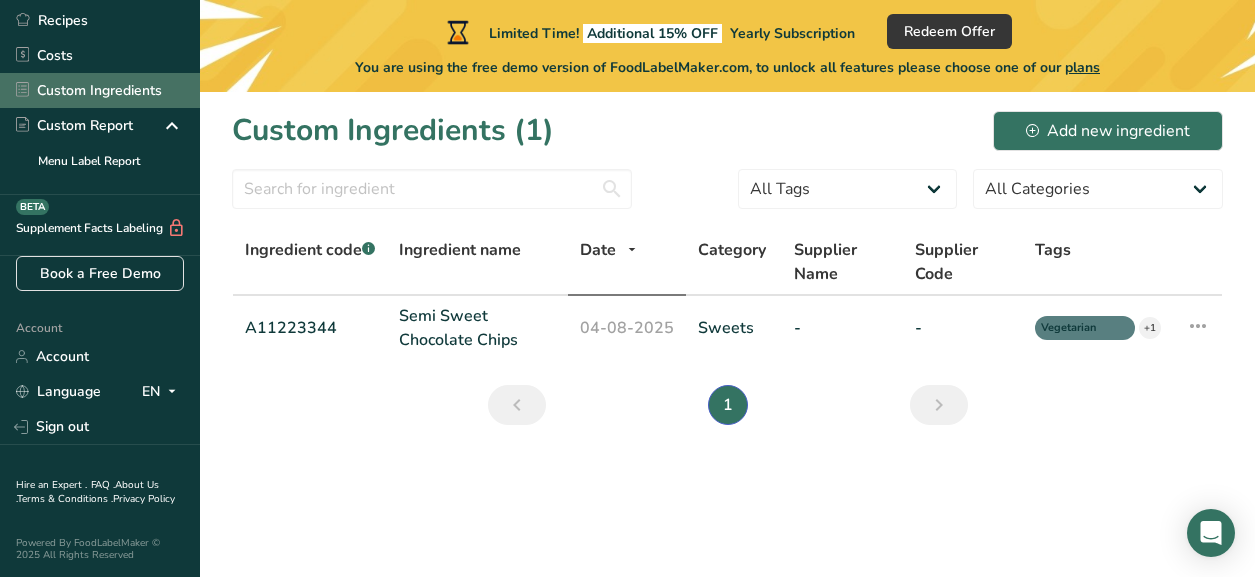 click on "Custom Ingredients" at bounding box center (100, 90) 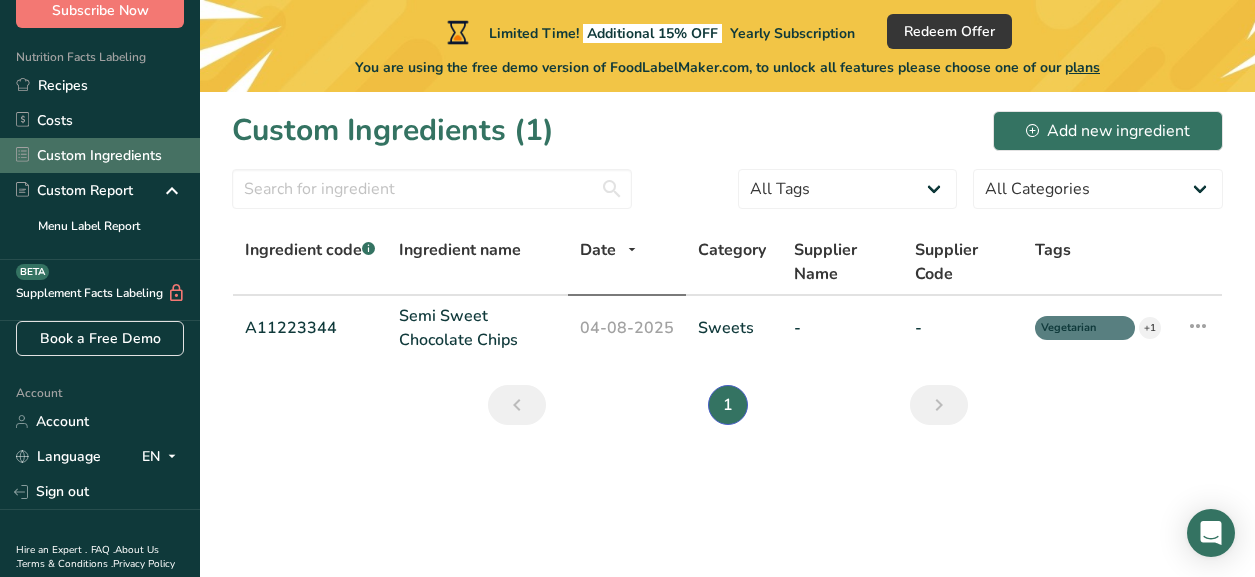 scroll, scrollTop: 108, scrollLeft: 0, axis: vertical 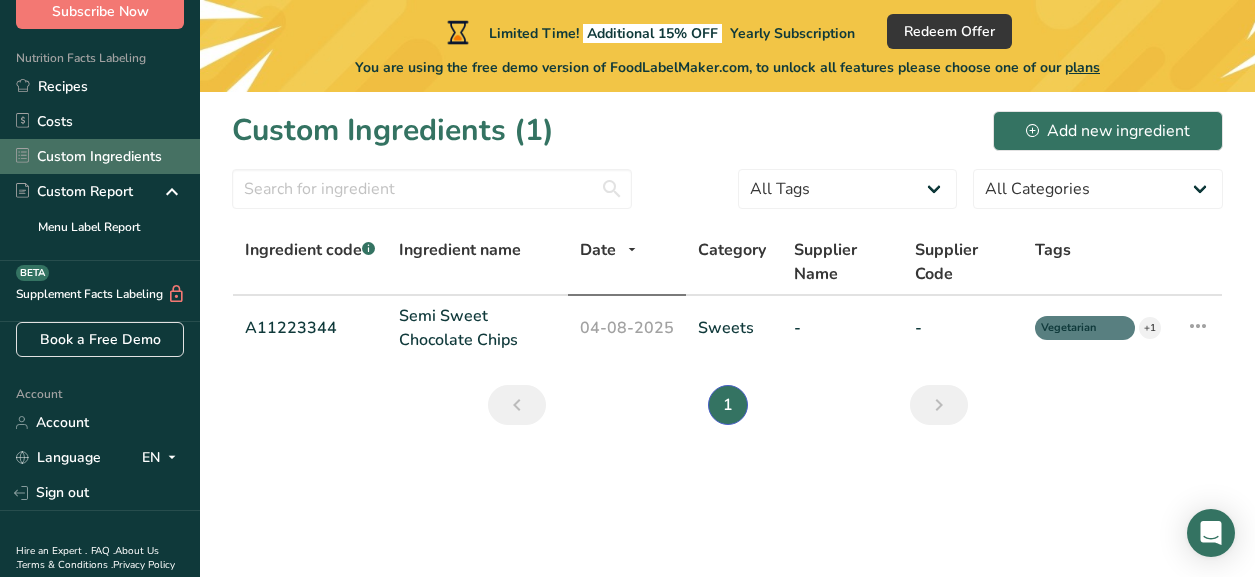 click on "Custom Ingredients" at bounding box center (100, 156) 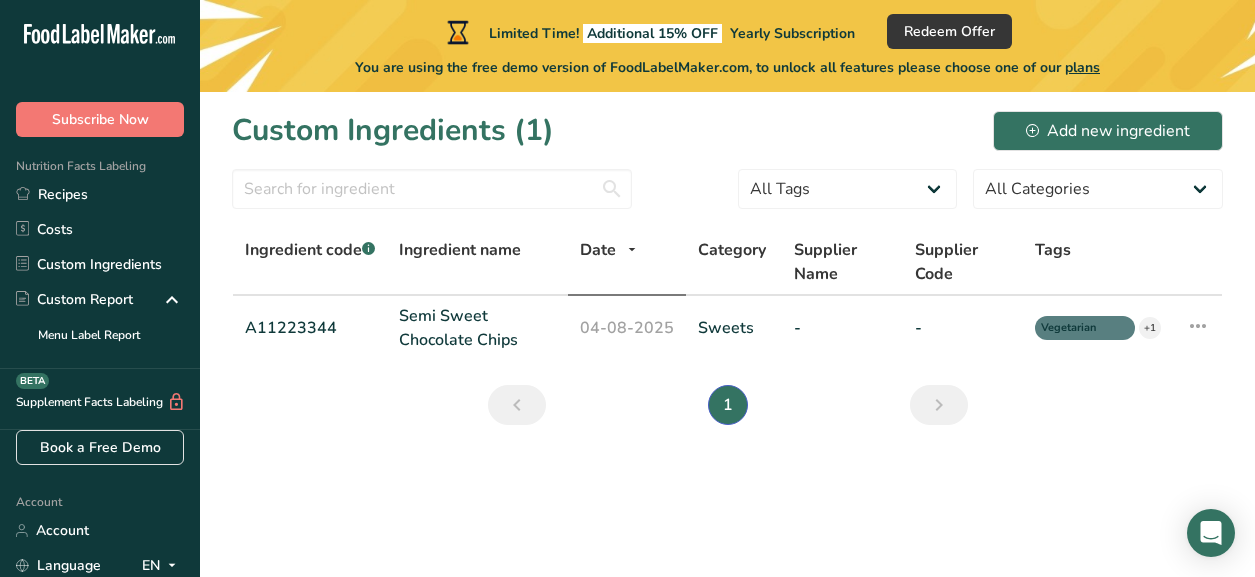 click on "Custom Ingredients
(1)
Add new ingredient" at bounding box center [727, 130] 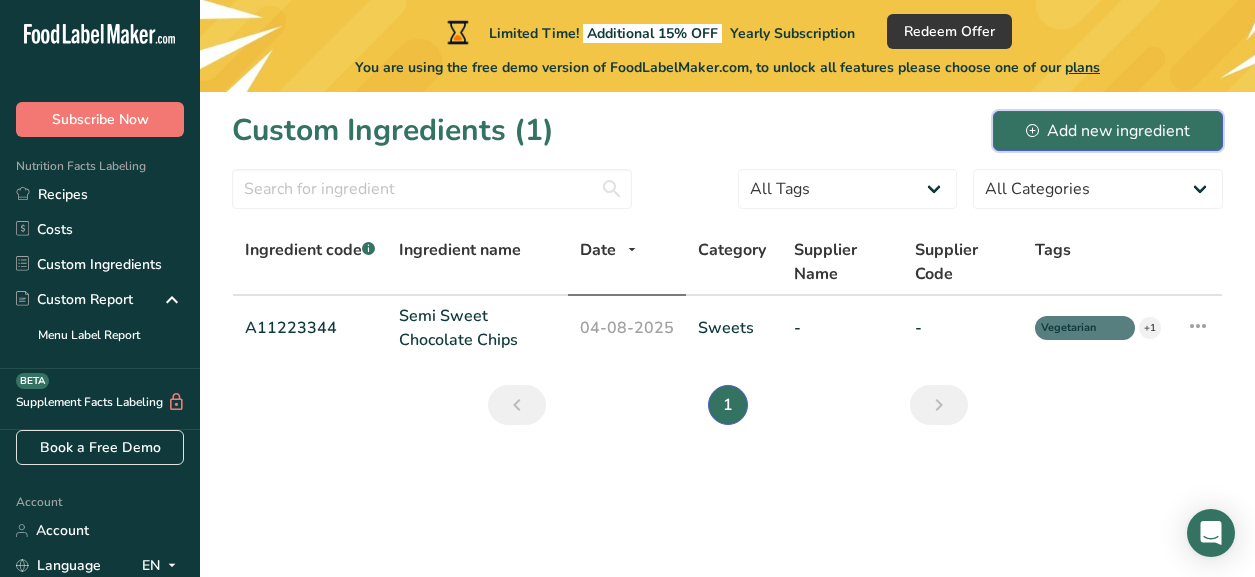 click on "Add new ingredient" at bounding box center [1108, 131] 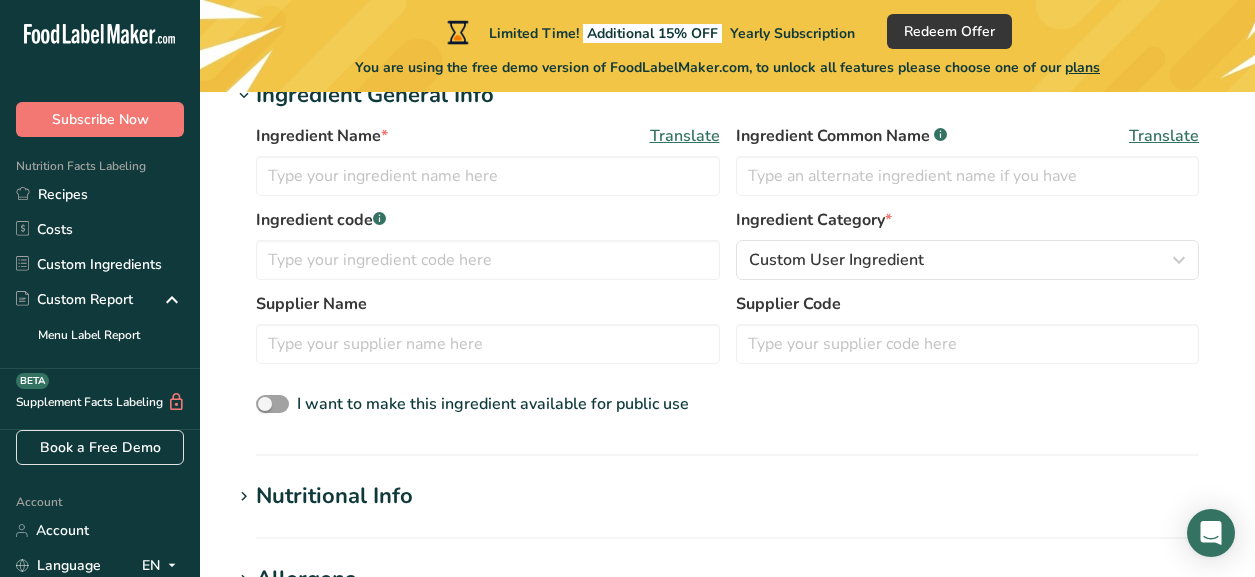 scroll, scrollTop: 372, scrollLeft: 0, axis: vertical 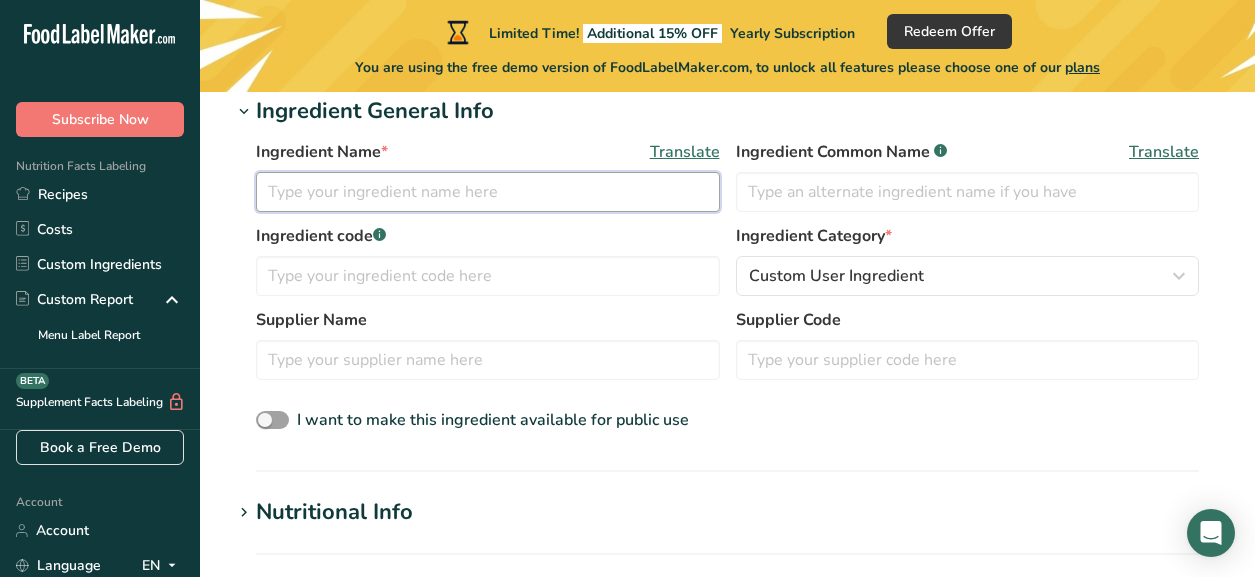 click at bounding box center [488, 192] 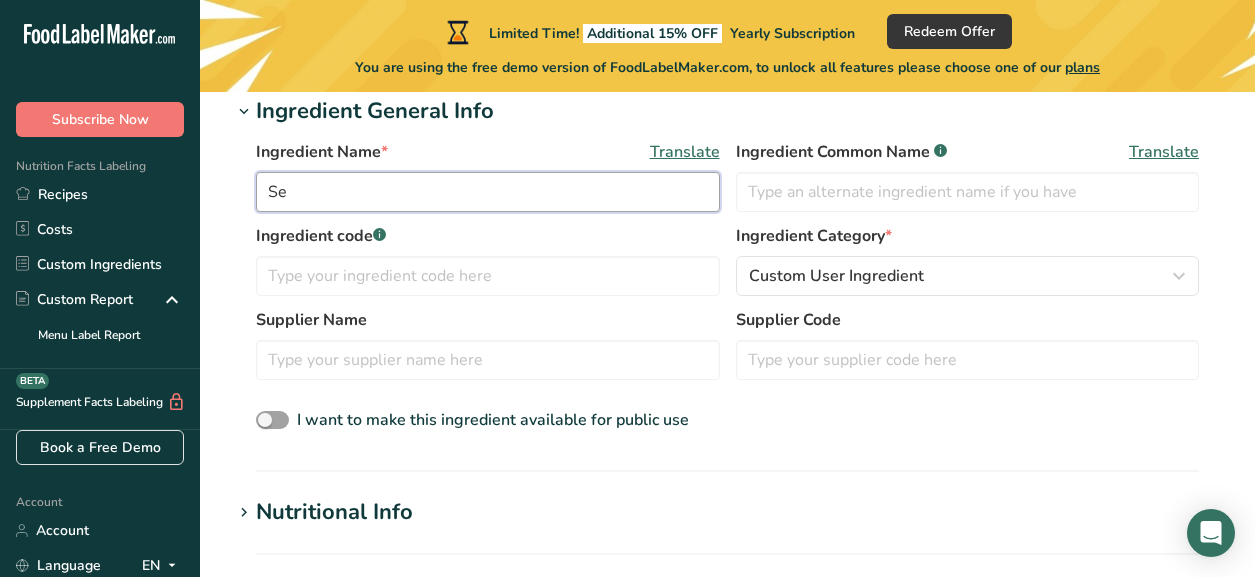 type on "S" 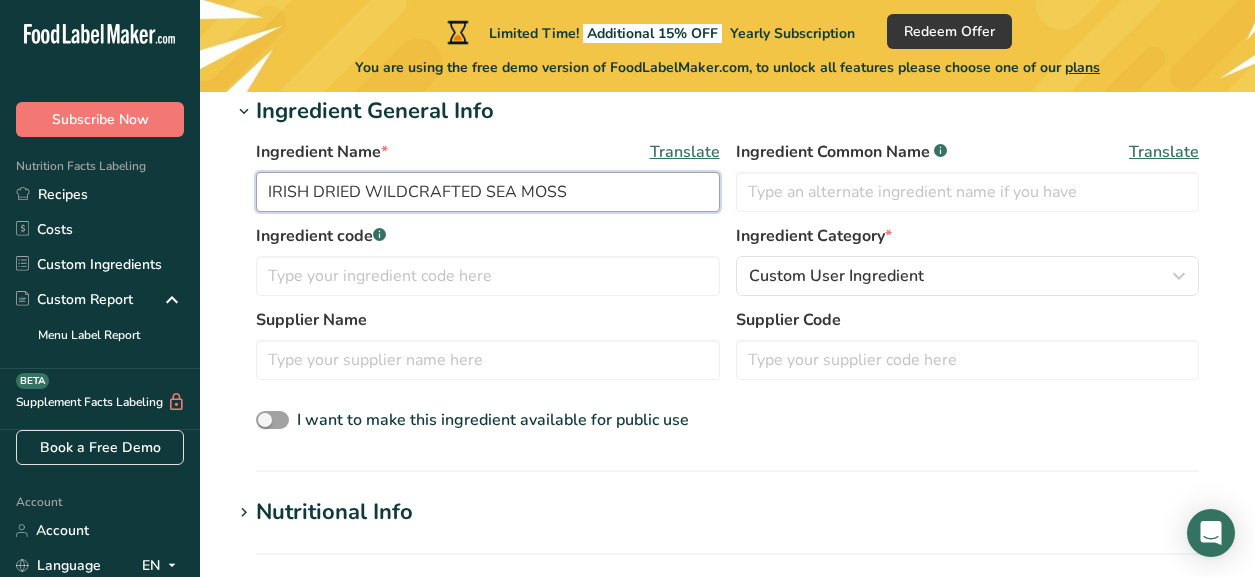 click on "IRISH DRIED WILDCRAFTED SEA MOSS" at bounding box center (488, 192) 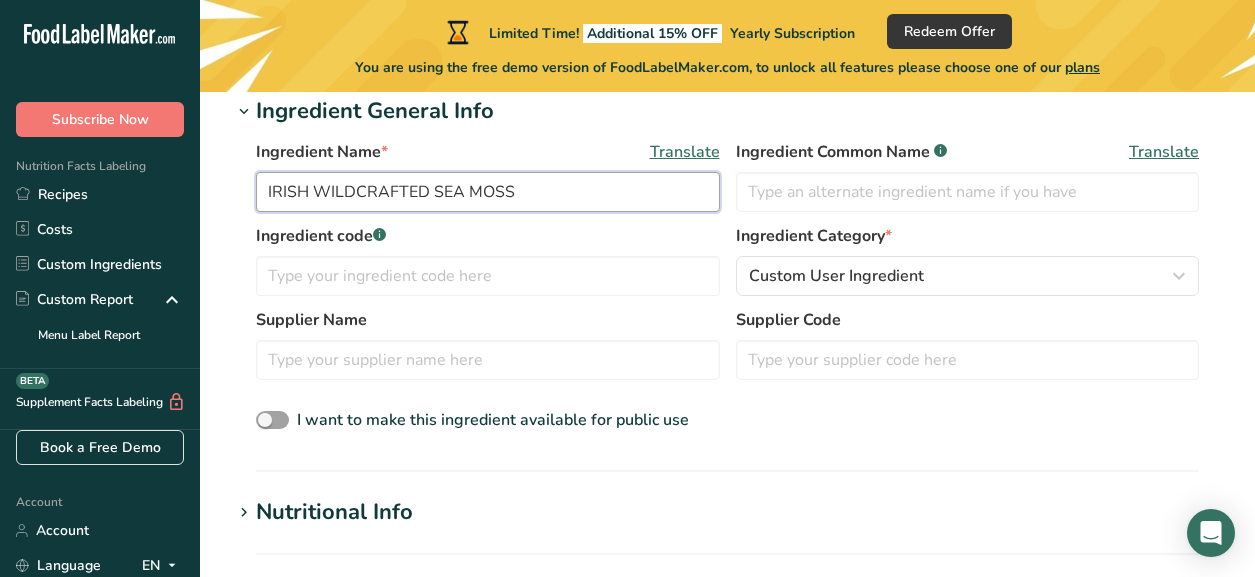 click on "IRISH WILDCRAFTED SEA MOSS" at bounding box center (488, 192) 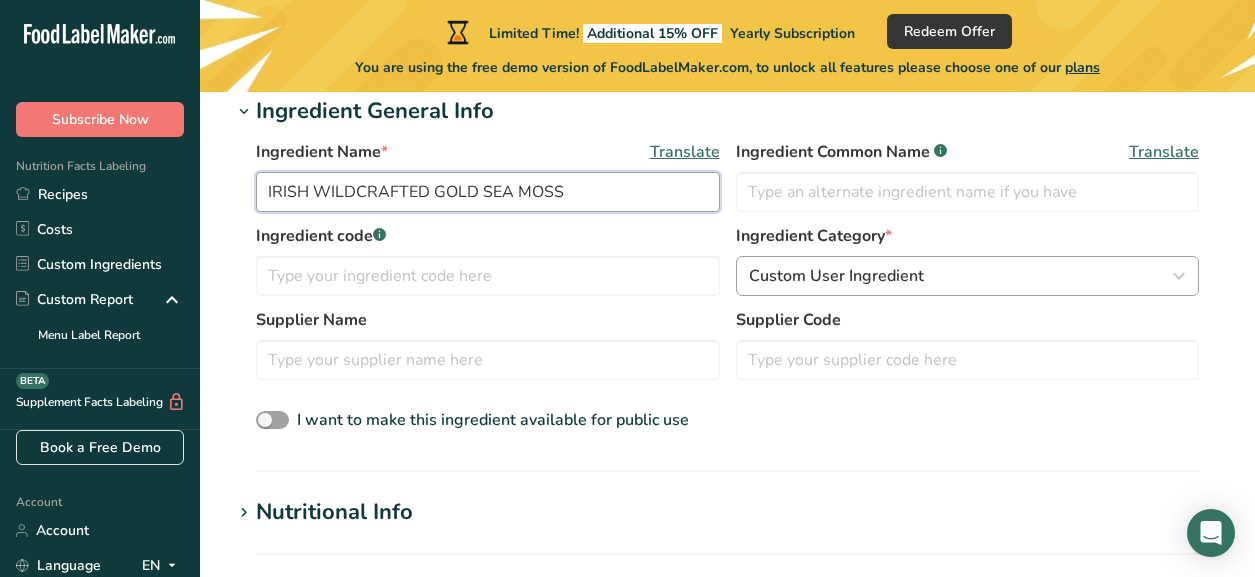 type on "IRISH WILDCRAFTED GOLD SEA MOSS" 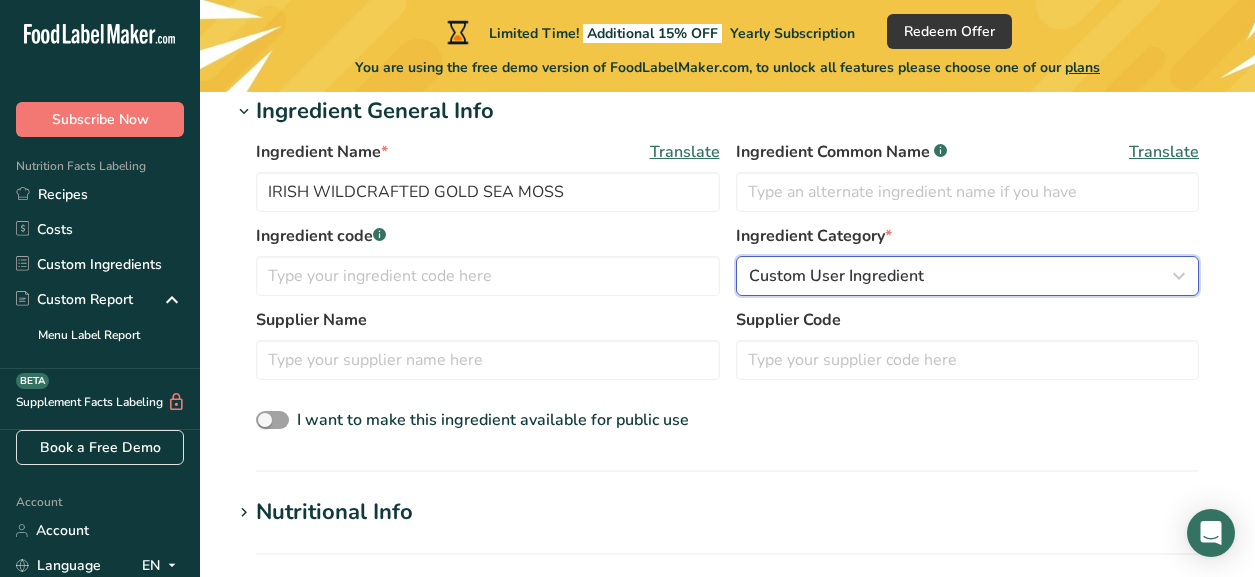 click on "Custom User Ingredient" at bounding box center [962, 276] 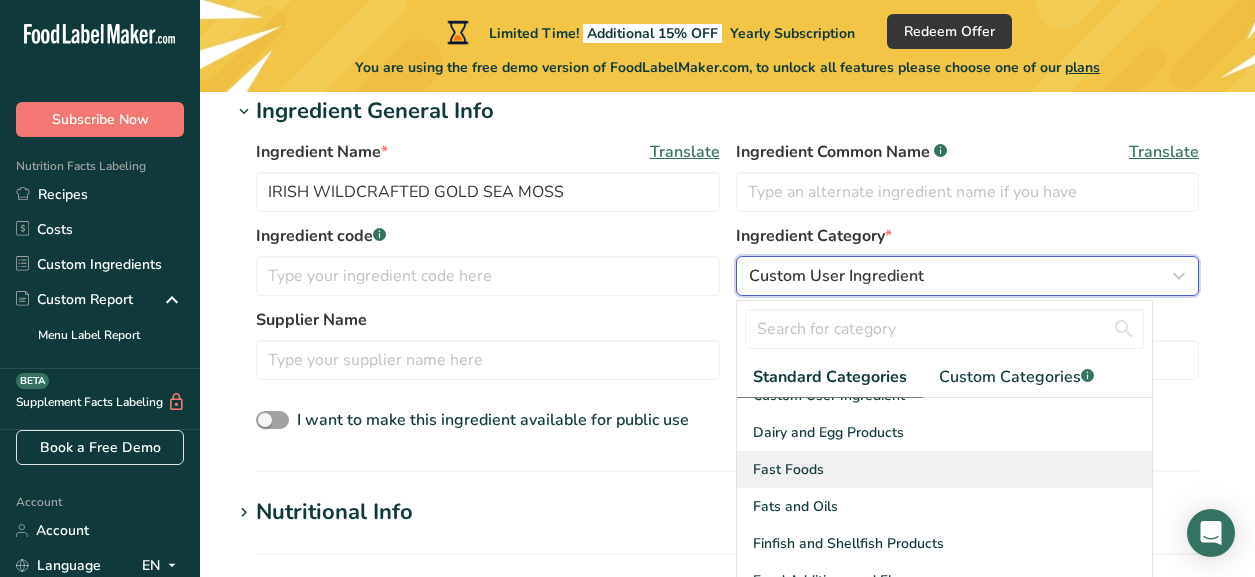 scroll, scrollTop: 300, scrollLeft: 0, axis: vertical 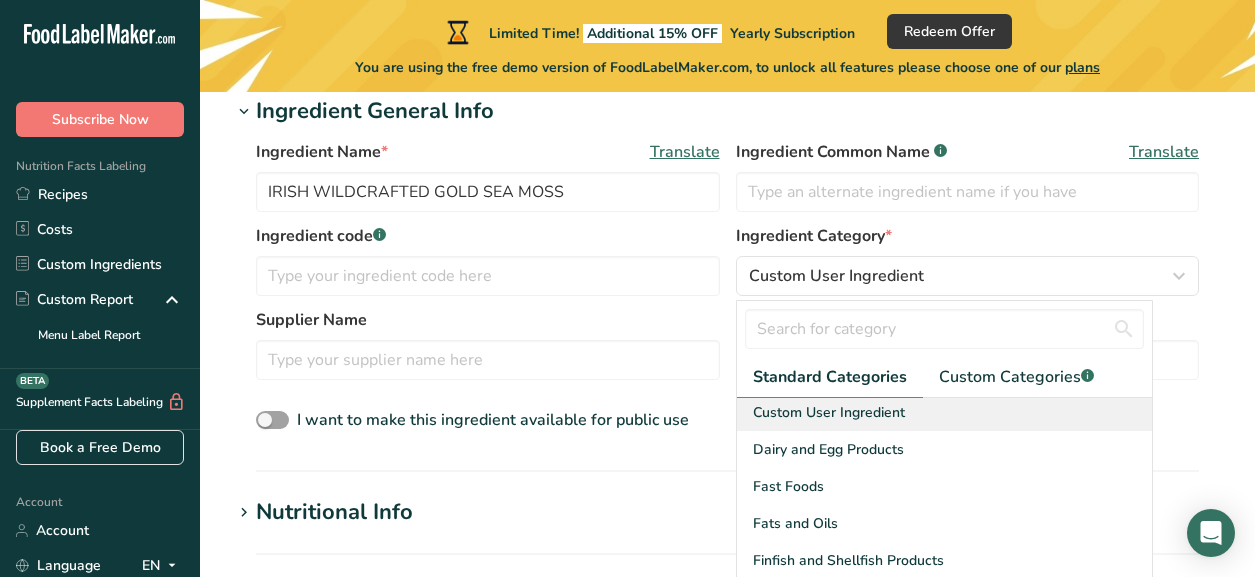 click on "Custom User Ingredient" at bounding box center (829, 412) 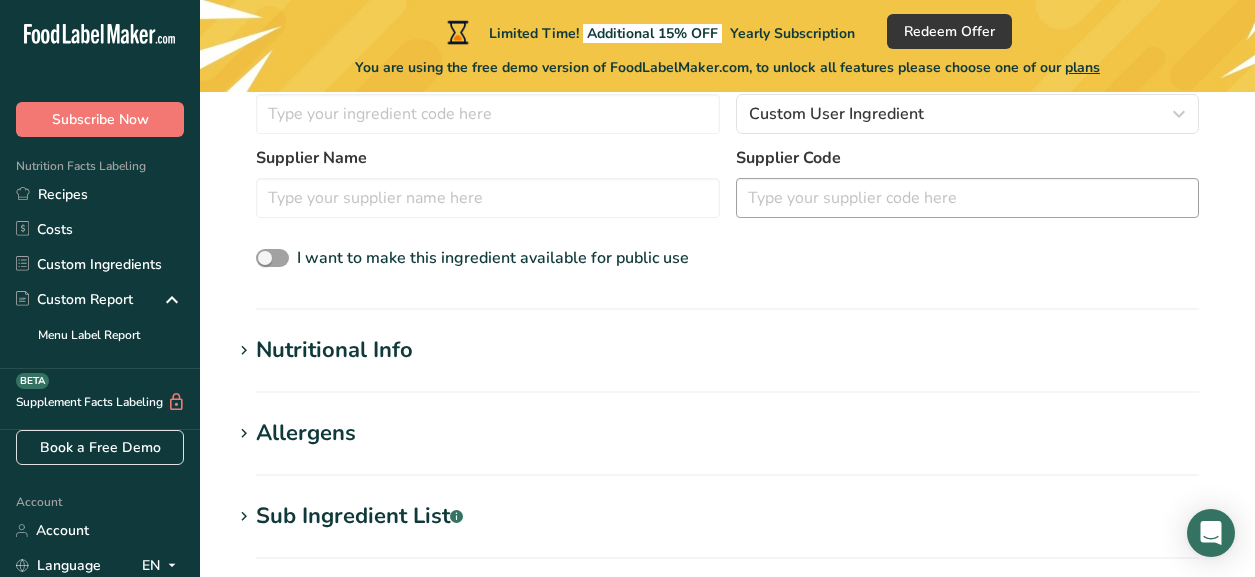 scroll, scrollTop: 594, scrollLeft: 0, axis: vertical 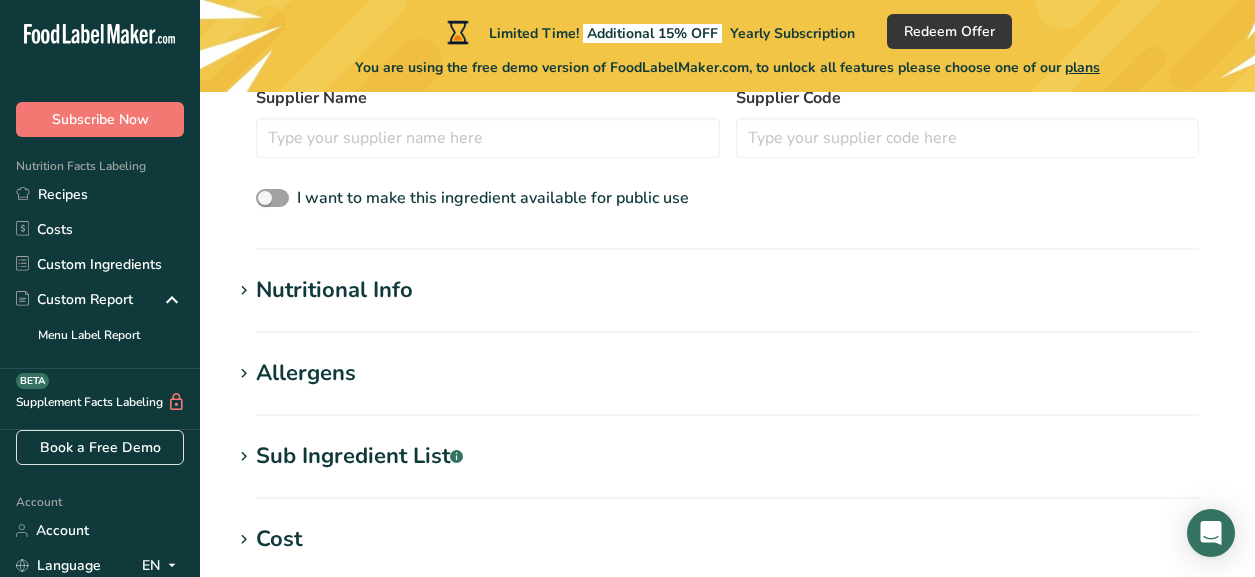 click on "Nutritional Info" at bounding box center [727, 290] 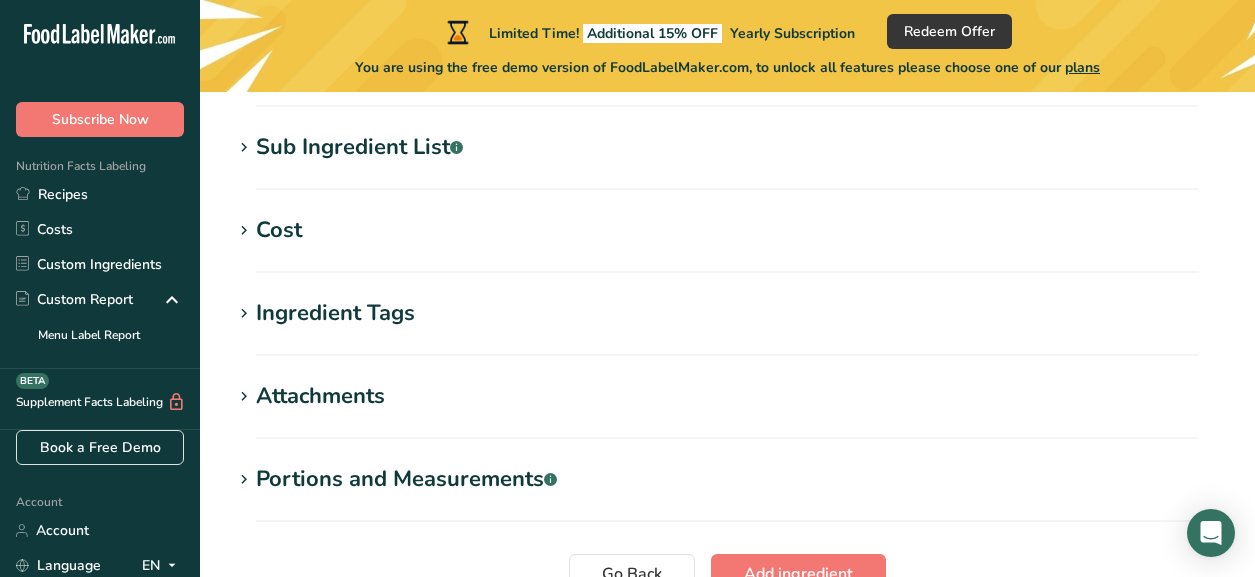 scroll, scrollTop: 1370, scrollLeft: 0, axis: vertical 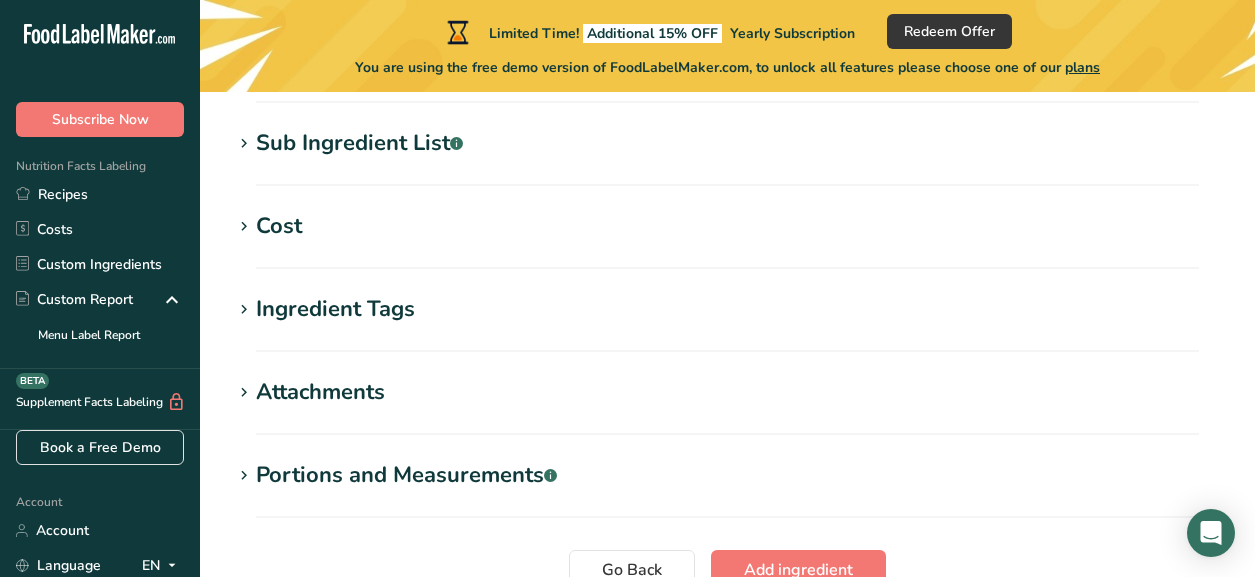 click on "Cost" at bounding box center [727, 226] 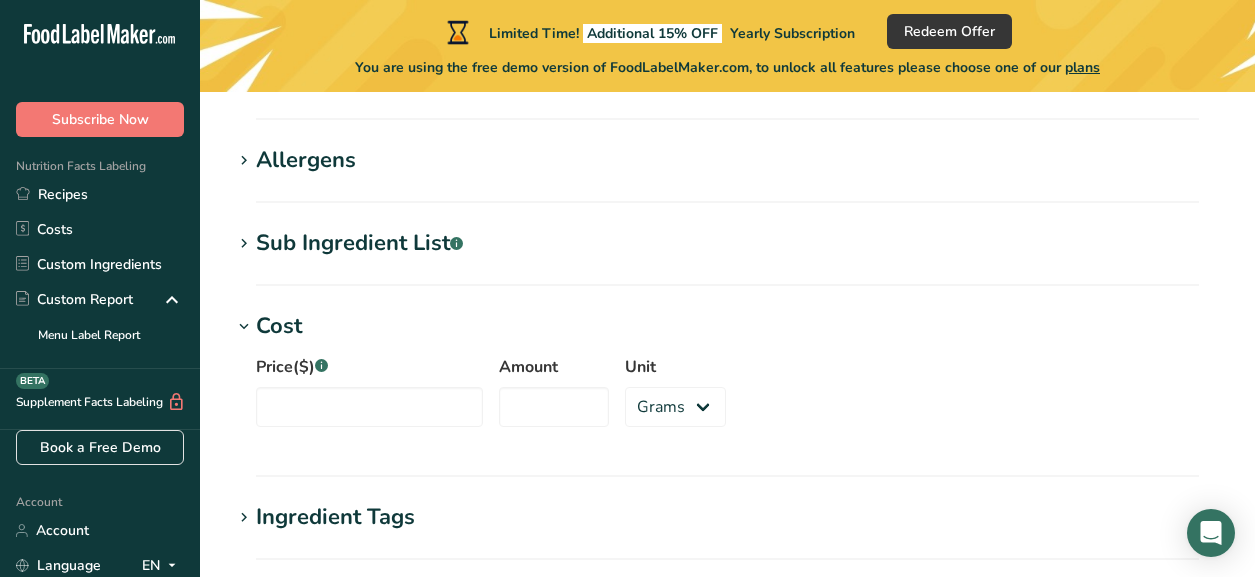 scroll, scrollTop: 1264, scrollLeft: 0, axis: vertical 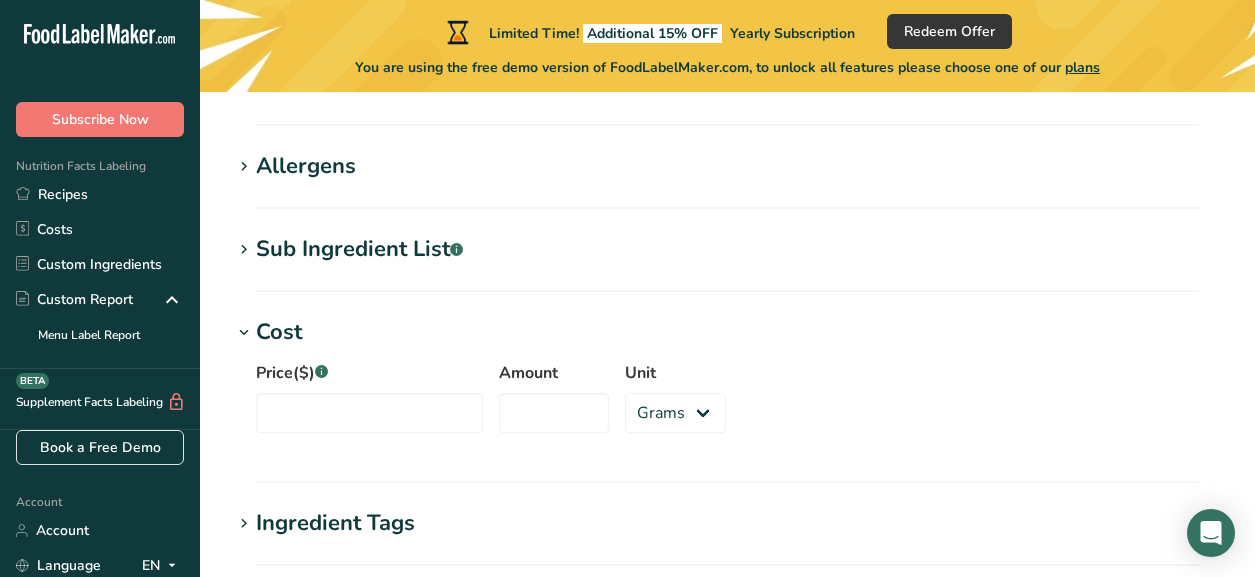 click on "Sub Ingredient List
.a-a{fill:#347362;}.b-a{fill:#fff;}" at bounding box center [727, 249] 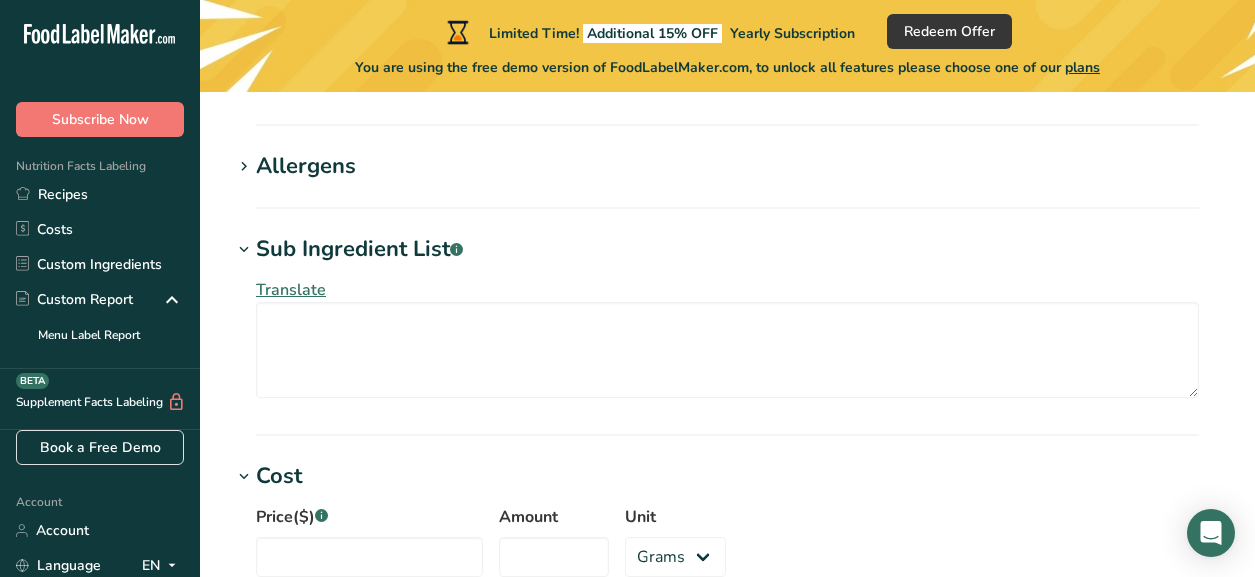 click on "Sub Ingredient List
.a-a{fill:#347362;}.b-a{fill:#fff;}" at bounding box center [727, 249] 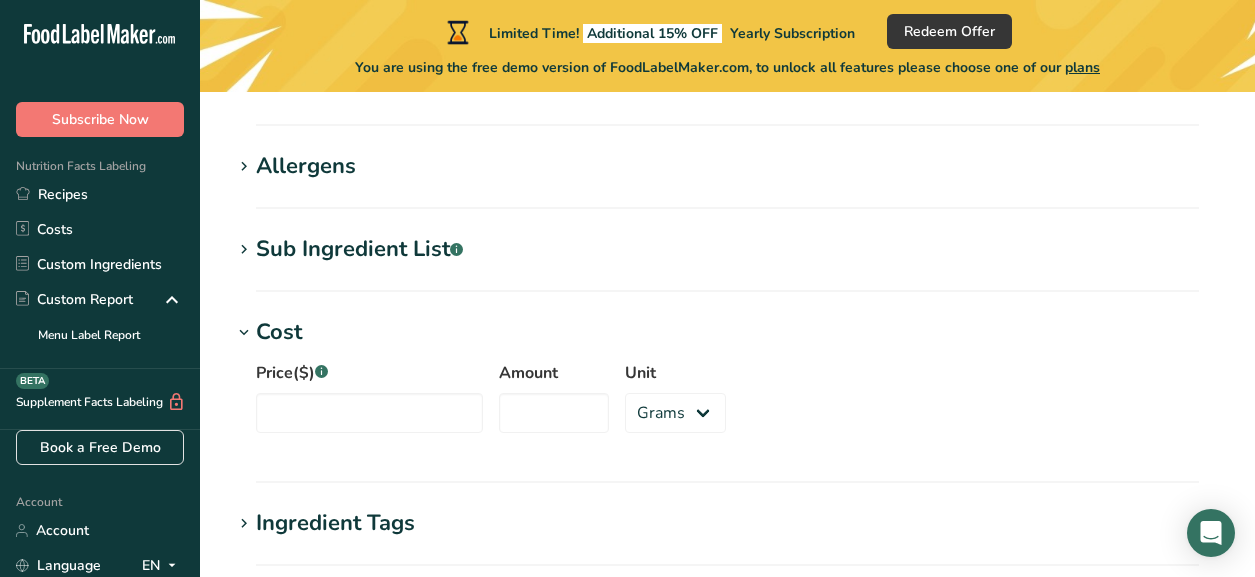 click on "Allergens" at bounding box center (727, 166) 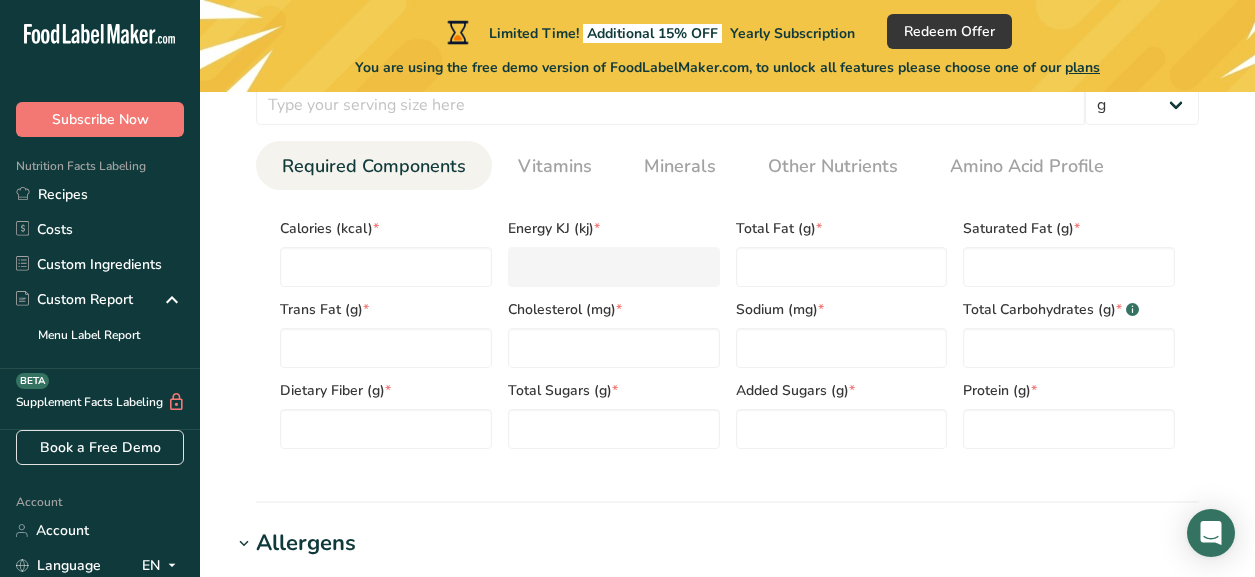 scroll, scrollTop: 848, scrollLeft: 0, axis: vertical 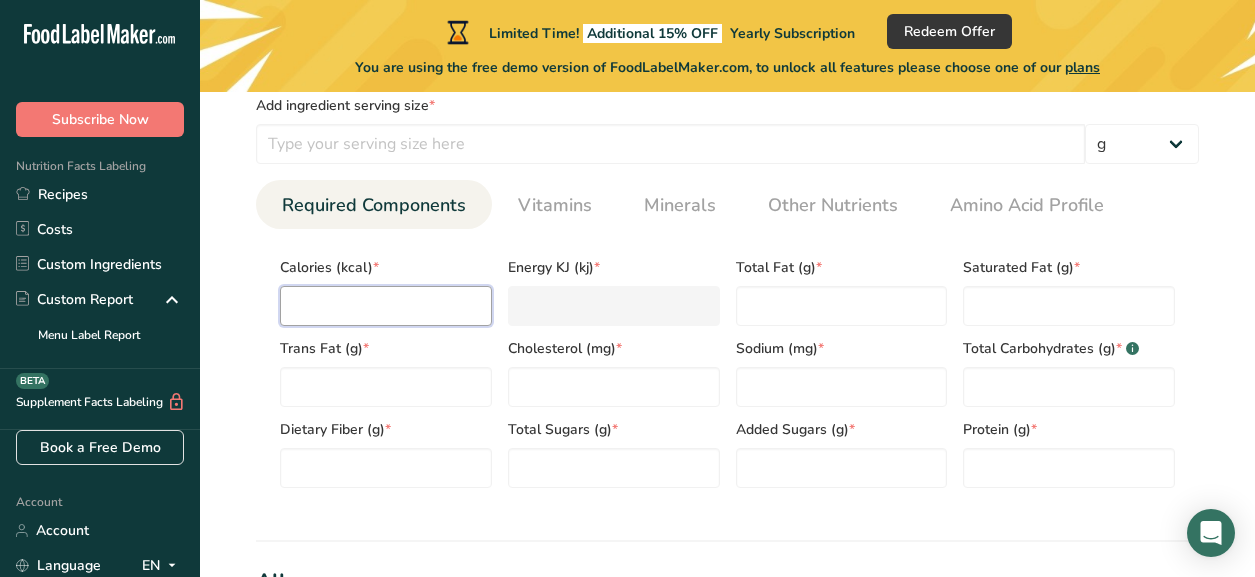 click at bounding box center [386, 306] 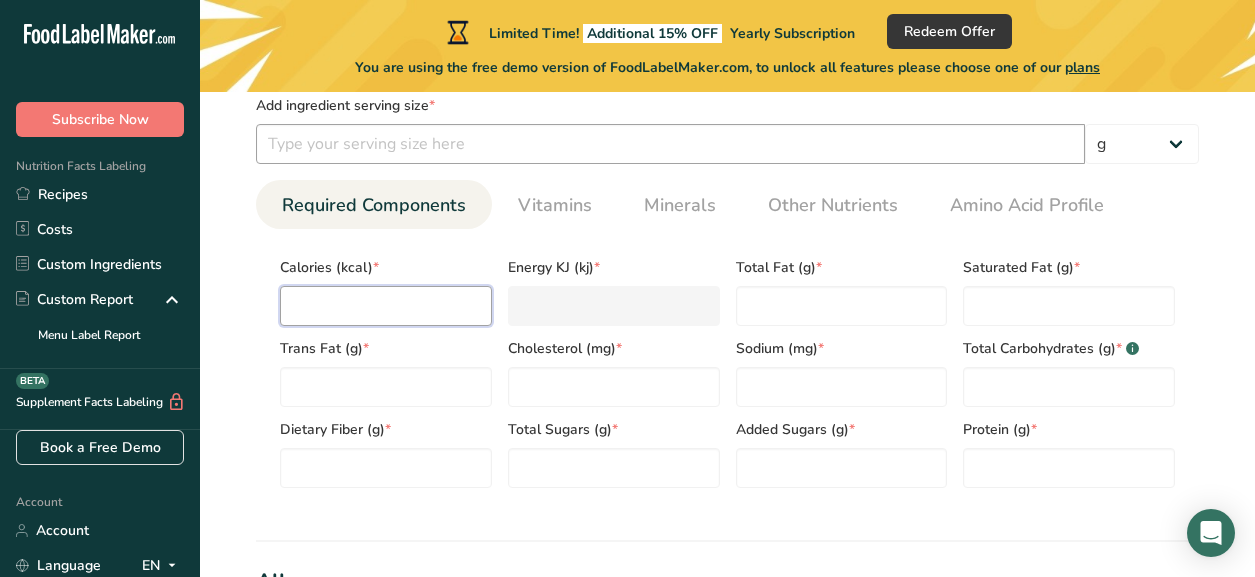 type on "5" 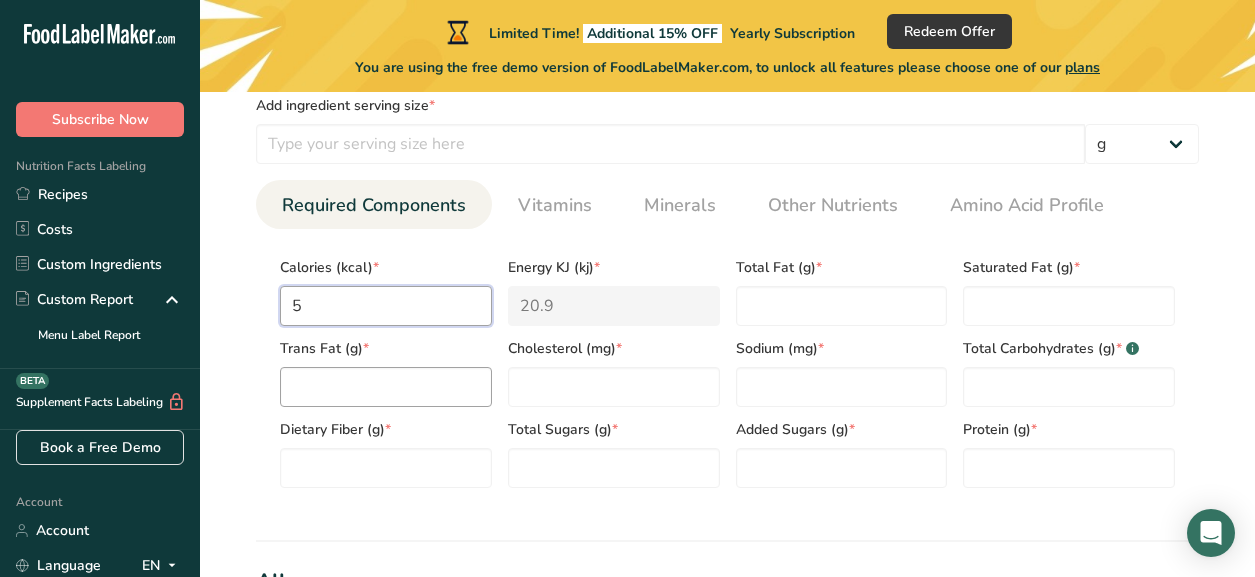 type on "5" 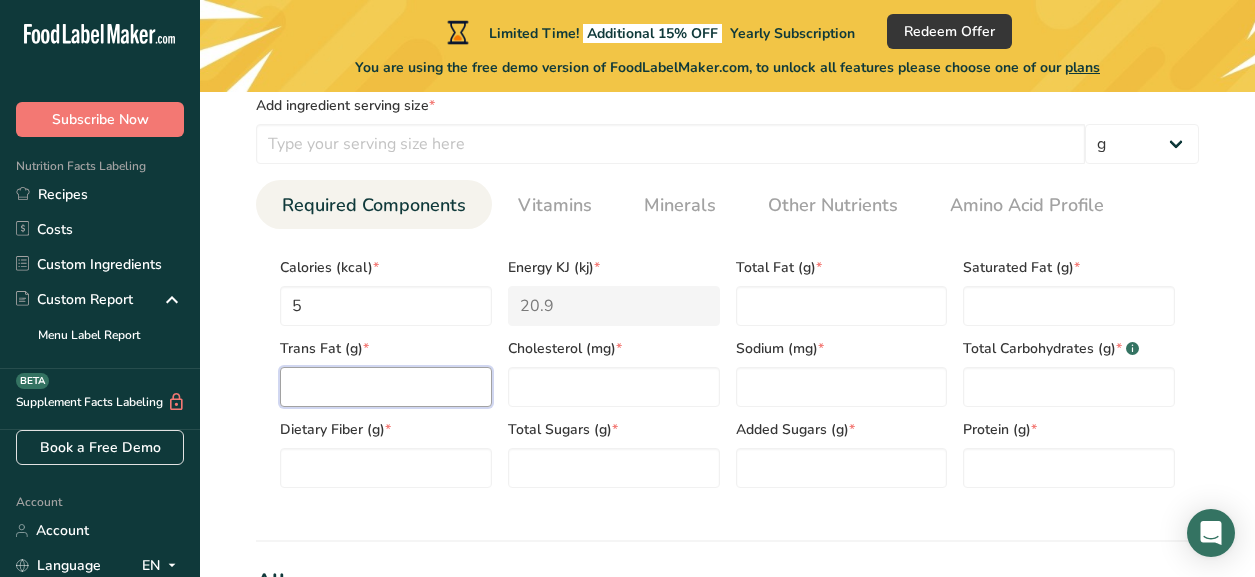 click at bounding box center (386, 387) 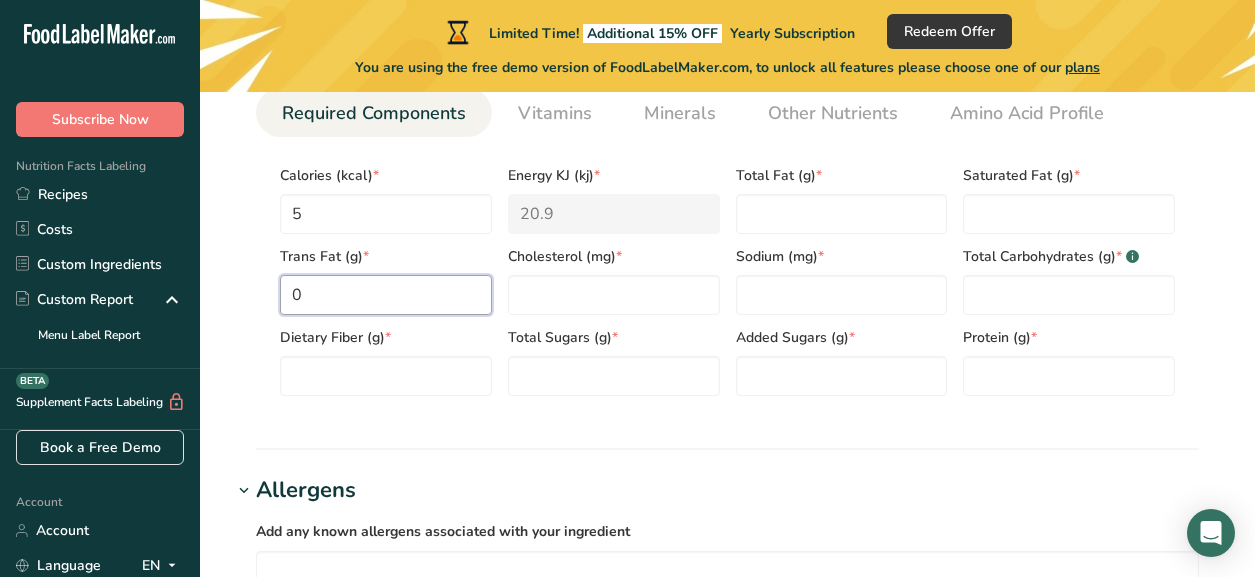 scroll, scrollTop: 941, scrollLeft: 0, axis: vertical 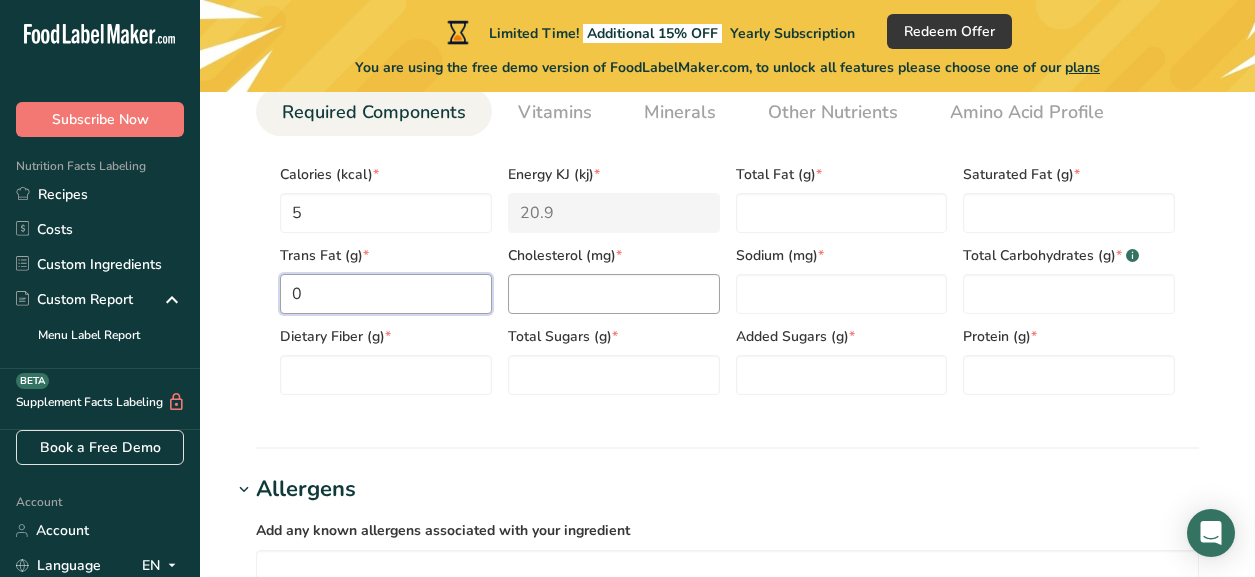 type on "0" 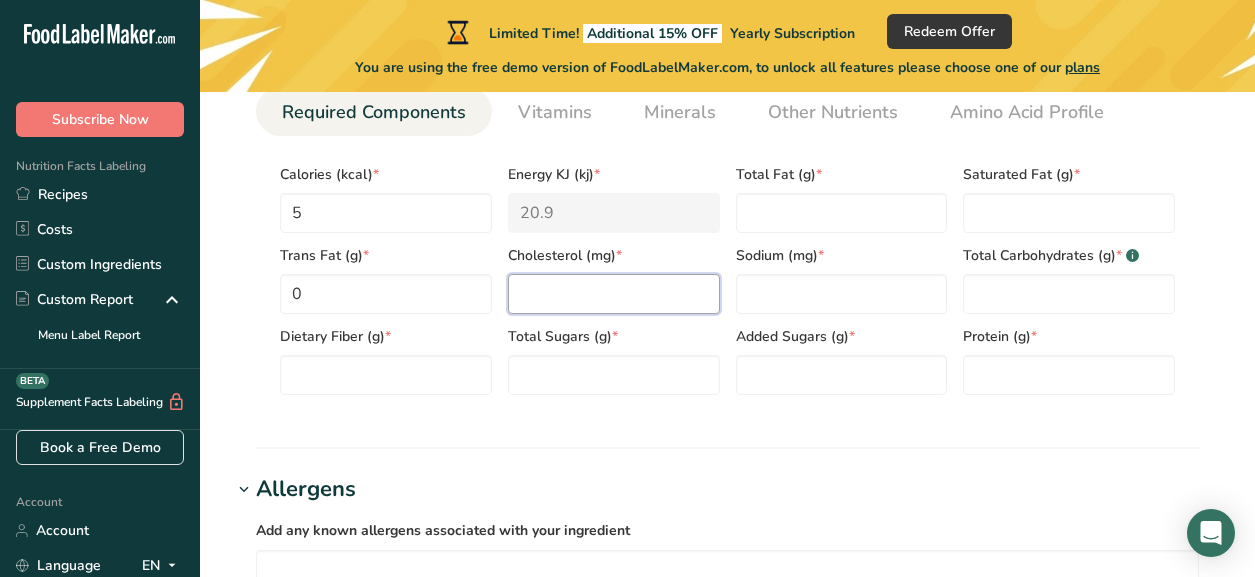 click at bounding box center (614, 294) 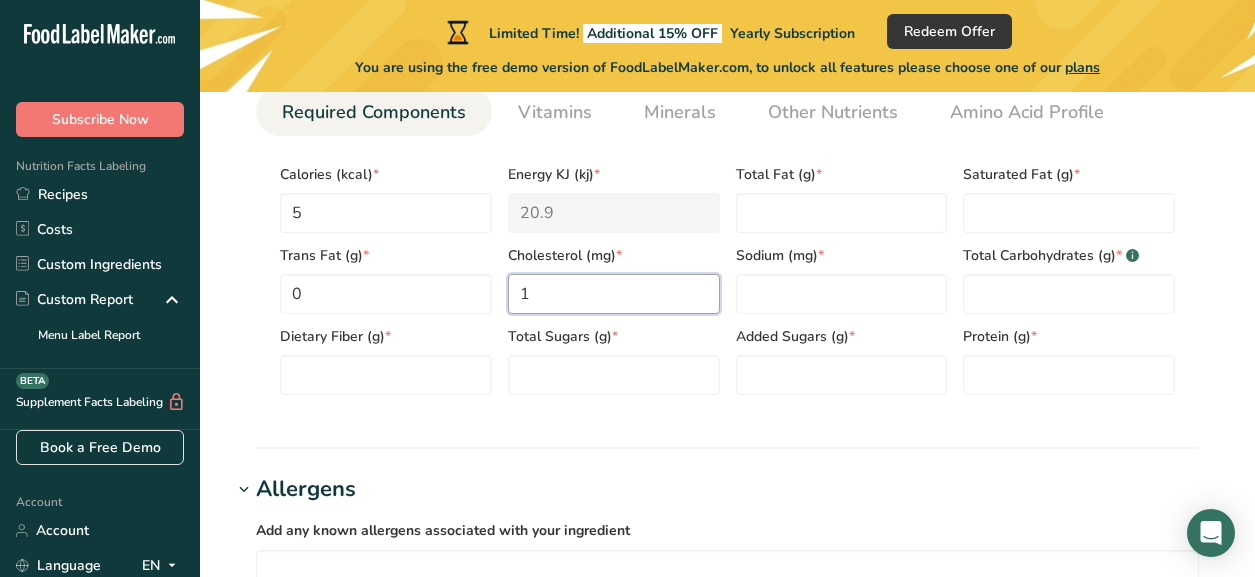 type on "1" 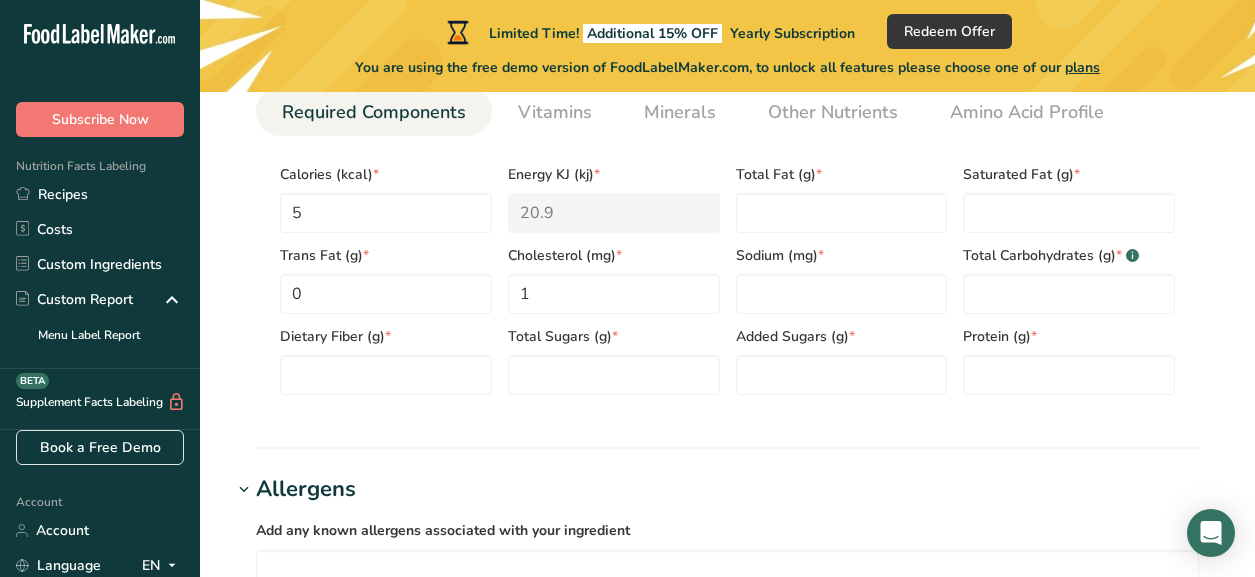 click on "Cholesterol
(mg) *" at bounding box center (614, 255) 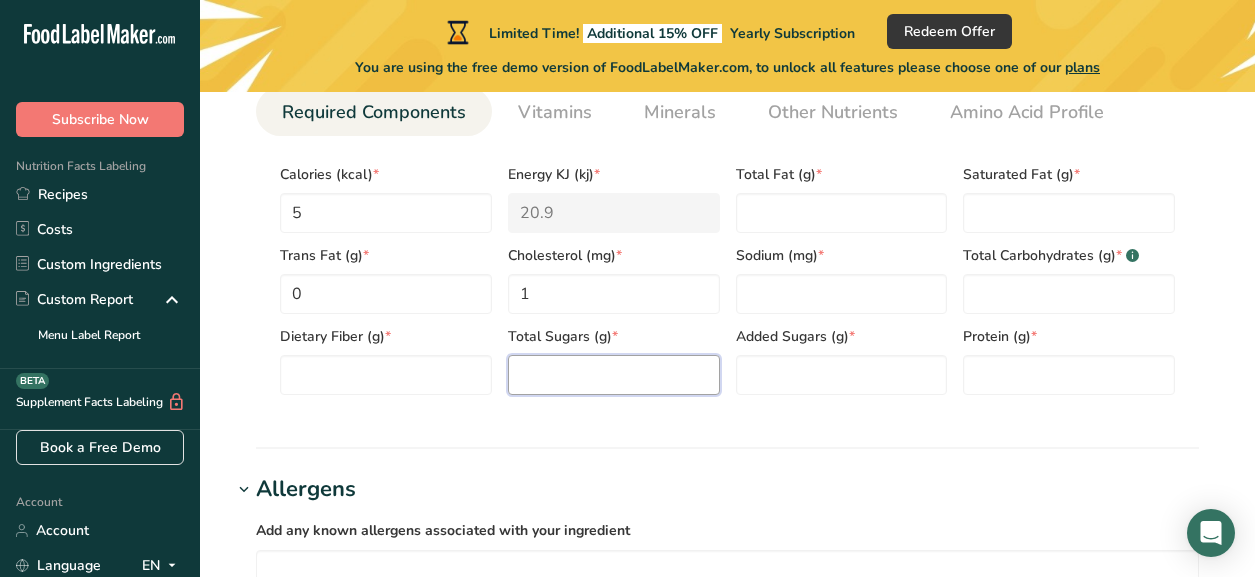click at bounding box center (614, 375) 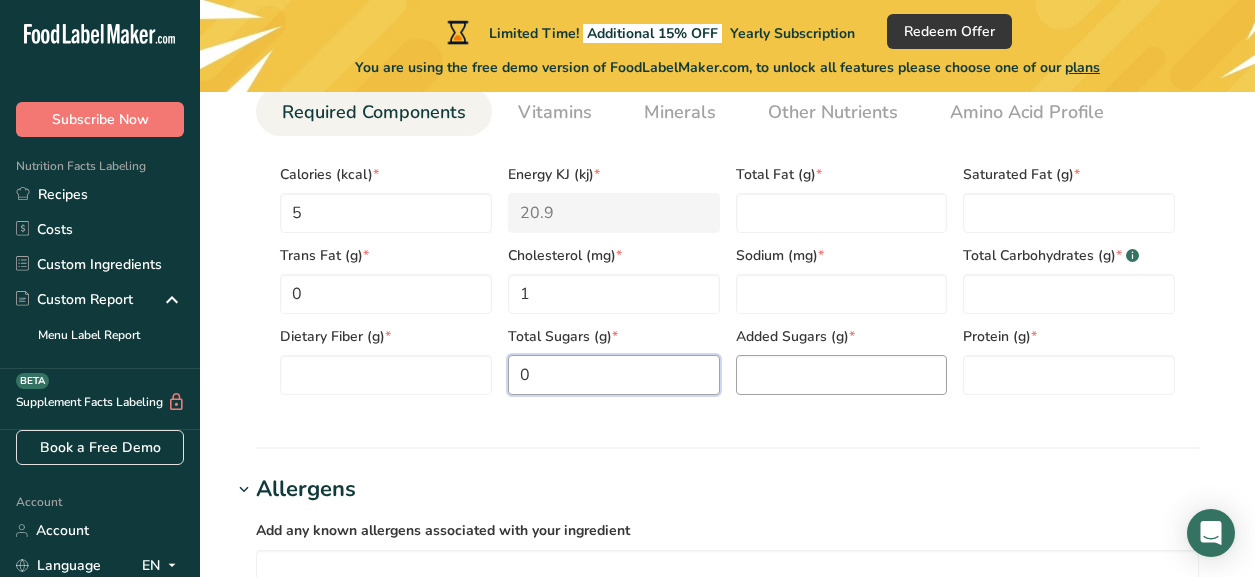 type on "0" 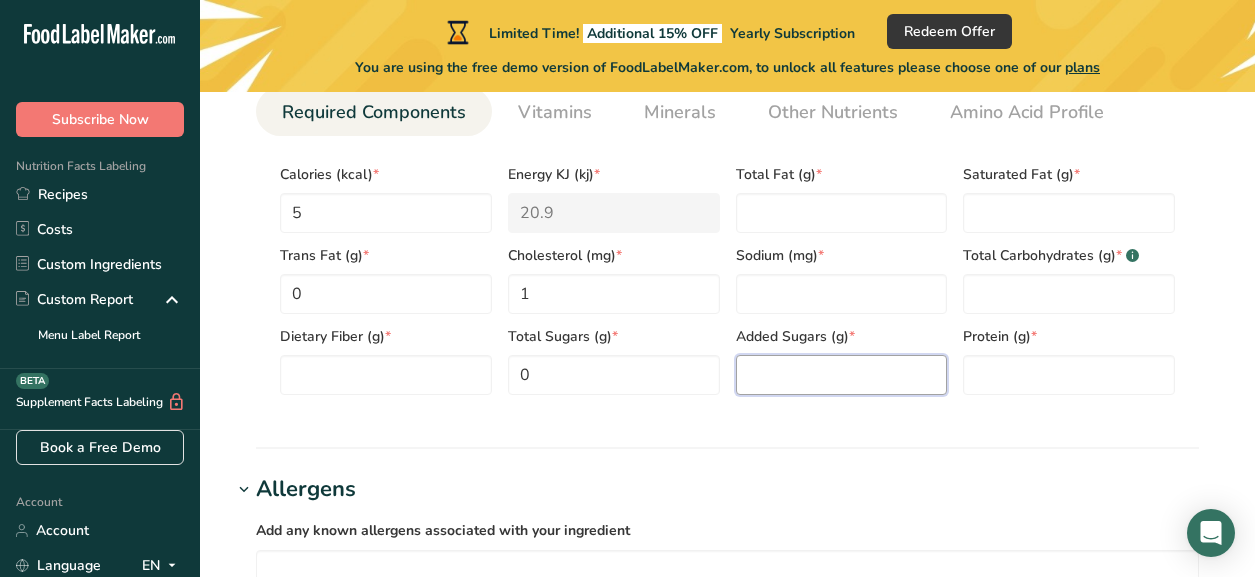 click at bounding box center (842, 375) 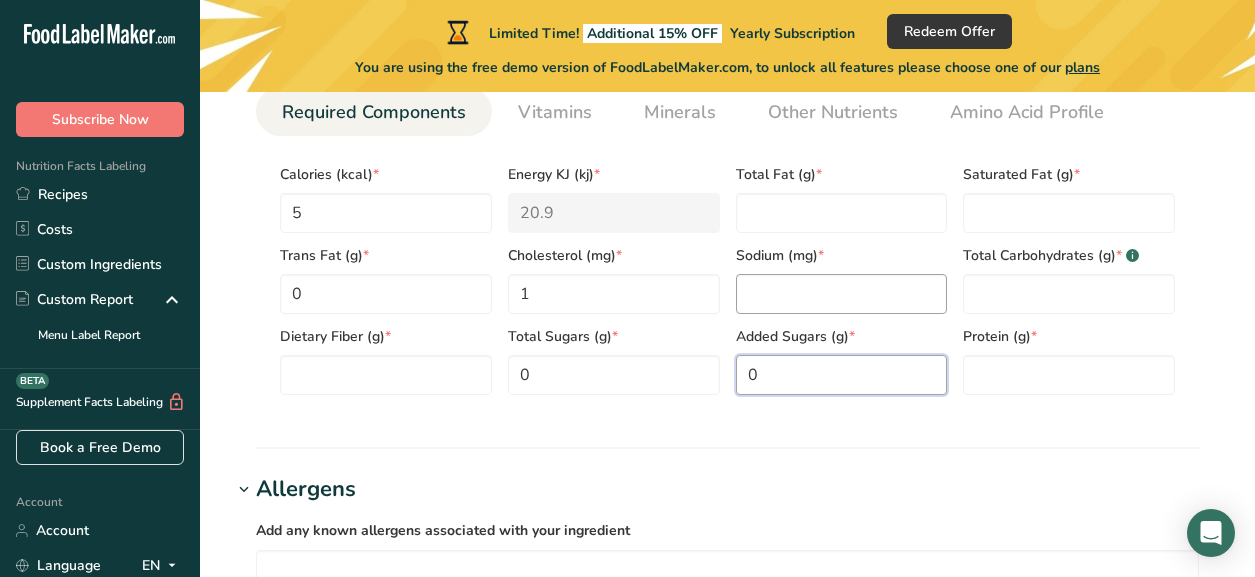 type on "0" 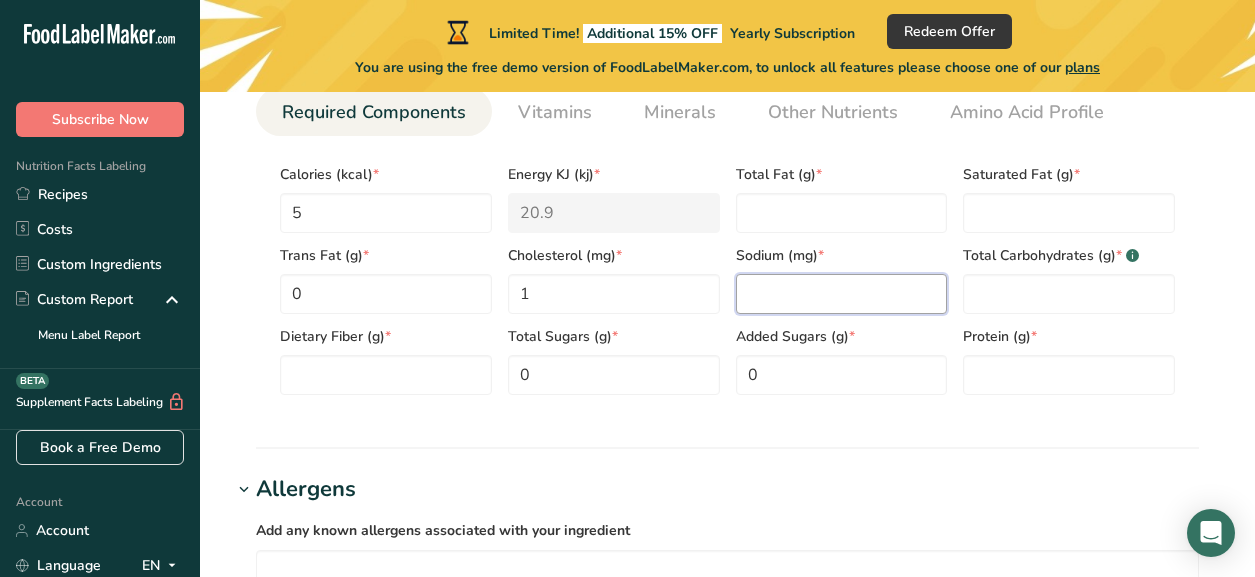 click at bounding box center [842, 294] 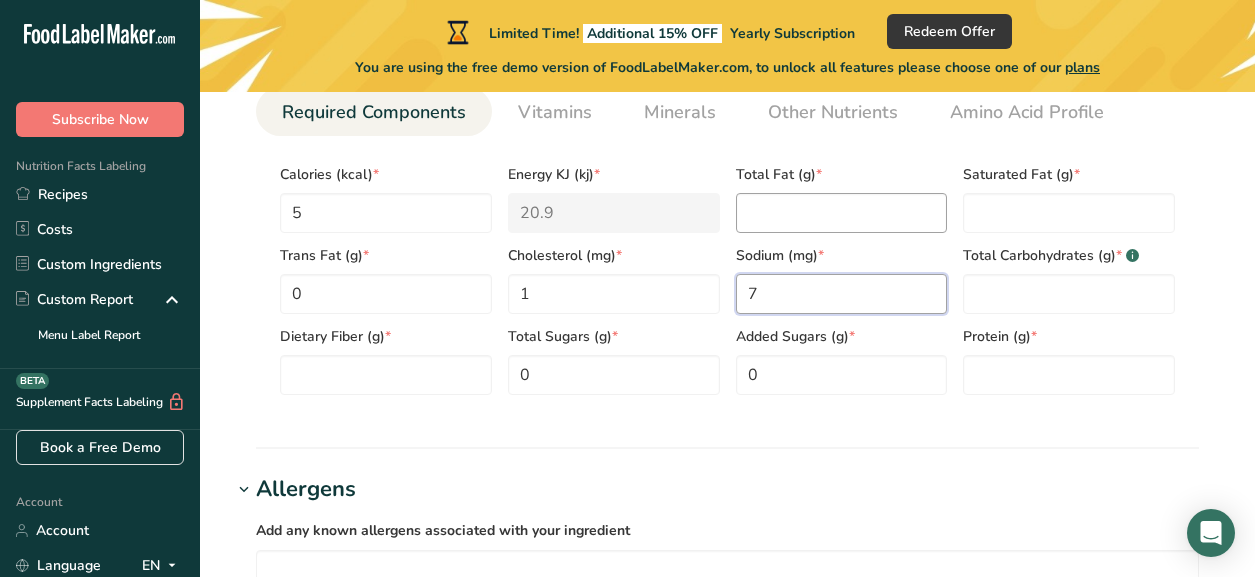 type on "7" 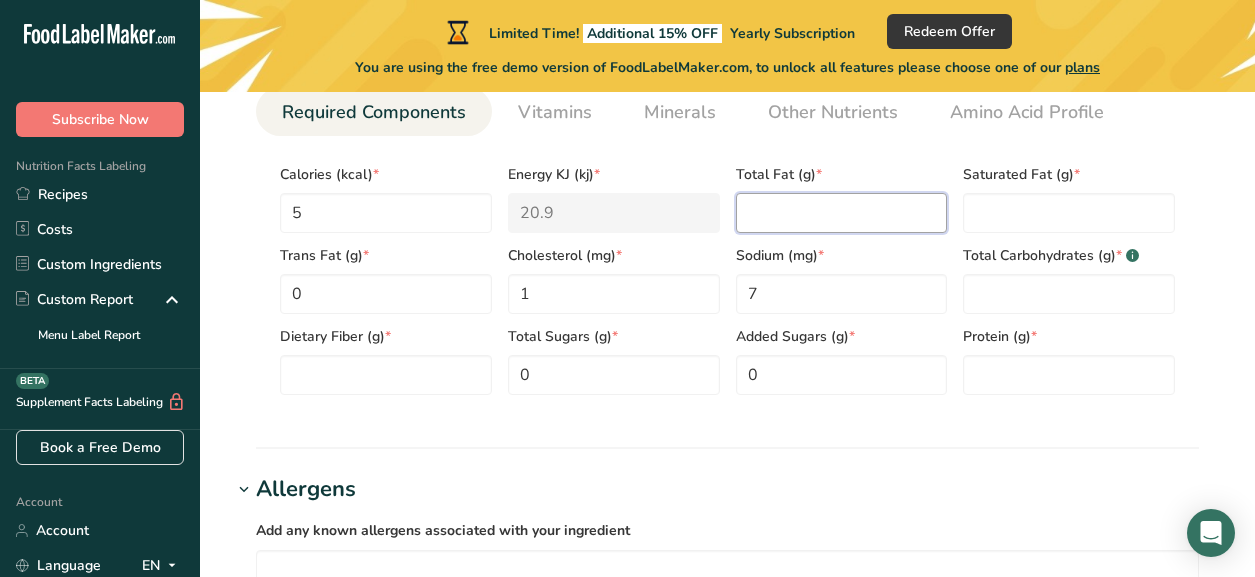 click at bounding box center [842, 213] 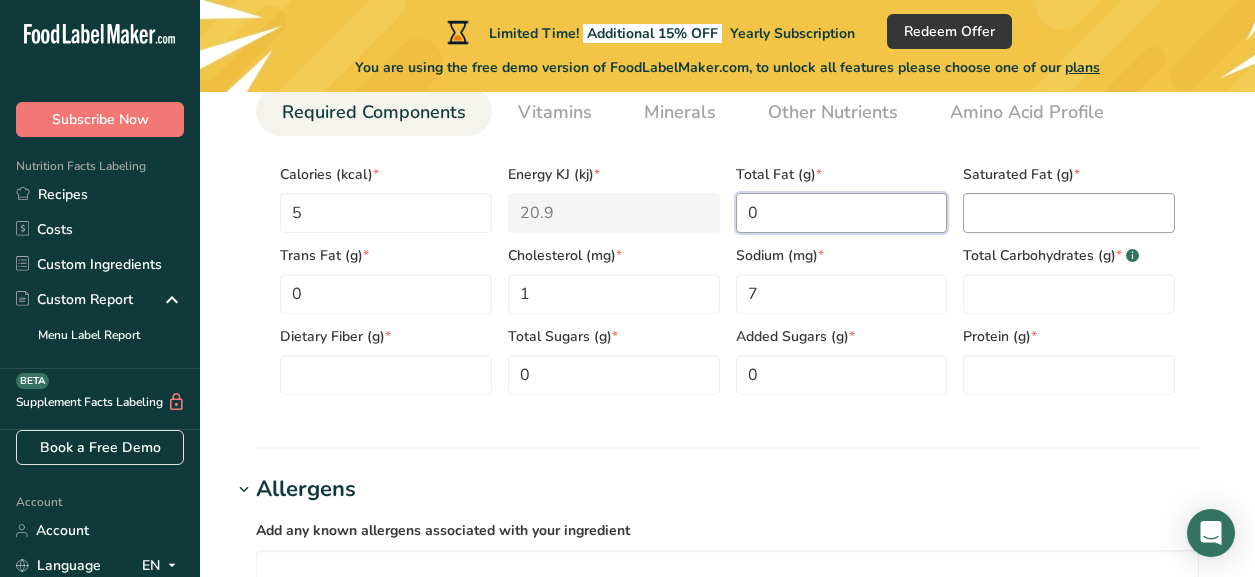 type on "0" 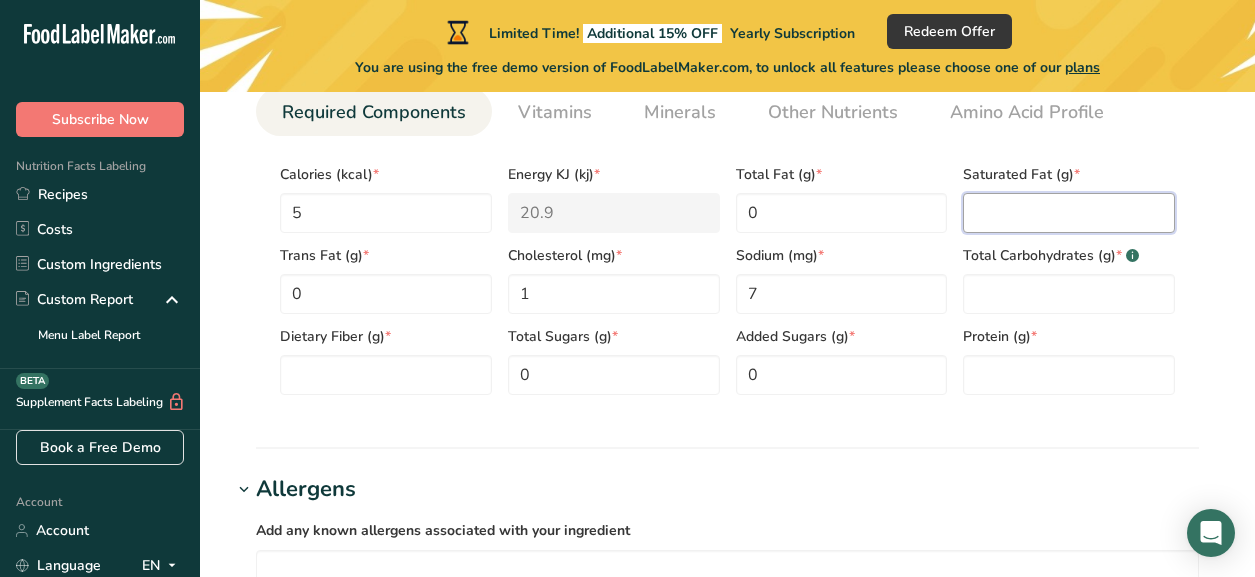 click at bounding box center [1069, 213] 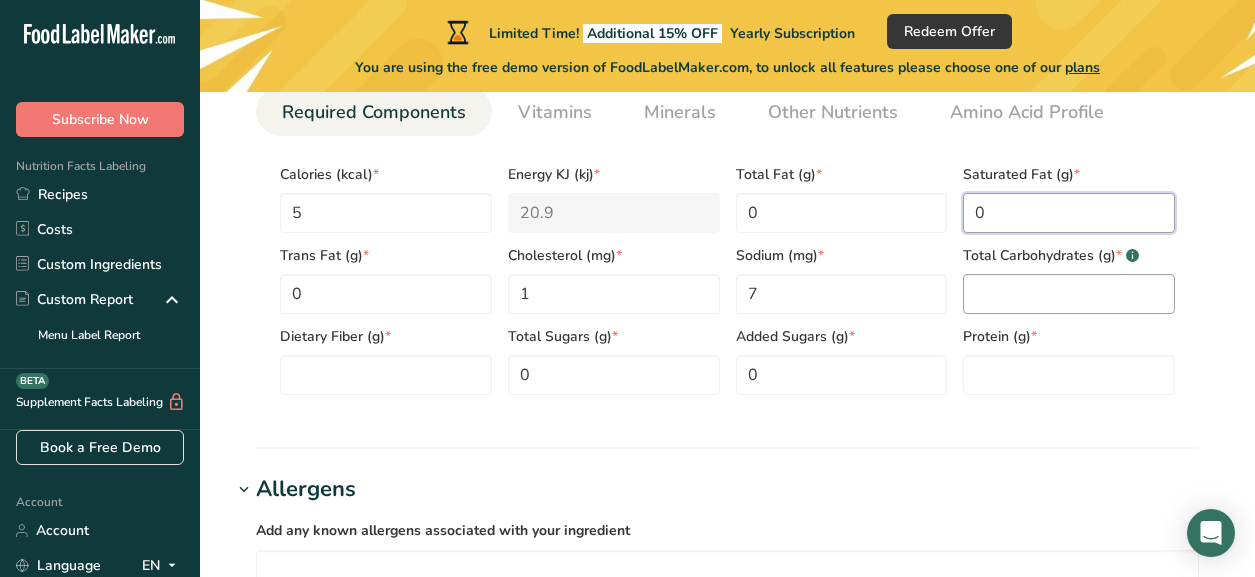 type on "0" 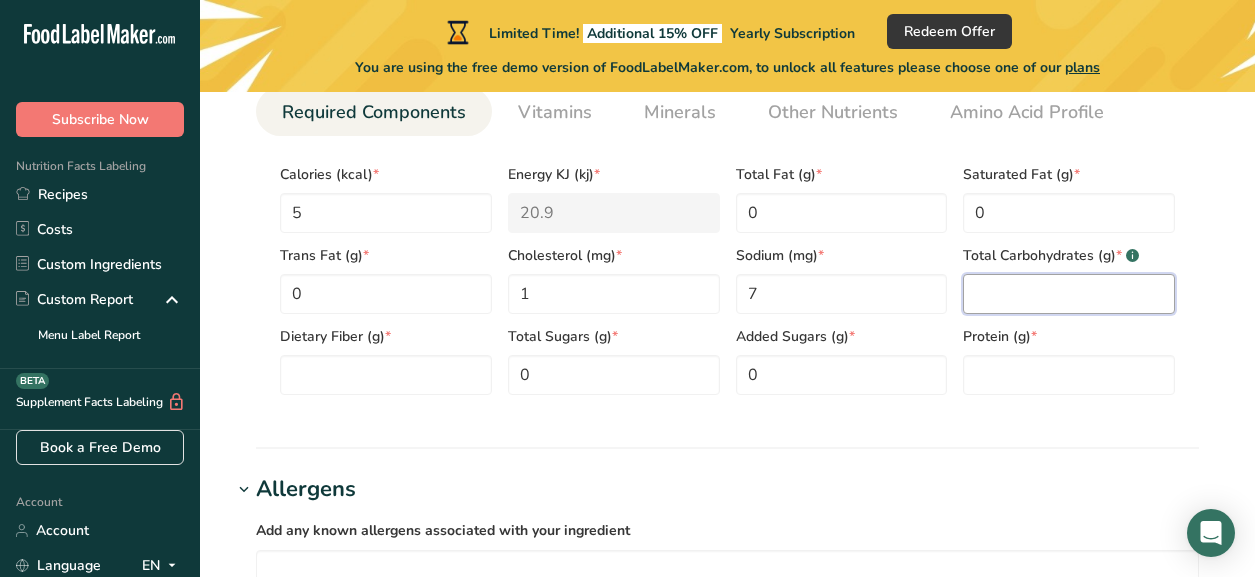 click at bounding box center (1069, 294) 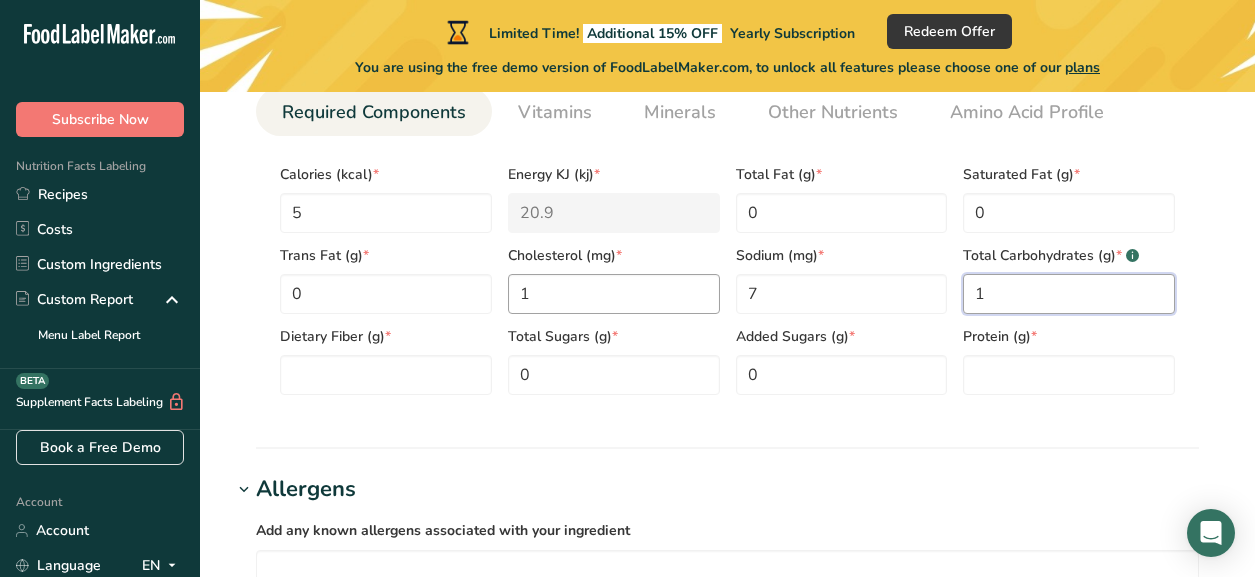 type on "1" 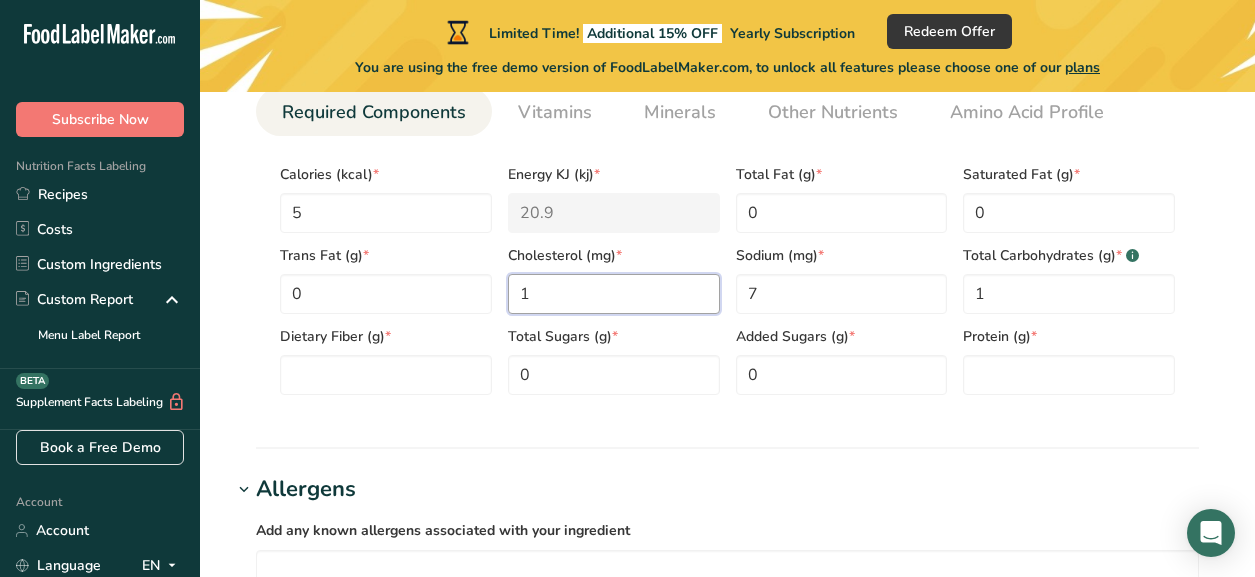 click on "1" at bounding box center (614, 294) 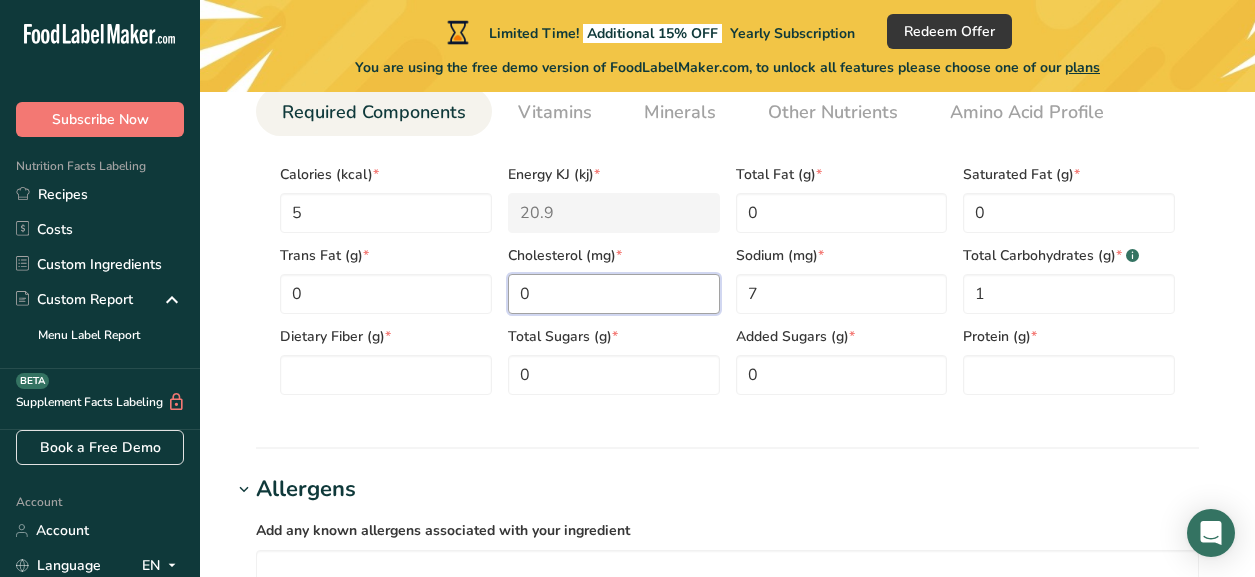 type on "0" 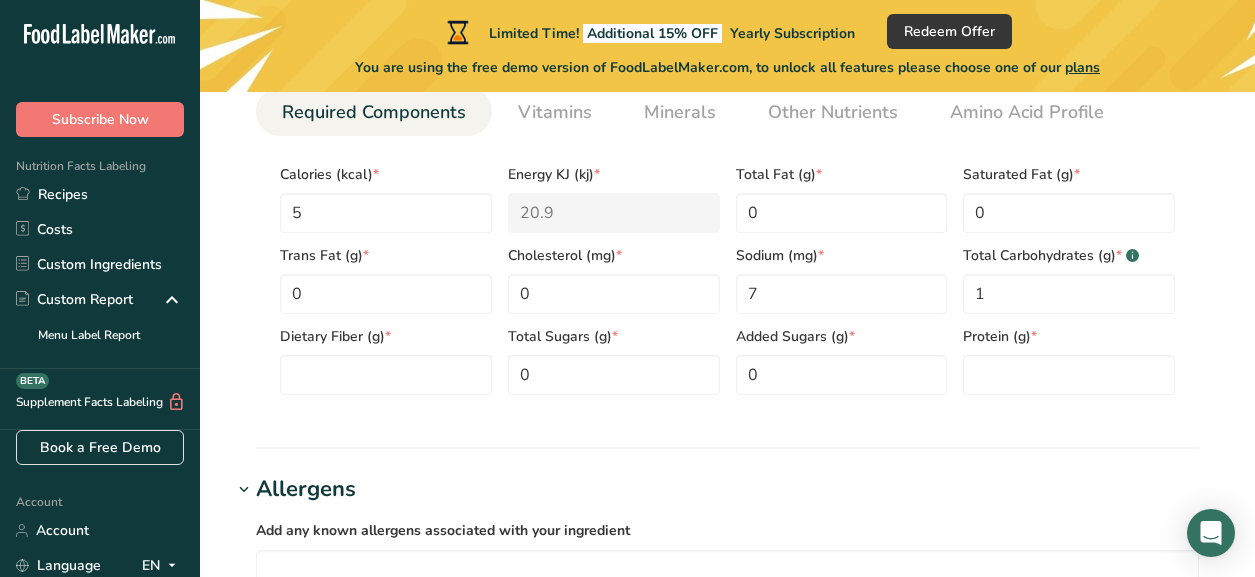 click on "Calories
(kcal) *     5
Energy KJ
(kj) *     20.9
Total Fat
(g) *     0
Saturated Fat
(g) *     0
Trans Fat
(g) *     0
Cholesterol
(mg) *     0
Sodium
(mg) *     7
Total Carbohydrates
(g) *   .a-a{fill:#347362;}.b-a{fill:#fff;}           1
Dietary Fiber
(g) *
Total Sugars
(g) *     0
Added Sugars
(g) *     0
Protein
(g) *
Vitamin D
(mcg)
Vitamin A, RAE
(mcg)
Vitamin C
(mg)
Vitamin E
(mg)" at bounding box center [727, 273] 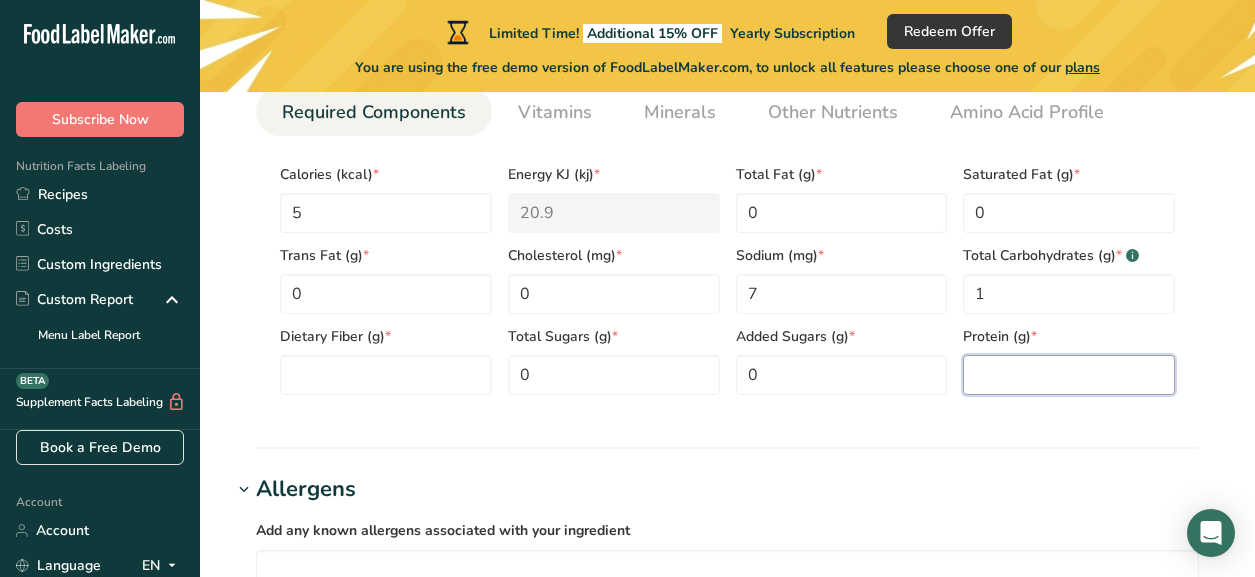 click at bounding box center (1069, 375) 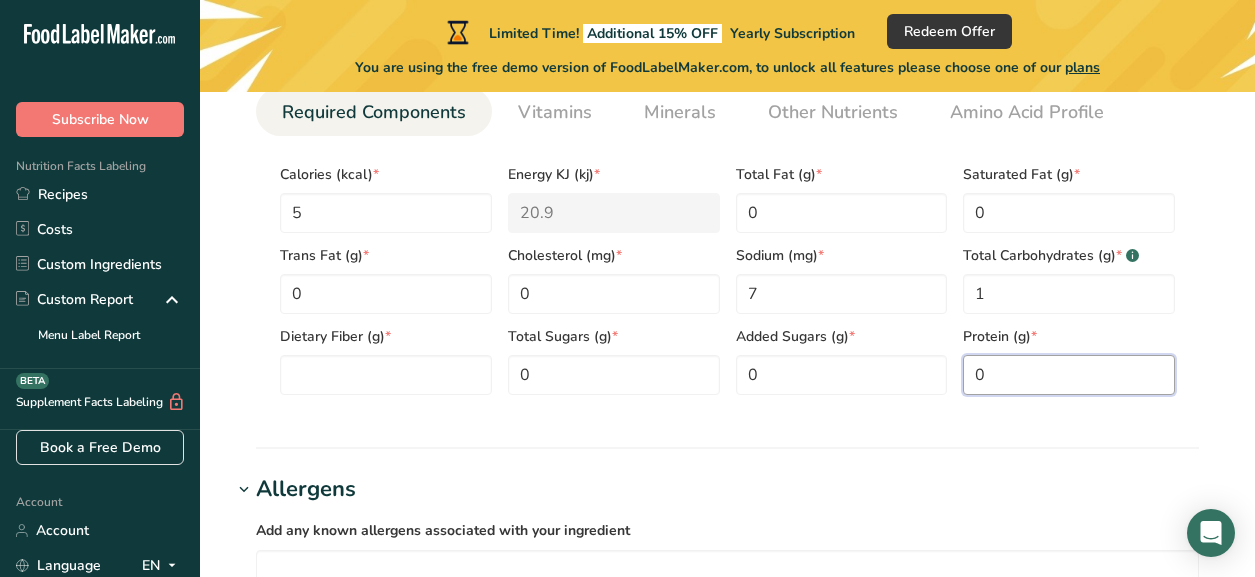 type on "0" 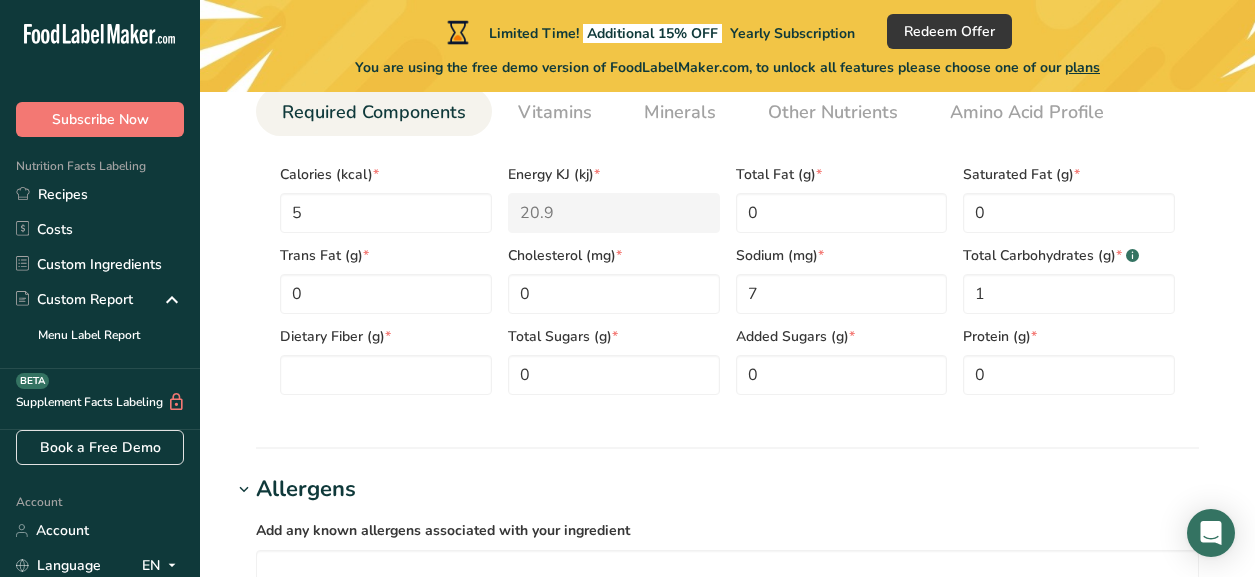 click on "Nutritional Info
Serving Size
.a-a{fill:#347362;}.b-a{fill:#fff;}
Add ingredient serving size *
g
kg
mg
mcg
lb
oz
l
mL
fl oz
tbsp
tsp
cup
qt
gallon
Required Components Vitamins Minerals Other Nutrients Amino Acid Profile
Calories
(kcal) *     5
Energy KJ
(kj) *     20.9
Total Fat
(g) *     0 *     0 *     0 *     0 *" at bounding box center [727, 188] 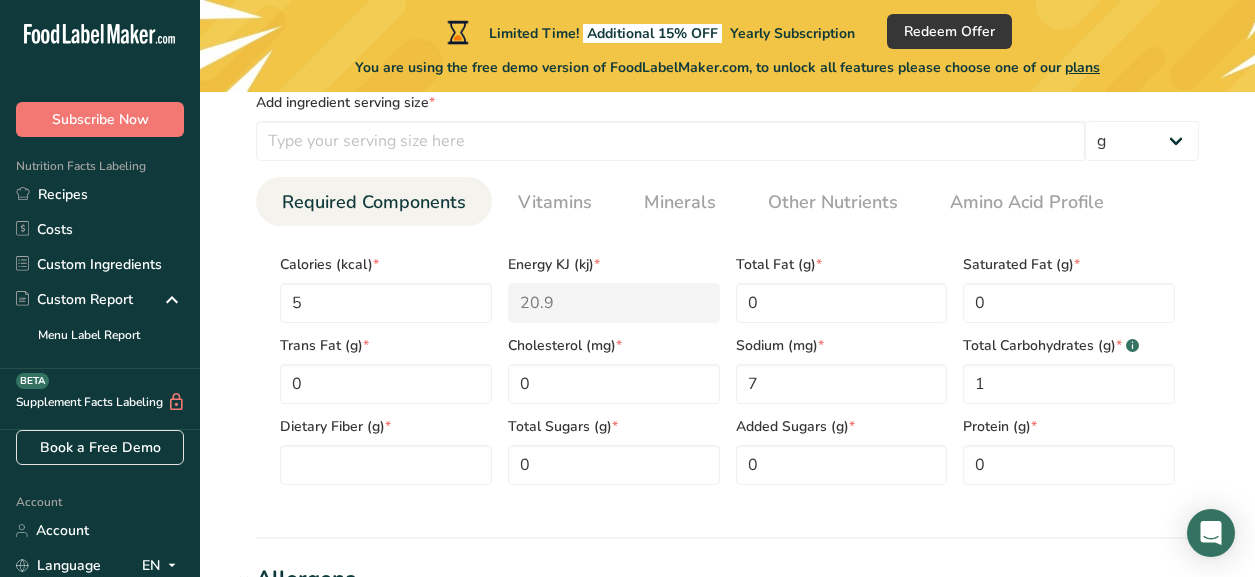 scroll, scrollTop: 850, scrollLeft: 0, axis: vertical 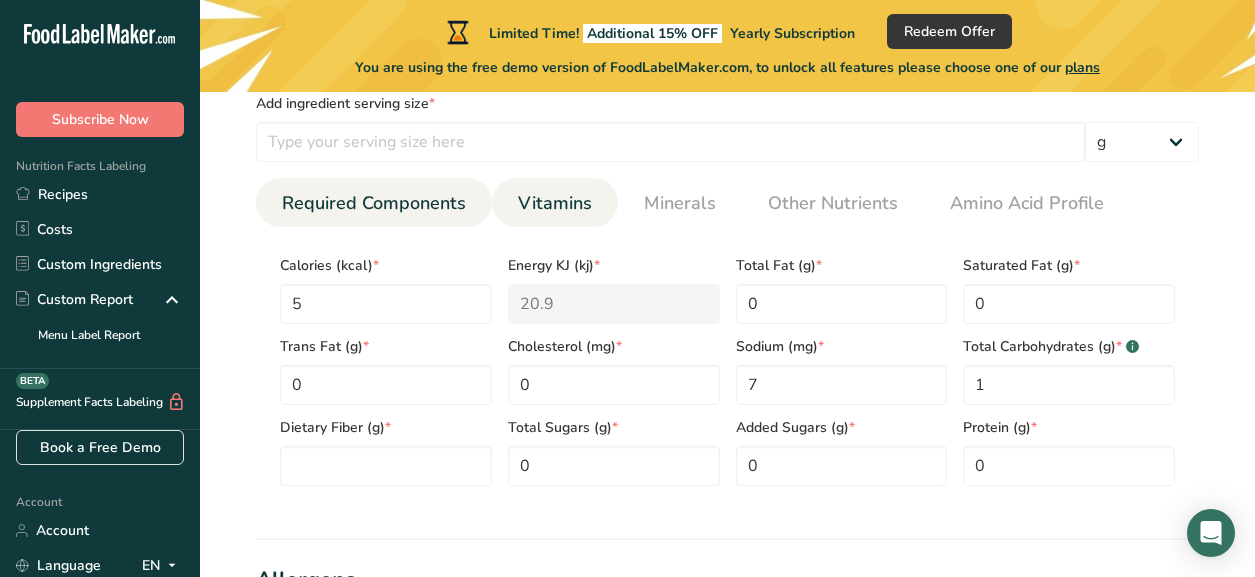 click on "Vitamins" at bounding box center (555, 203) 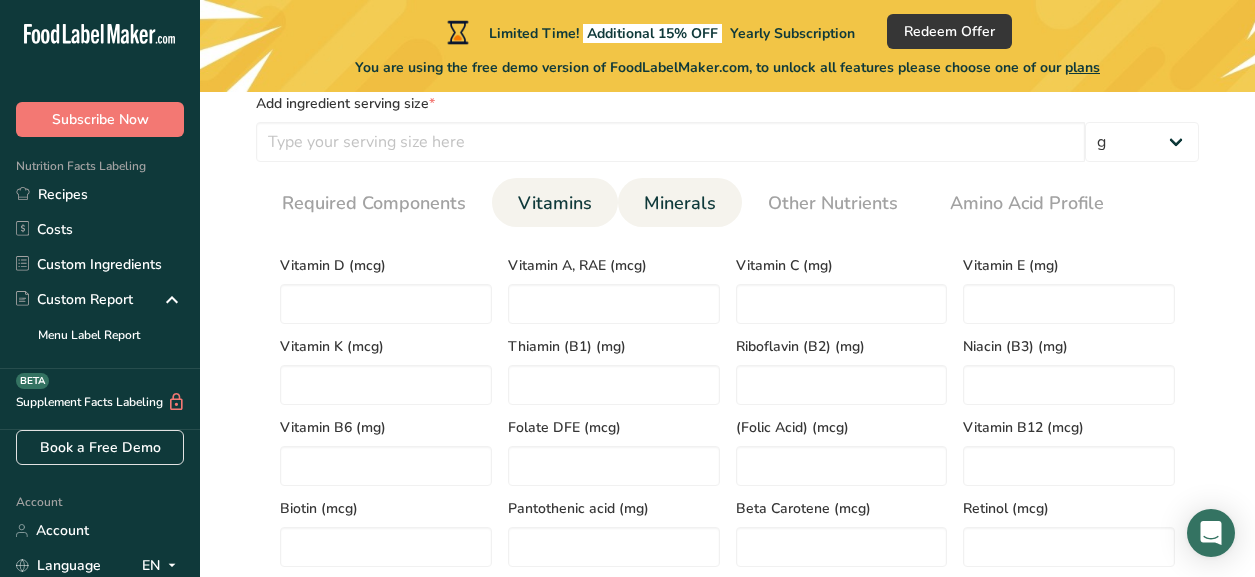 click on "Minerals" at bounding box center (680, 203) 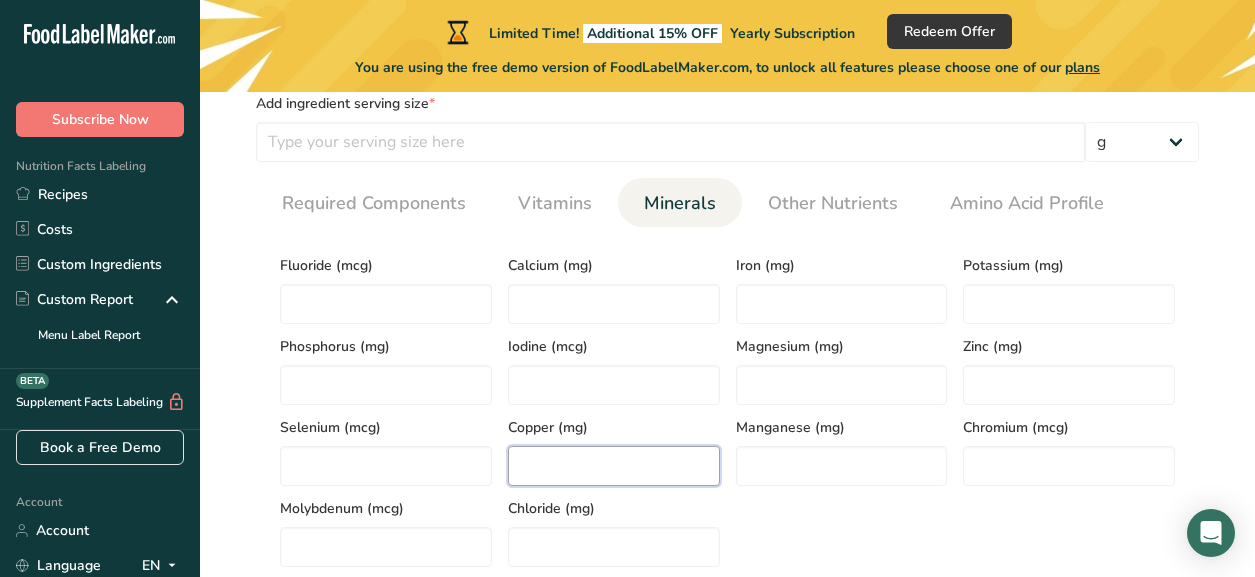 click at bounding box center (614, 466) 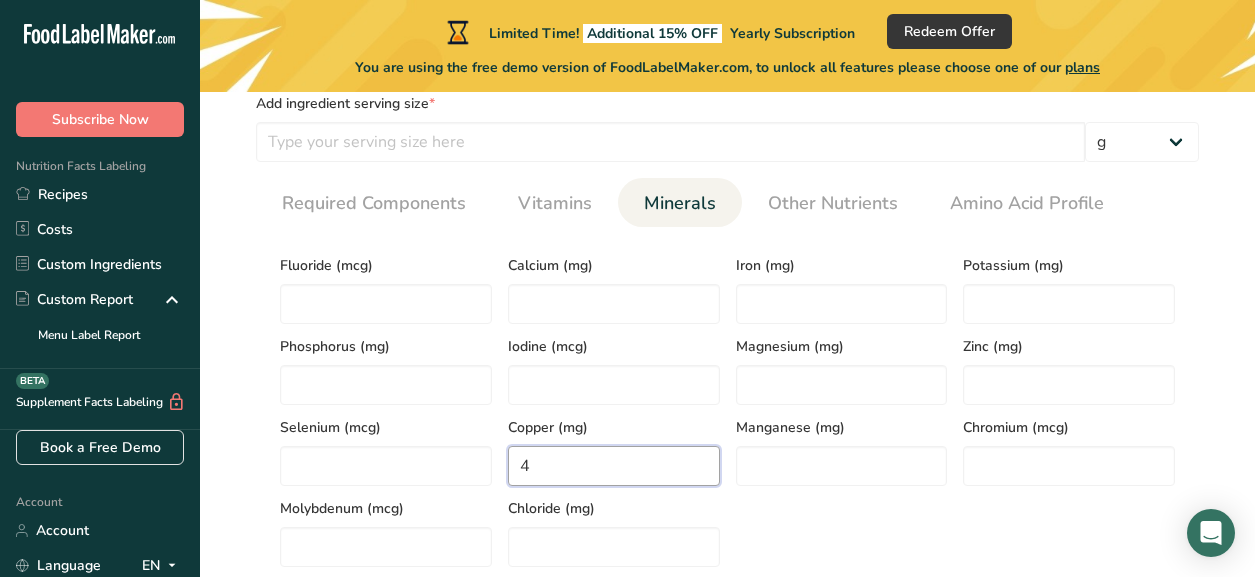 type on "4" 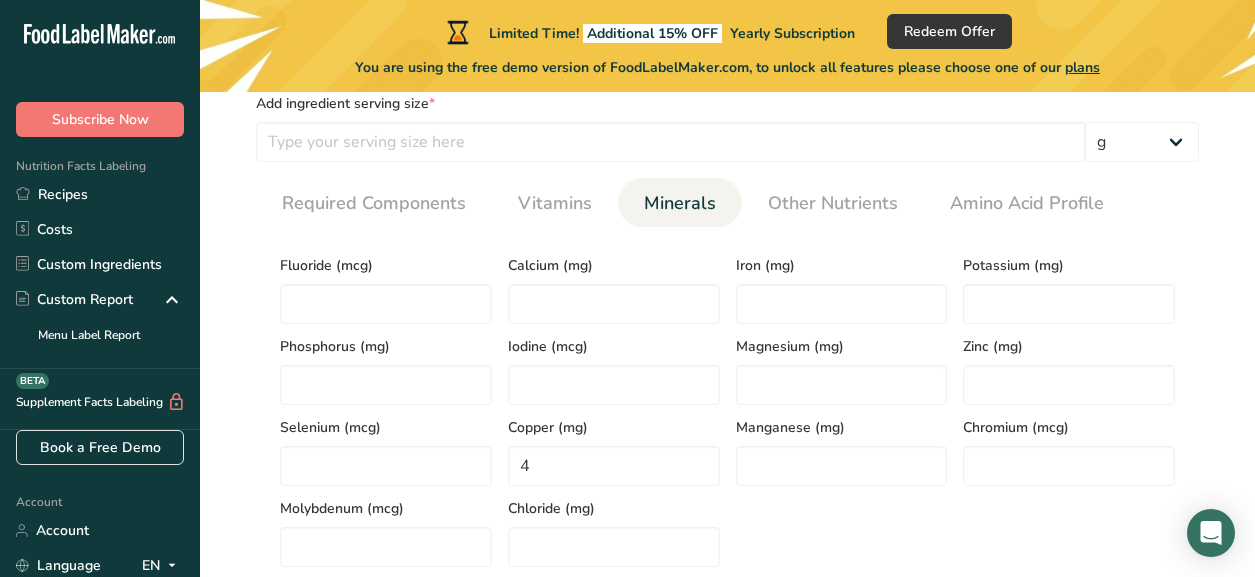 click on "Serving Size
.a-a{fill:#347362;}.b-a{fill:#fff;}
Add ingredient serving size *
g
kg
mg
mcg
lb
oz
l
mL
fl oz
tbsp
tsp
cup
qt
gallon
Required Components Vitamins Minerals Other Nutrients Amino Acid Profile
Calories
(kcal) *     5
Energy KJ
(kj) *     20.9
Total Fat
(g) *     0
Saturated Fat
(g) *     0 *" at bounding box center [727, 323] 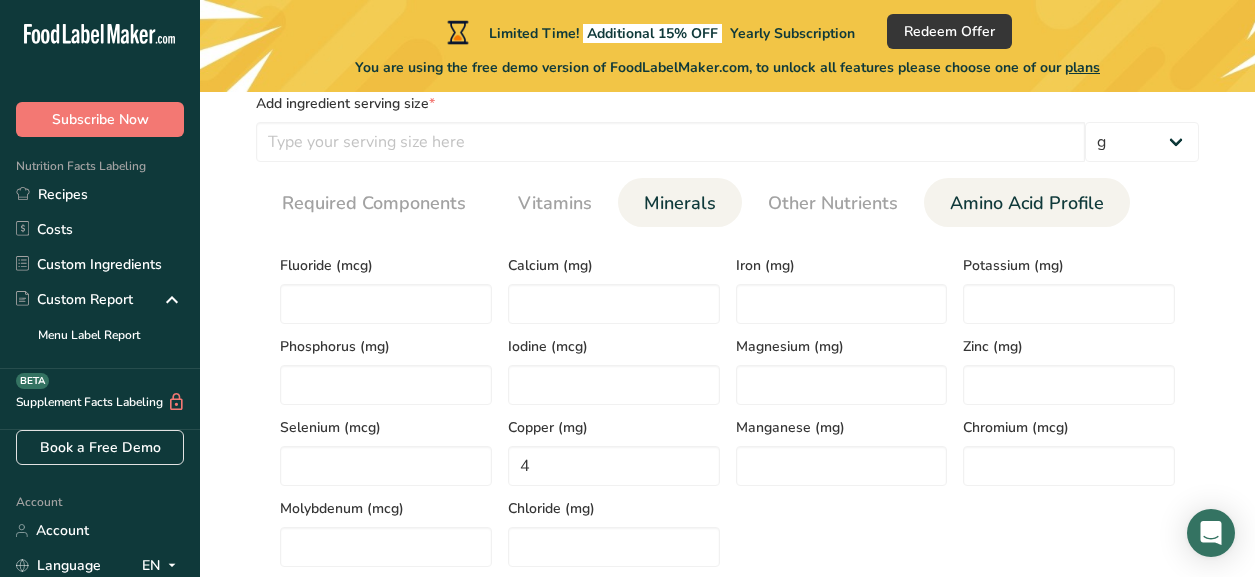 click on "Amino Acid Profile" at bounding box center [1027, 203] 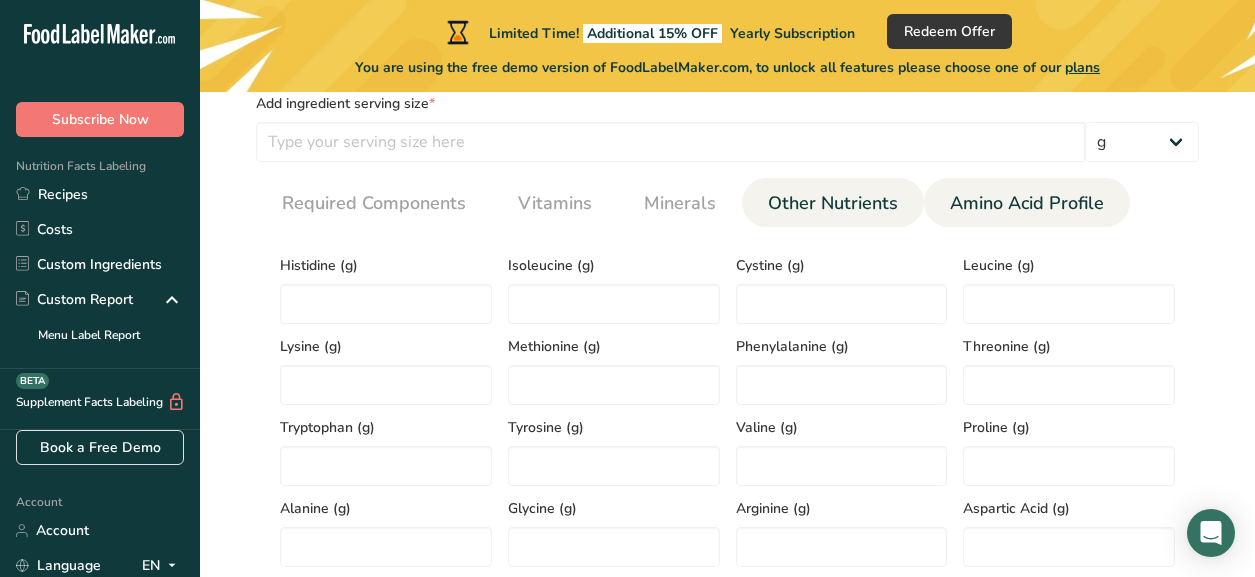 click on "Other Nutrients" at bounding box center (833, 203) 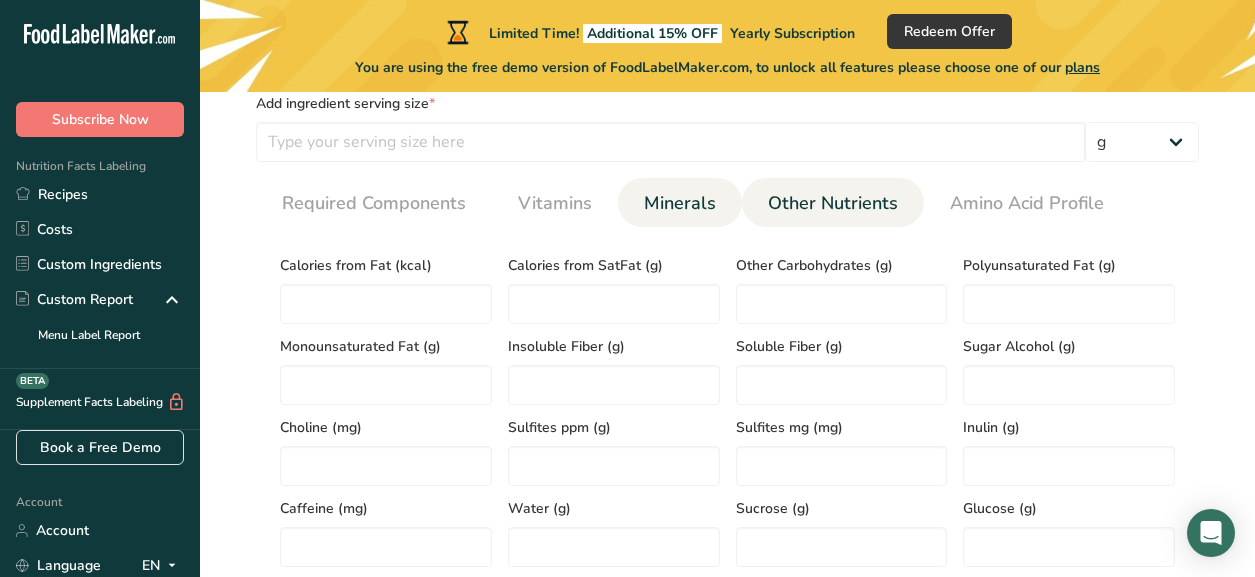 click on "Minerals" at bounding box center (680, 203) 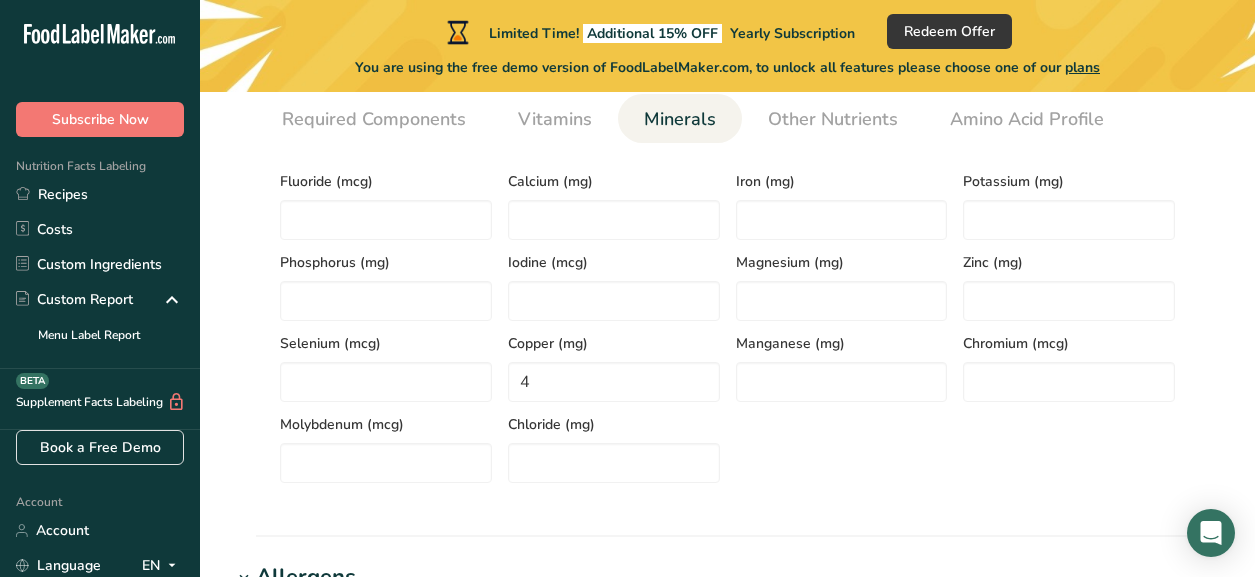 scroll, scrollTop: 936, scrollLeft: 0, axis: vertical 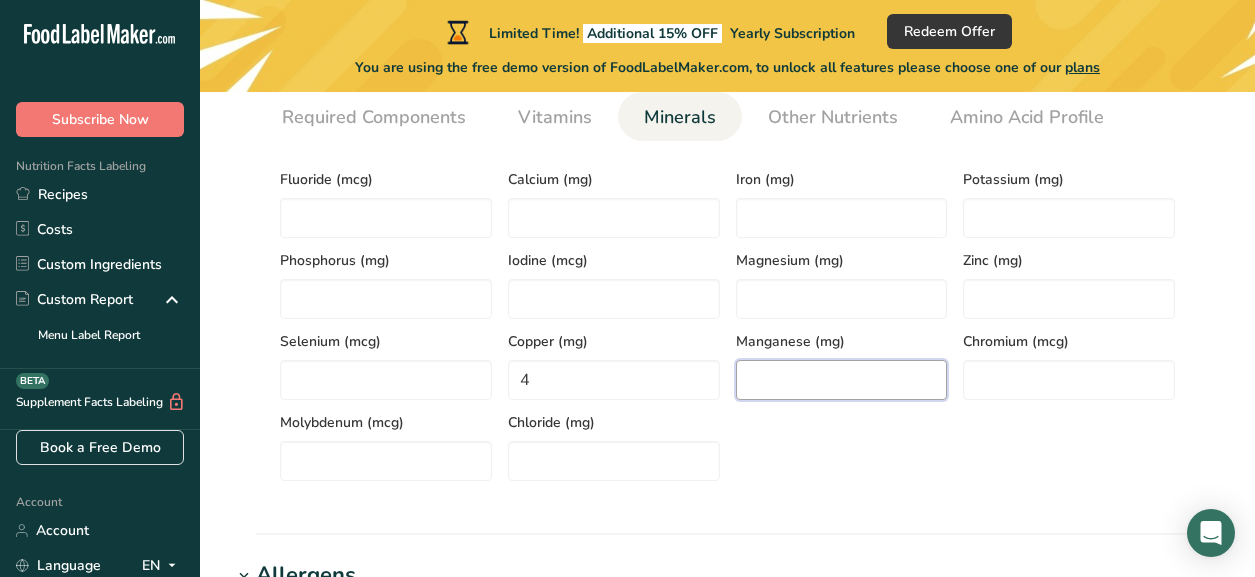 click at bounding box center (842, 380) 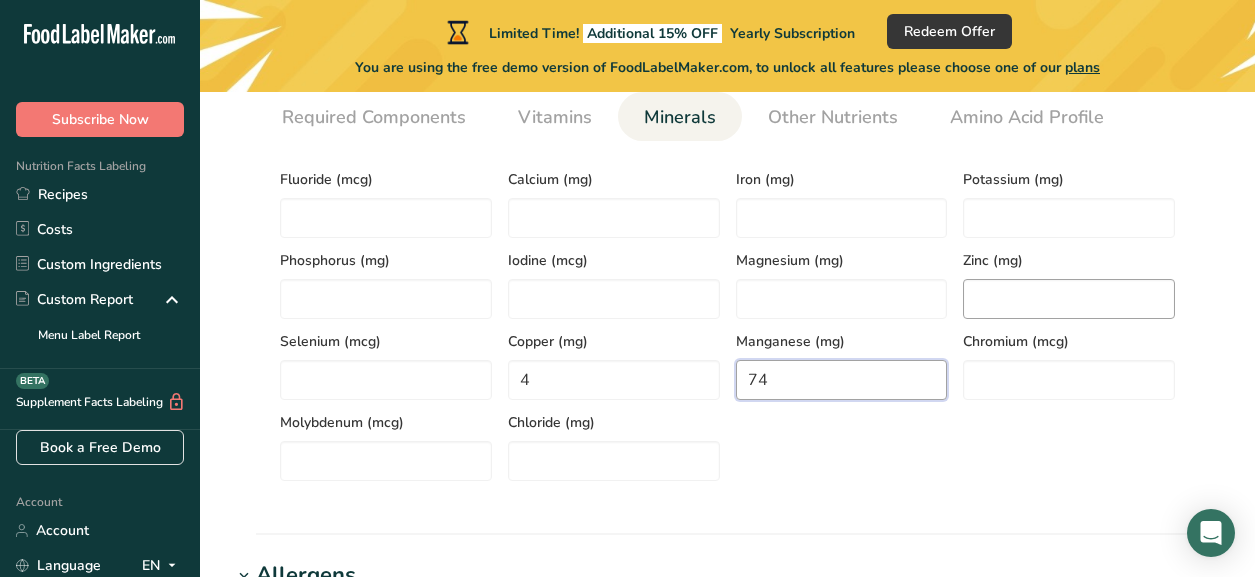 type on "7" 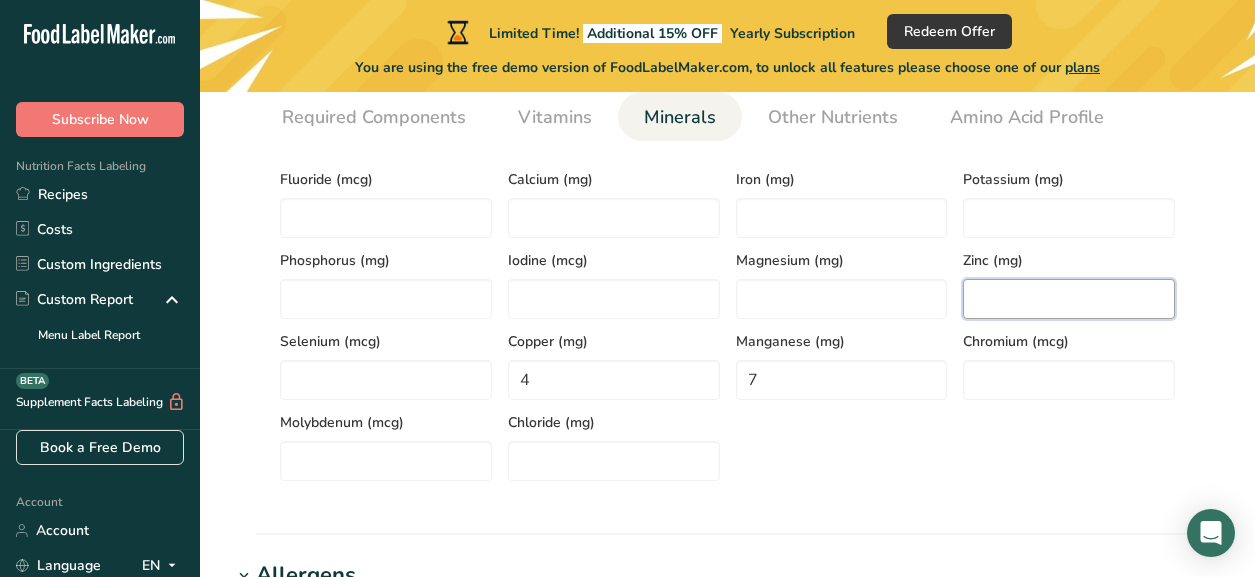 click at bounding box center (1069, 299) 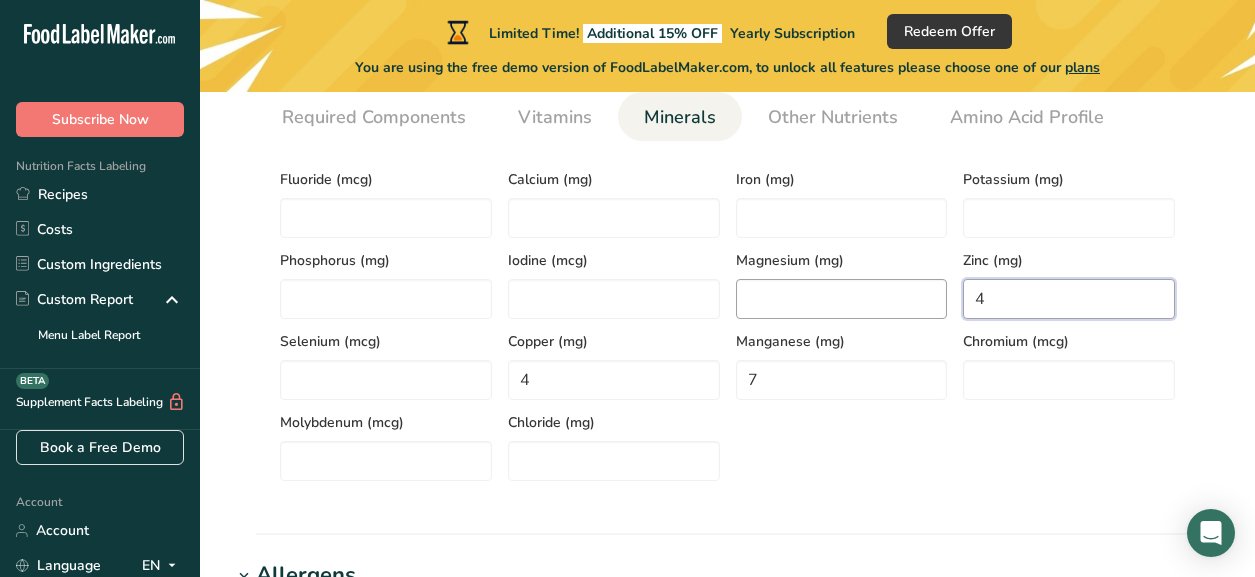 type on "4" 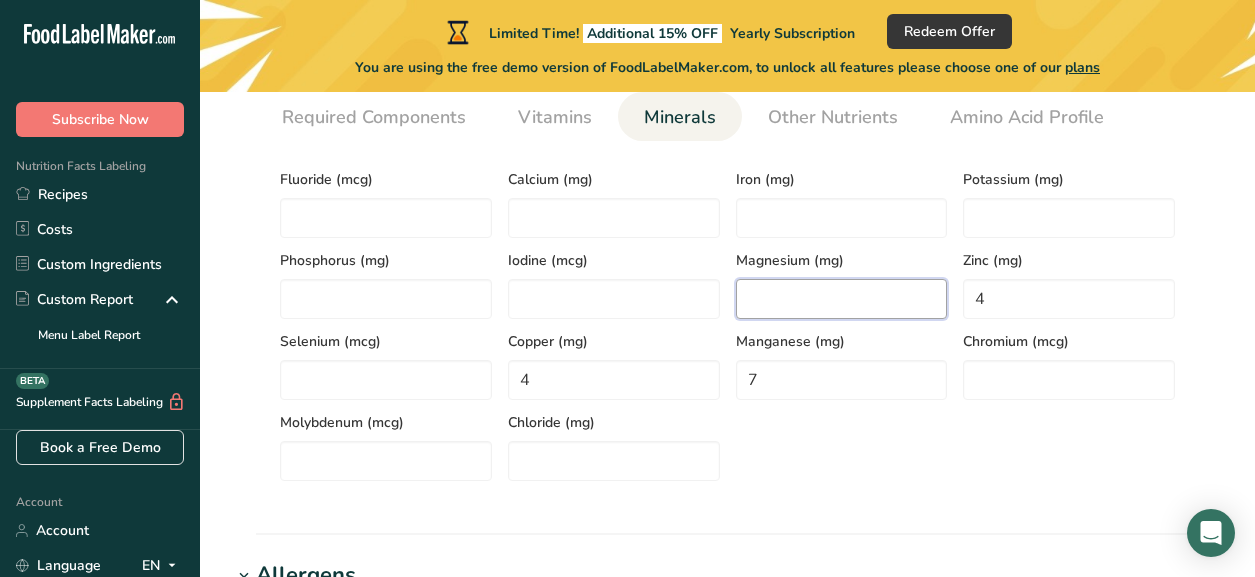 click at bounding box center (842, 299) 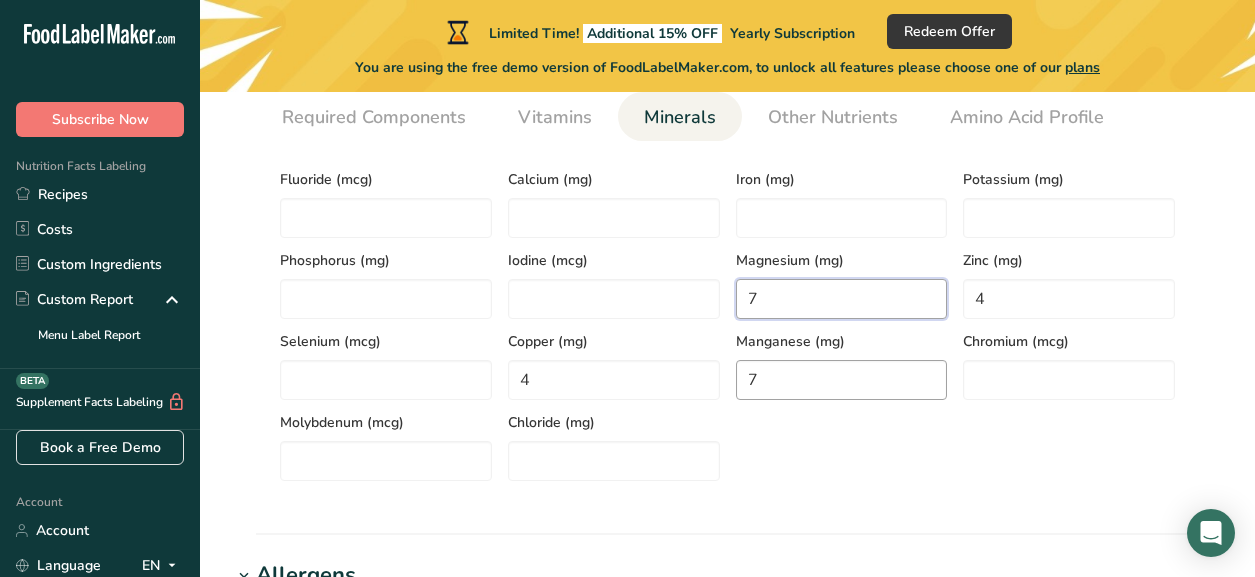 type on "7" 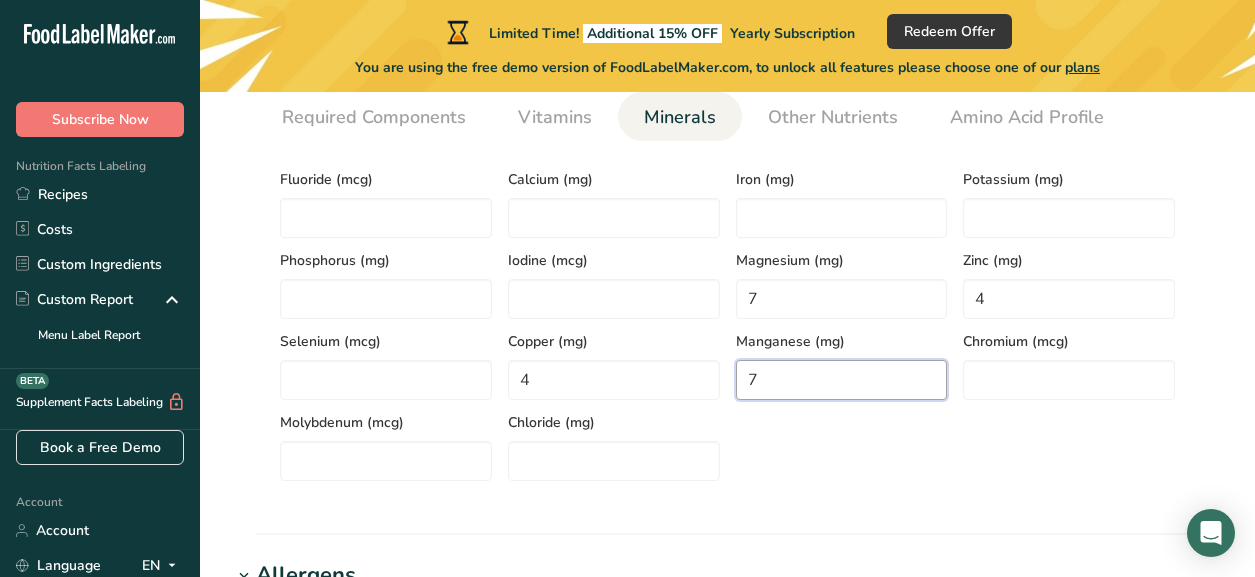 click on "7" at bounding box center [842, 380] 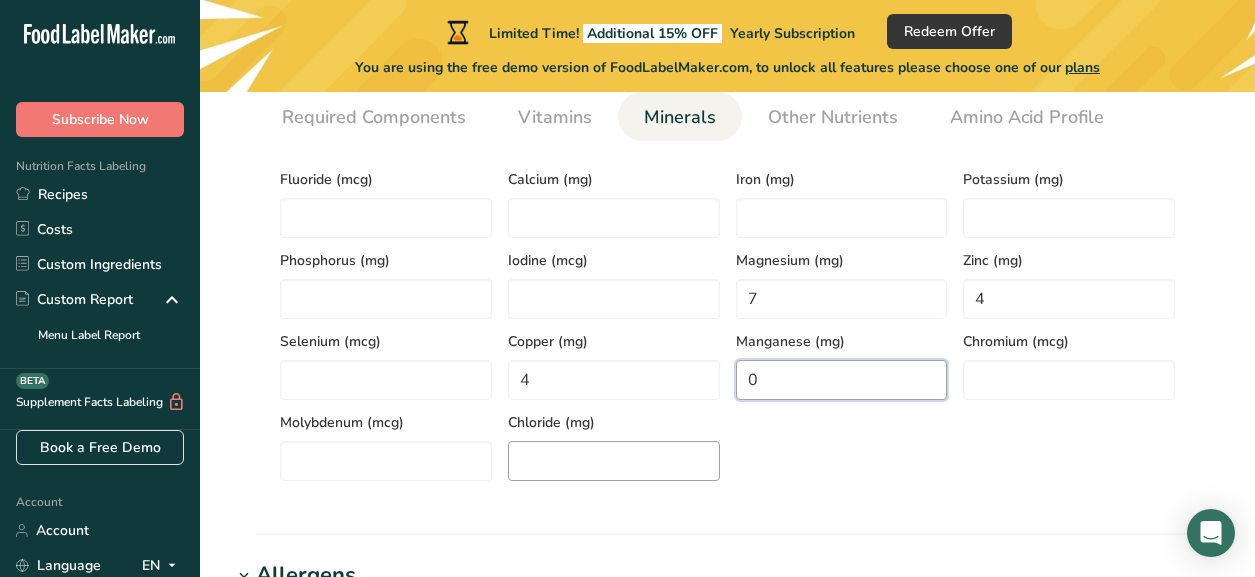 type on "0" 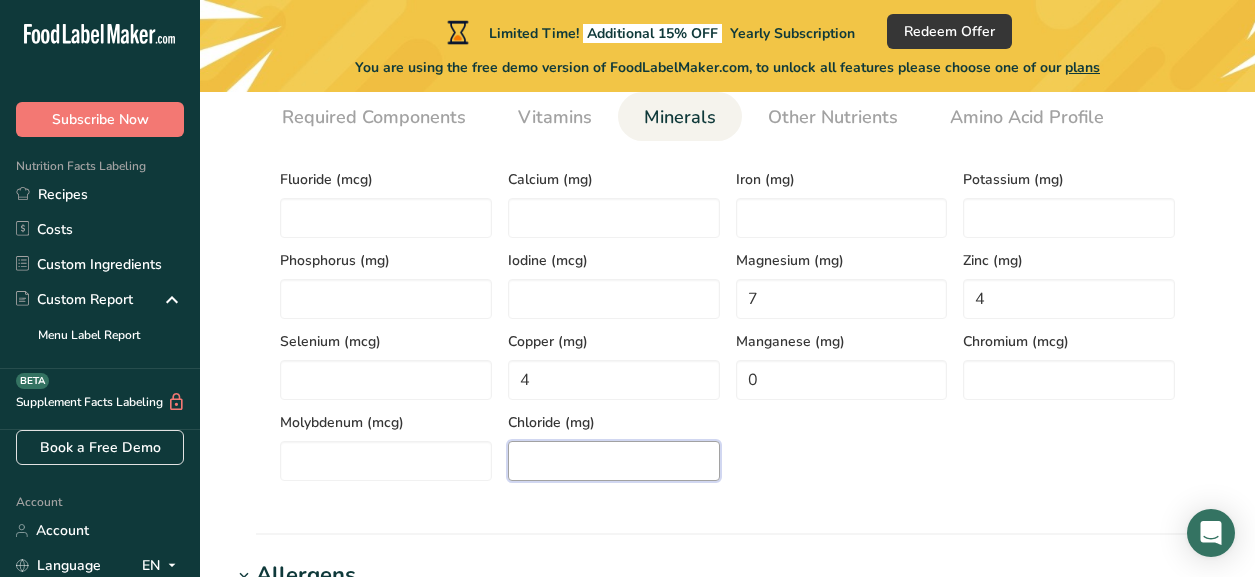 click at bounding box center [614, 461] 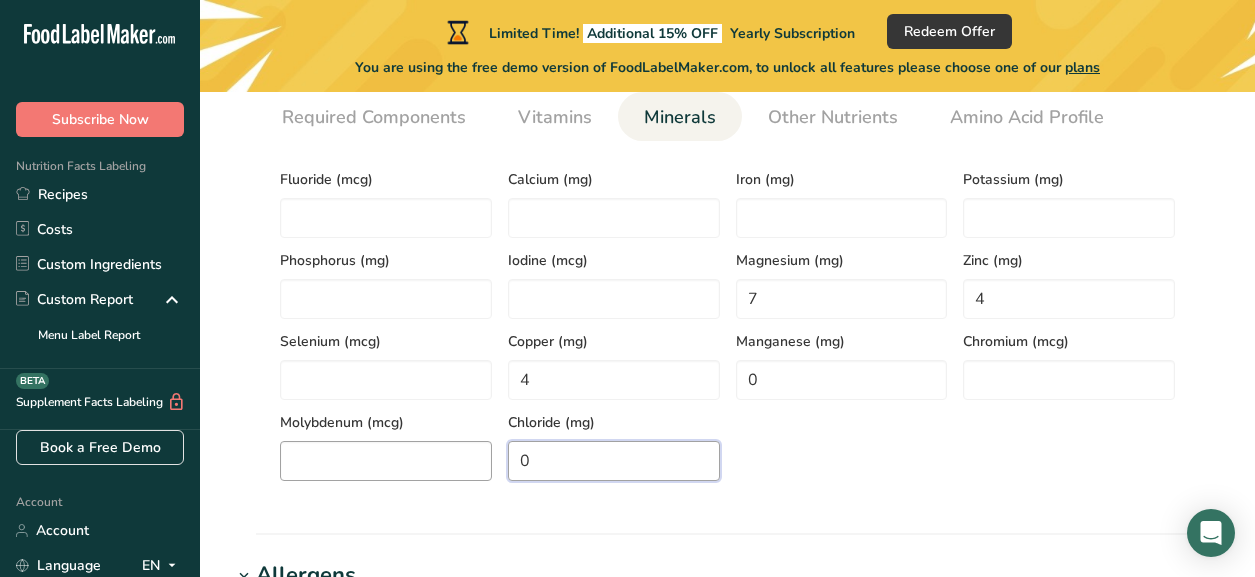 type on "0" 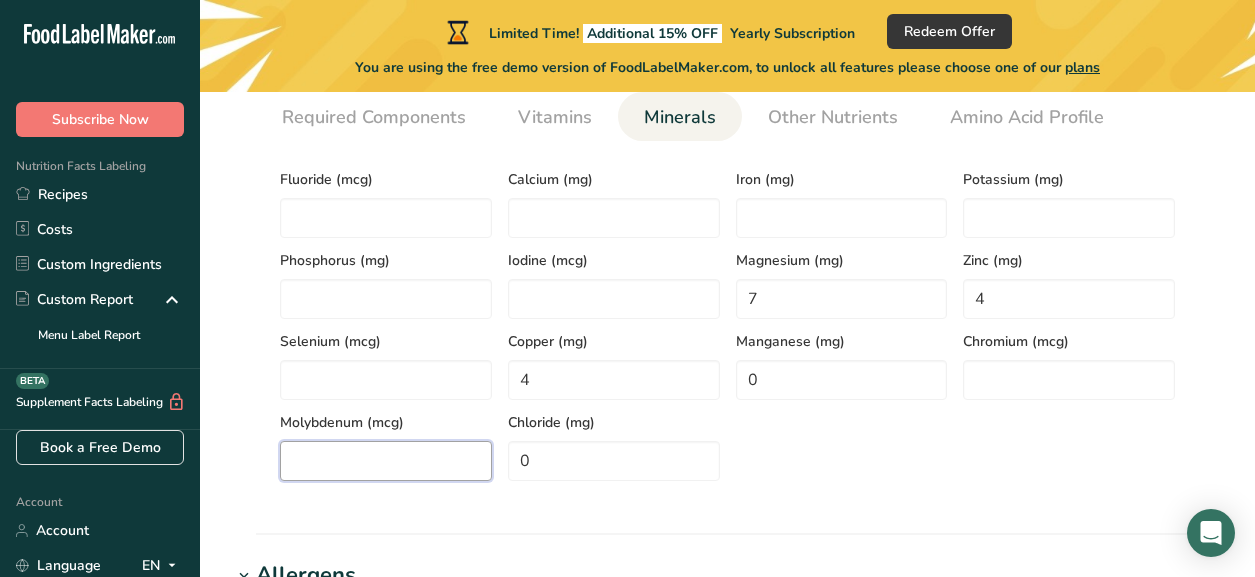 click at bounding box center [386, 461] 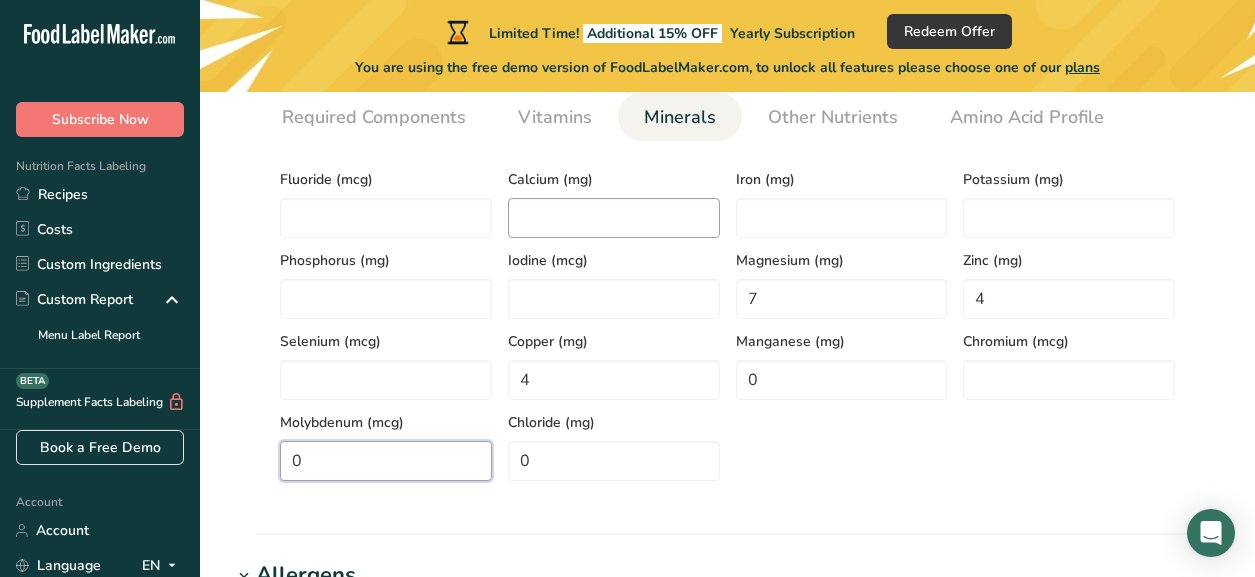 type on "0" 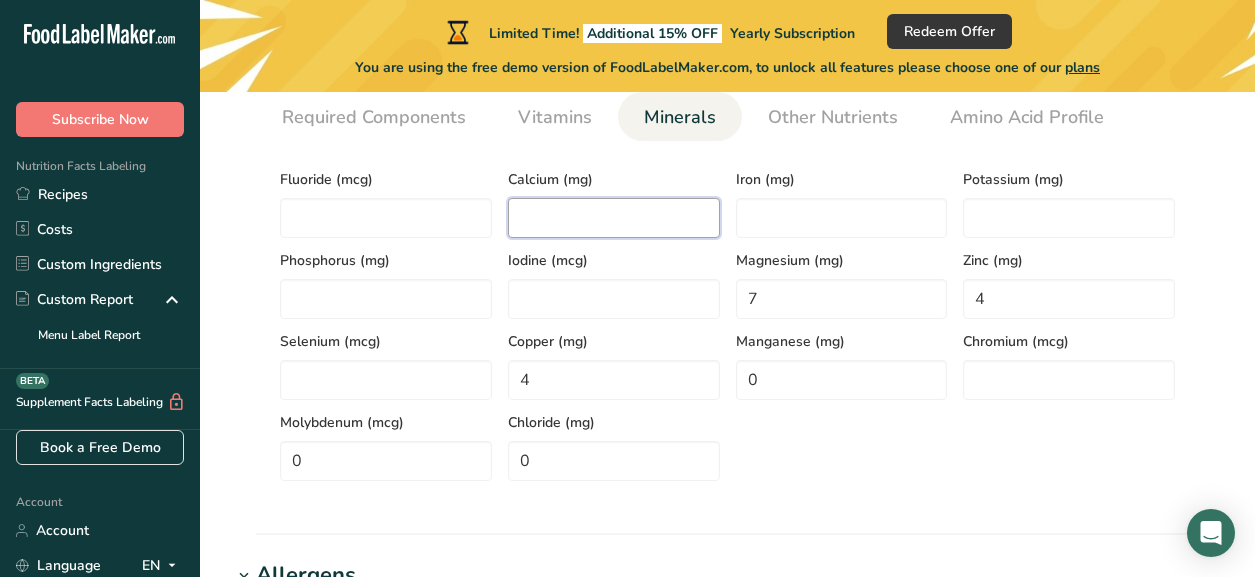 click at bounding box center [614, 218] 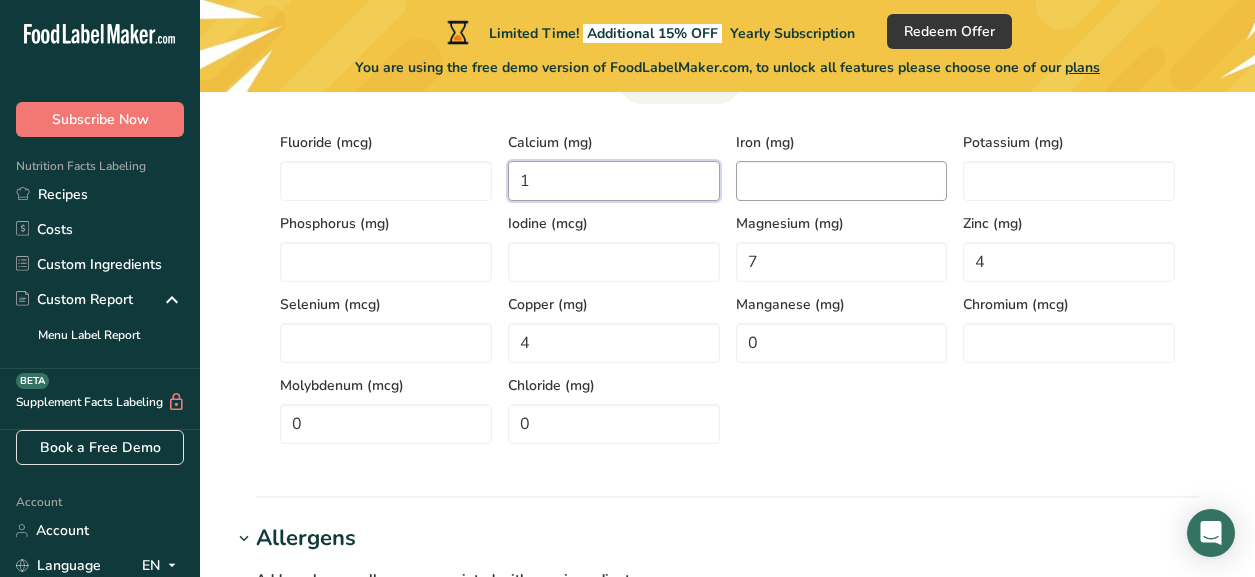 scroll, scrollTop: 966, scrollLeft: 0, axis: vertical 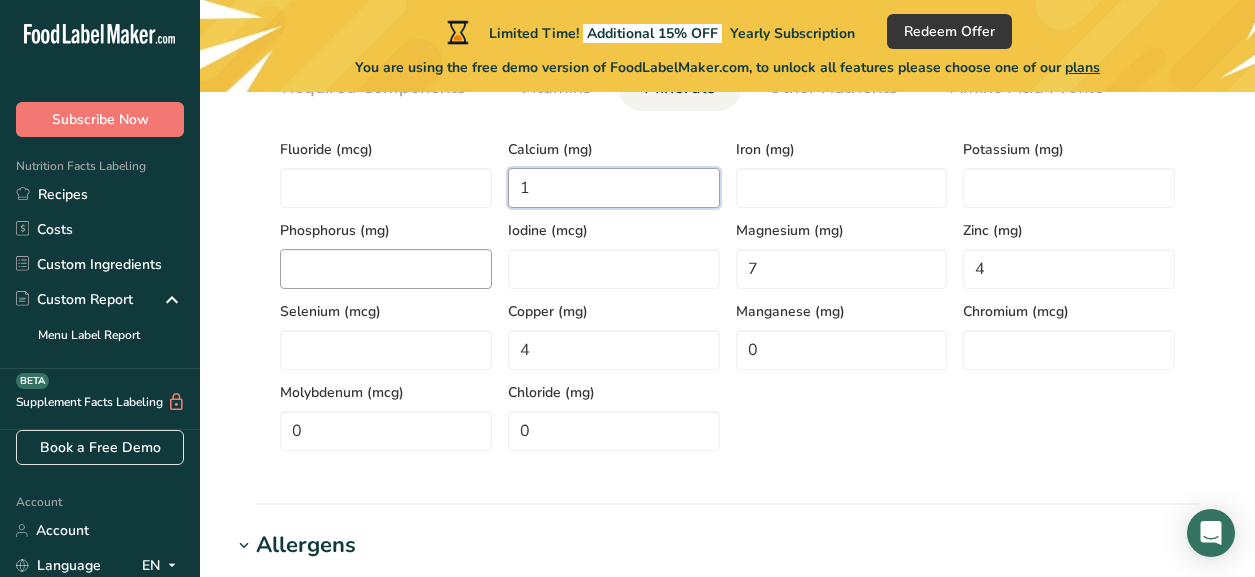 type on "1" 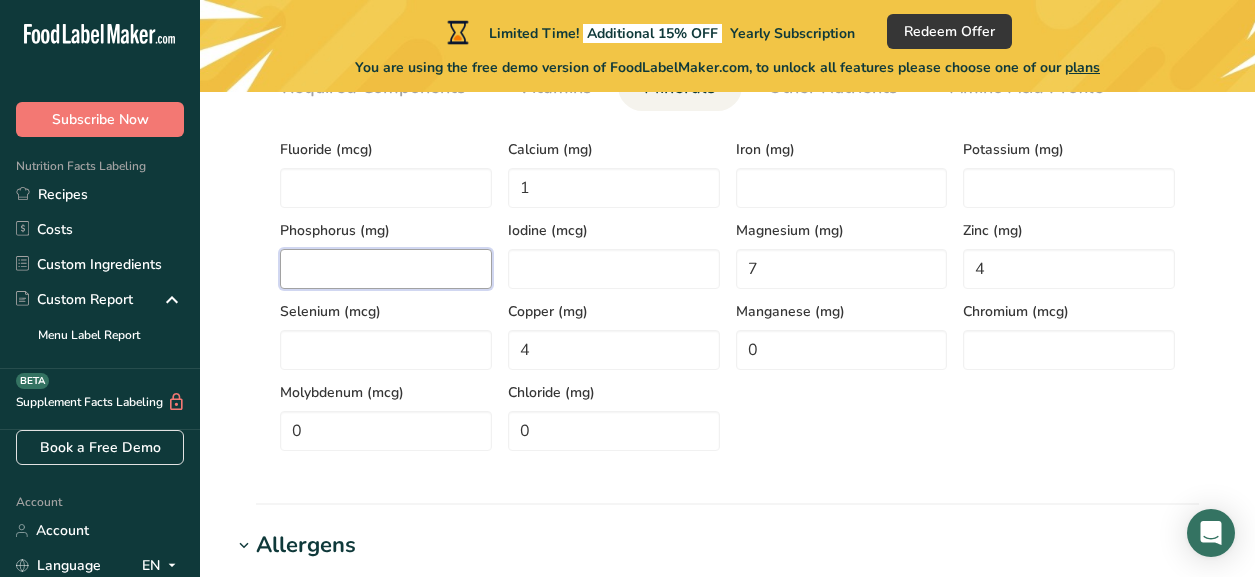 click at bounding box center [386, 269] 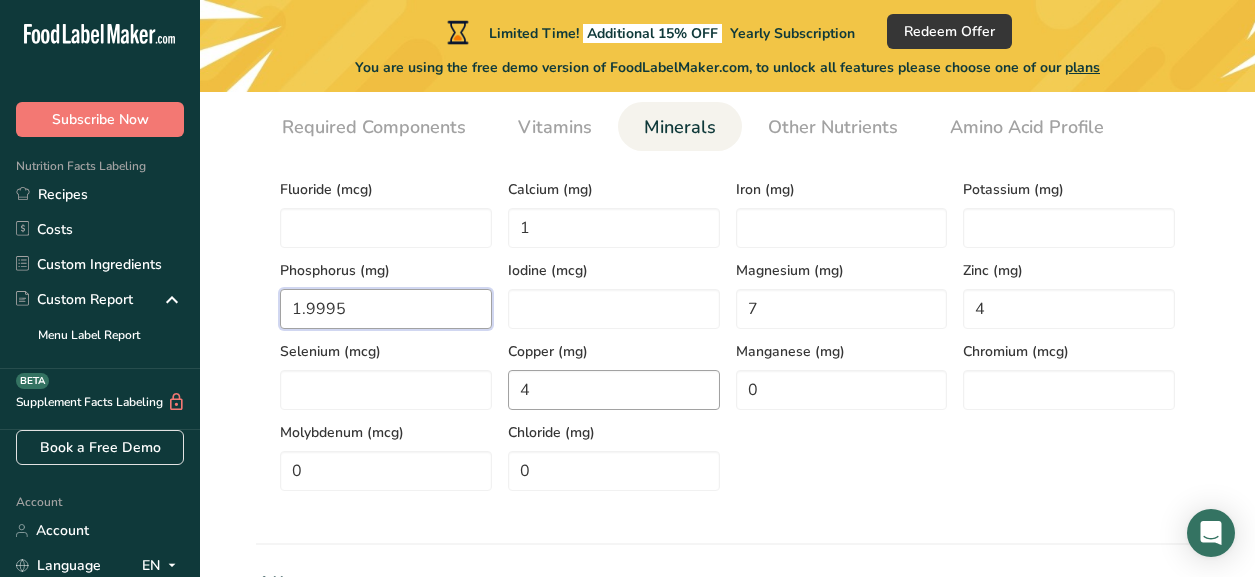 scroll, scrollTop: 925, scrollLeft: 0, axis: vertical 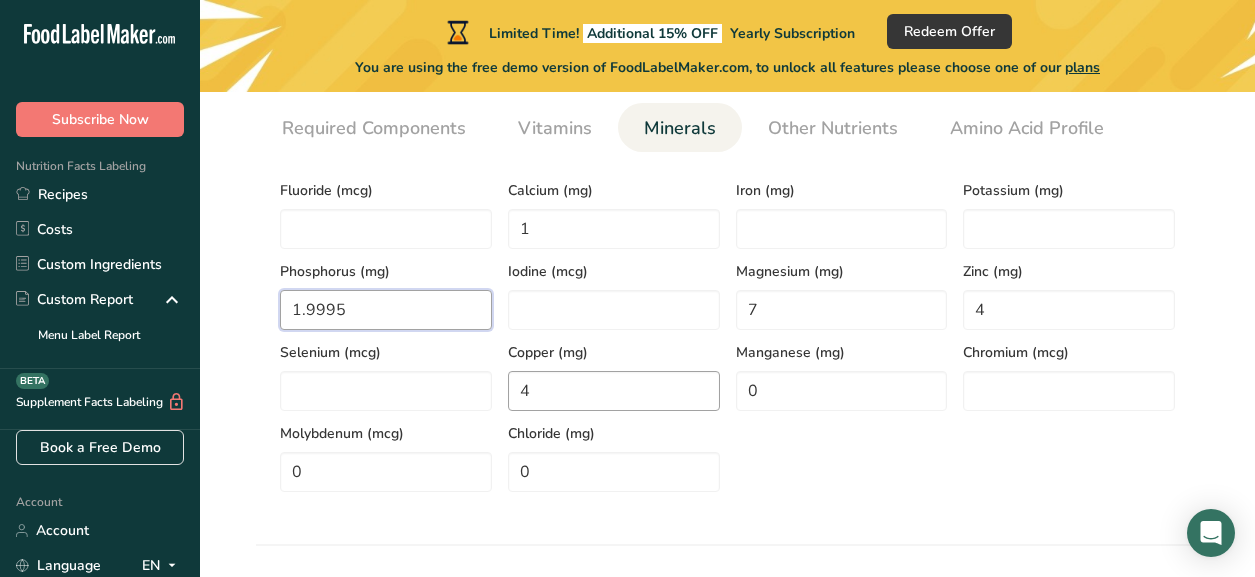 type on "1.9995" 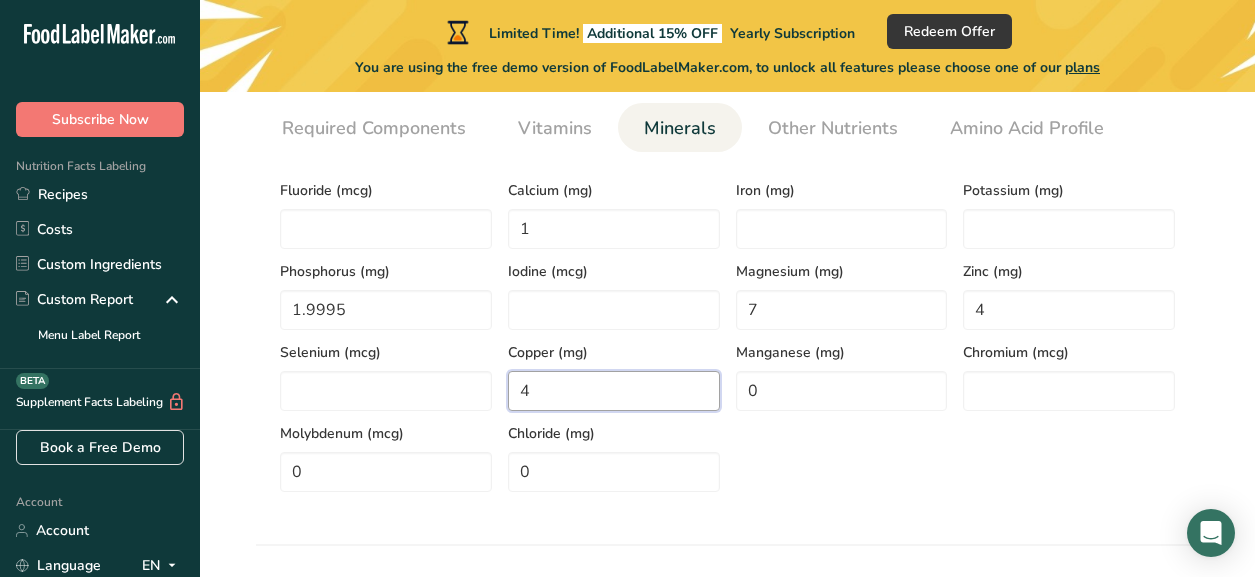 click on "4" at bounding box center [614, 391] 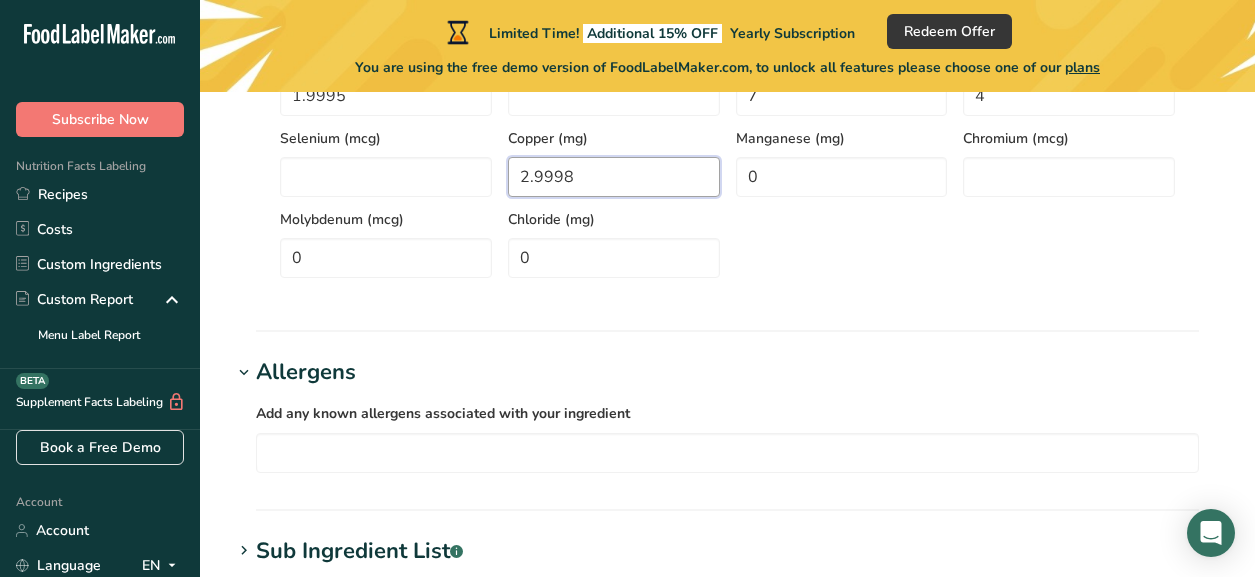 scroll, scrollTop: 1166, scrollLeft: 0, axis: vertical 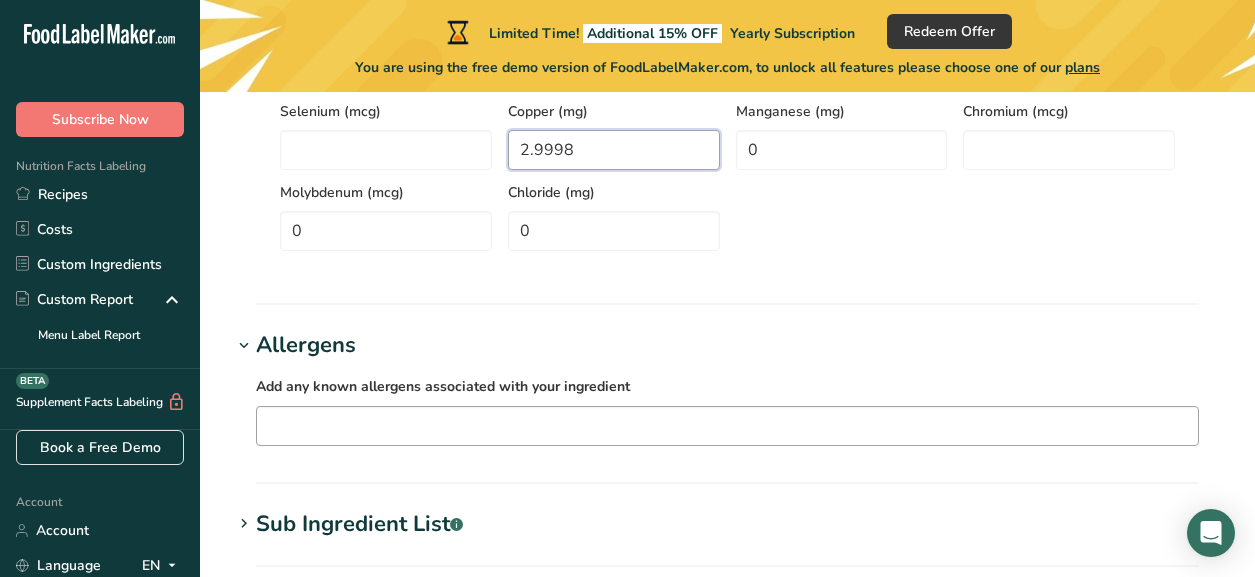 type on "2.9998" 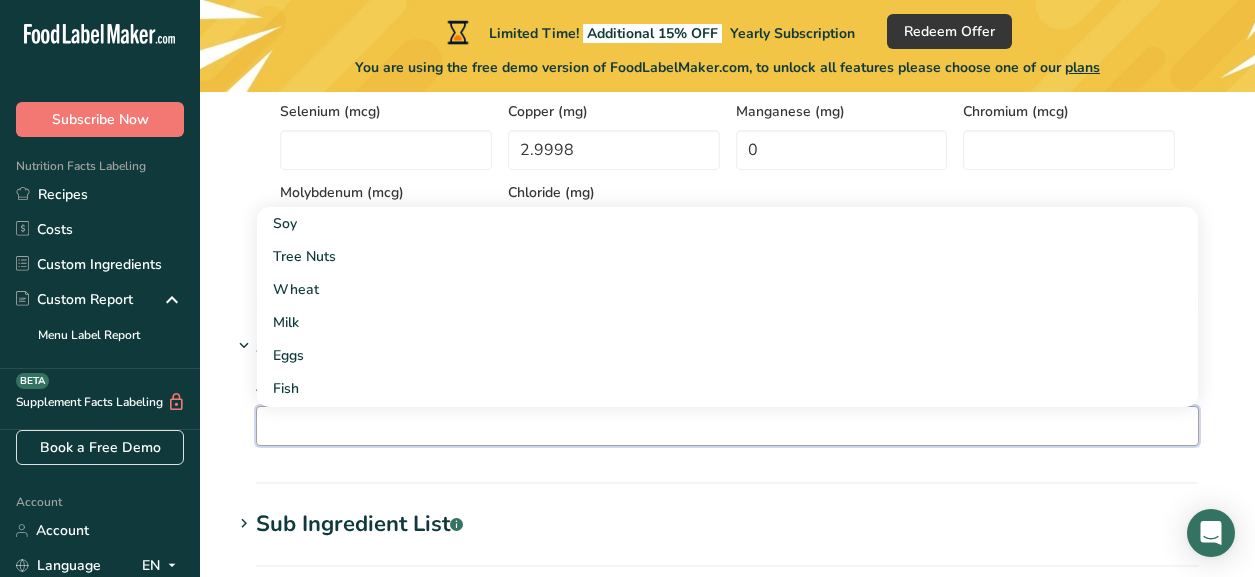 click at bounding box center (727, 425) 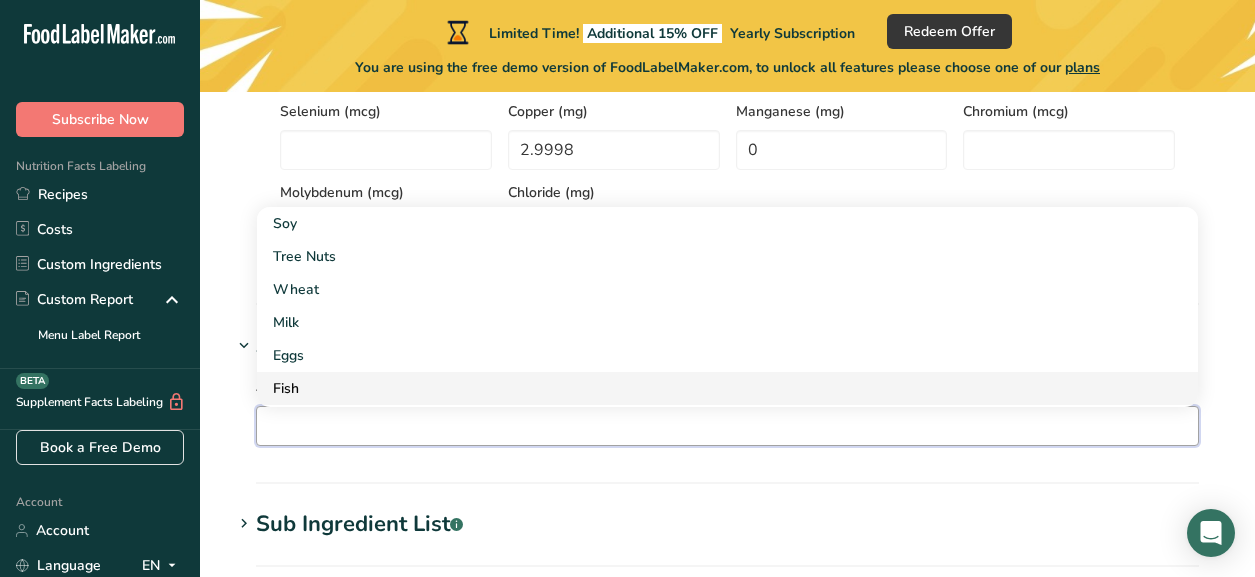 click on "Fish" at bounding box center [727, 388] 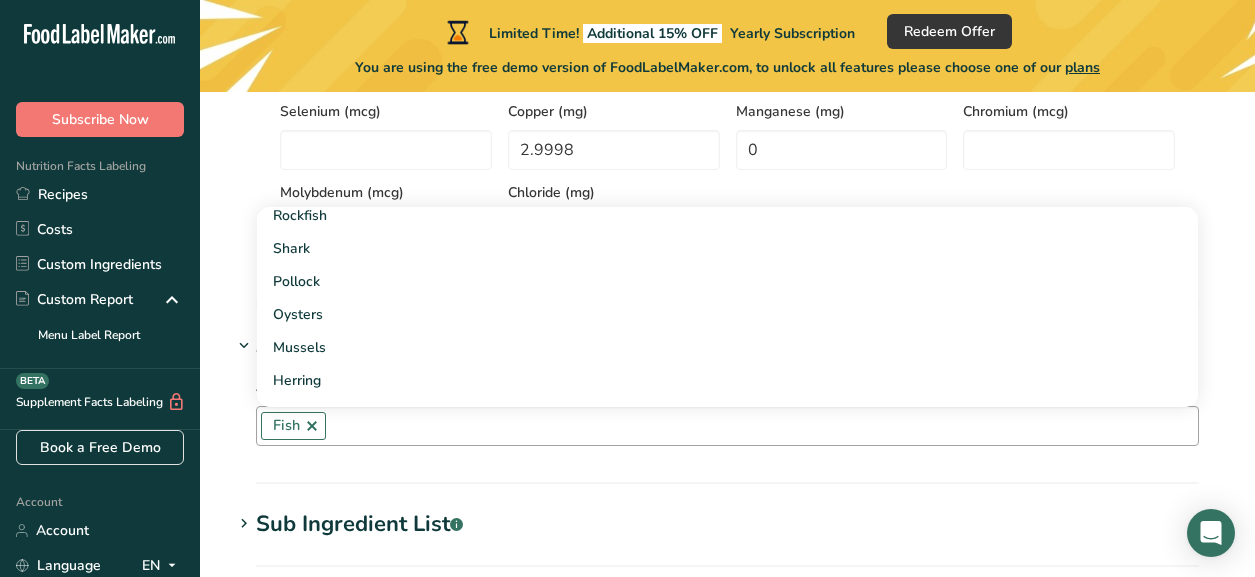 scroll, scrollTop: 1615, scrollLeft: 0, axis: vertical 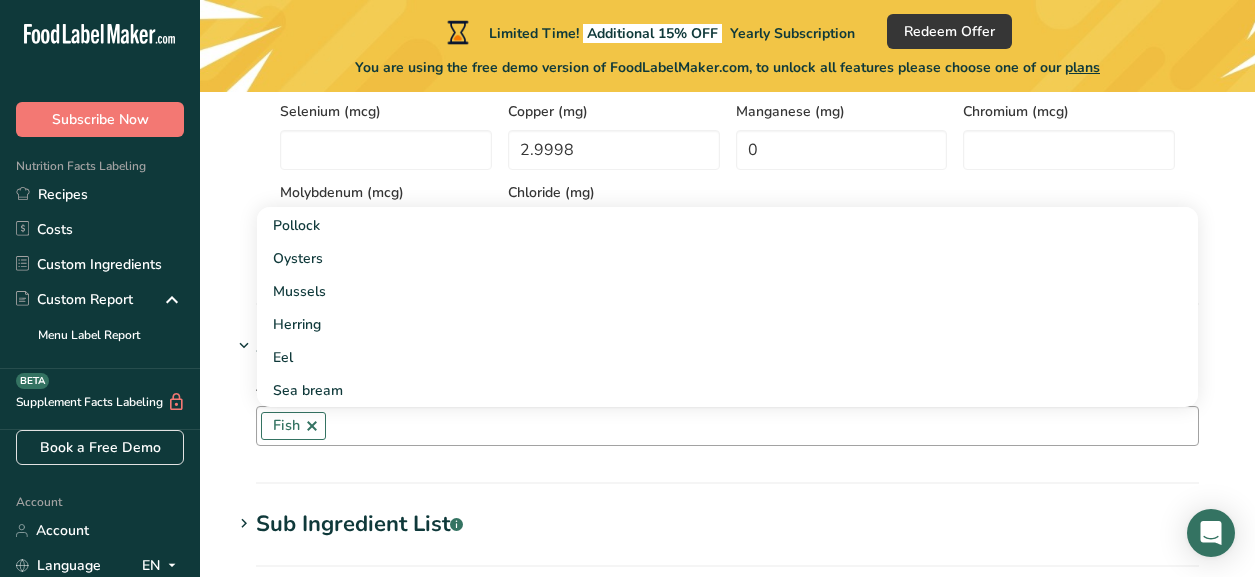click at bounding box center (762, 425) 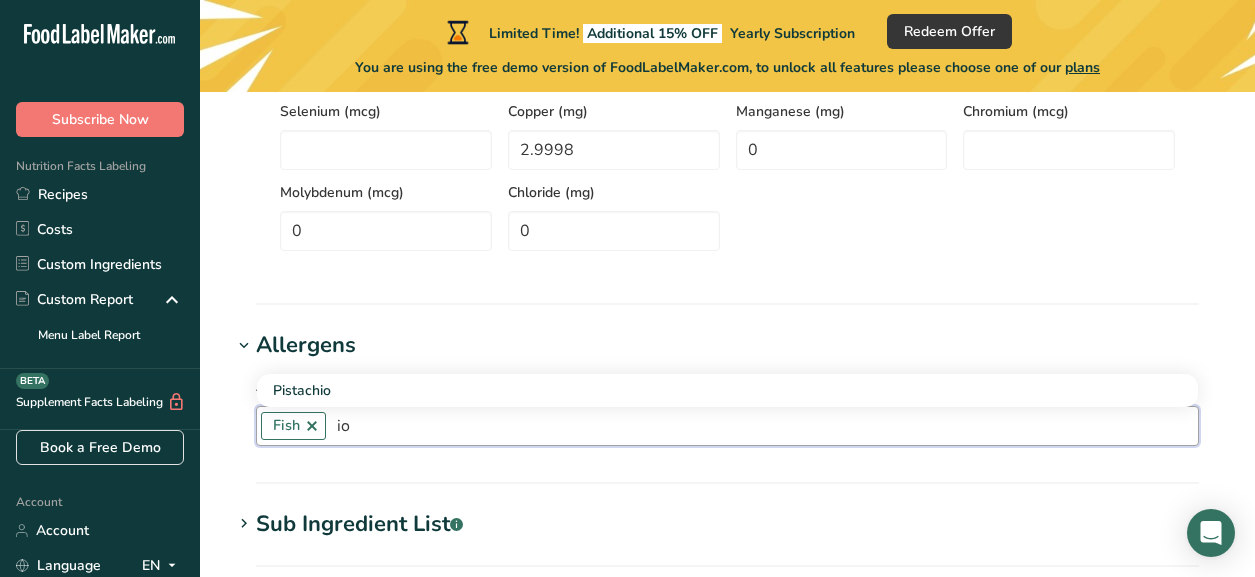 scroll, scrollTop: 0, scrollLeft: 0, axis: both 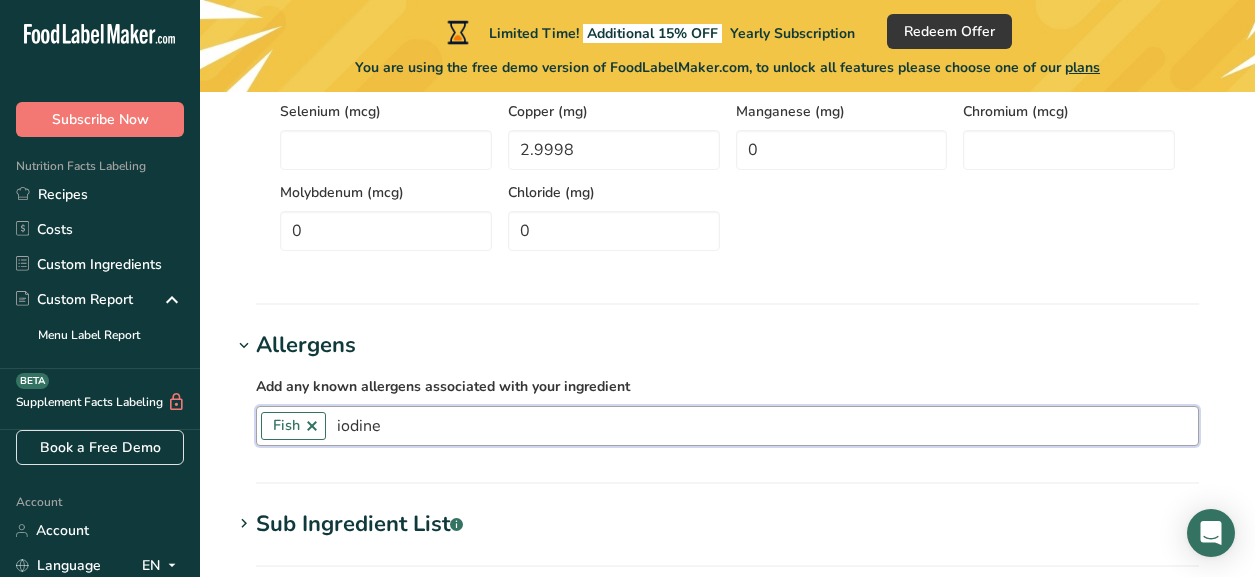 type on "iodine" 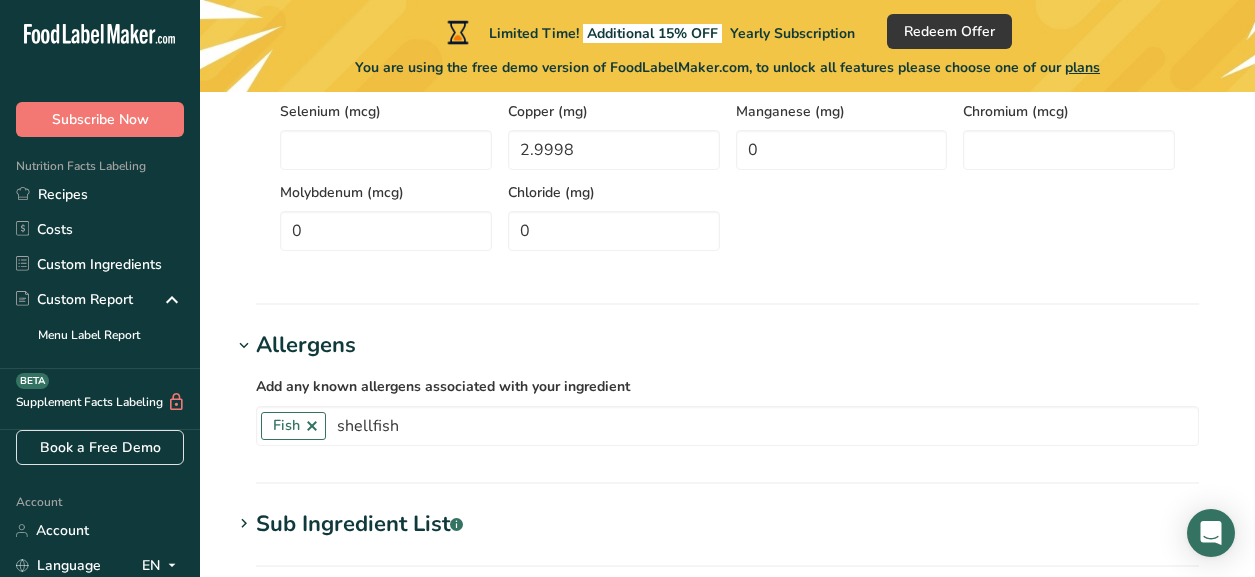 click on "Add any known allergens associated with your ingredient
Fish
shellfish" at bounding box center [727, 410] 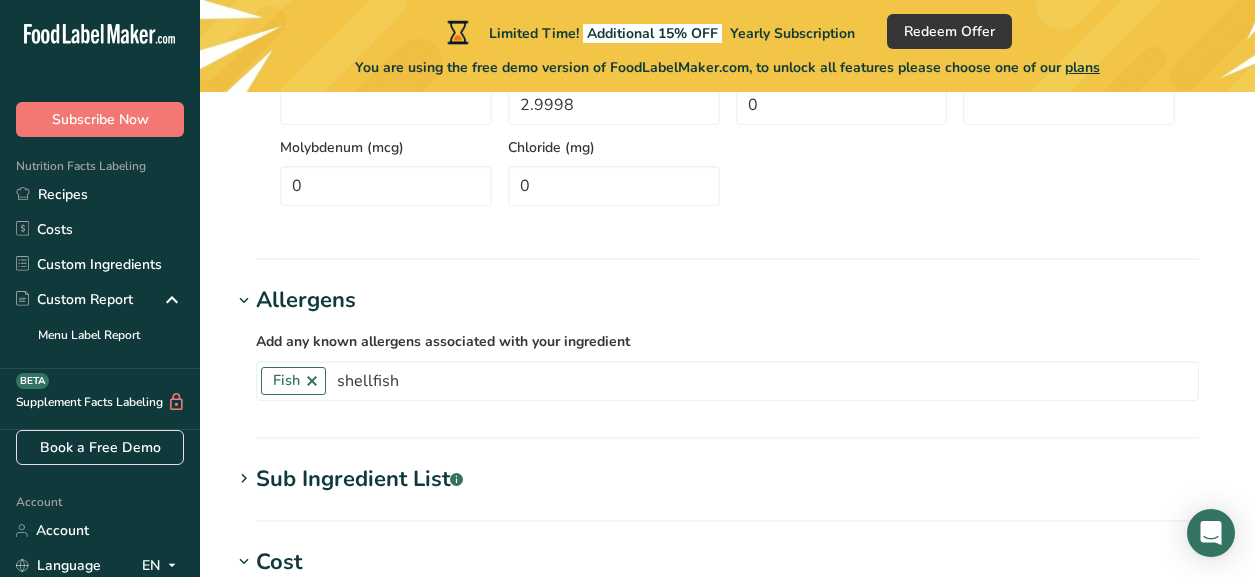 scroll, scrollTop: 1224, scrollLeft: 0, axis: vertical 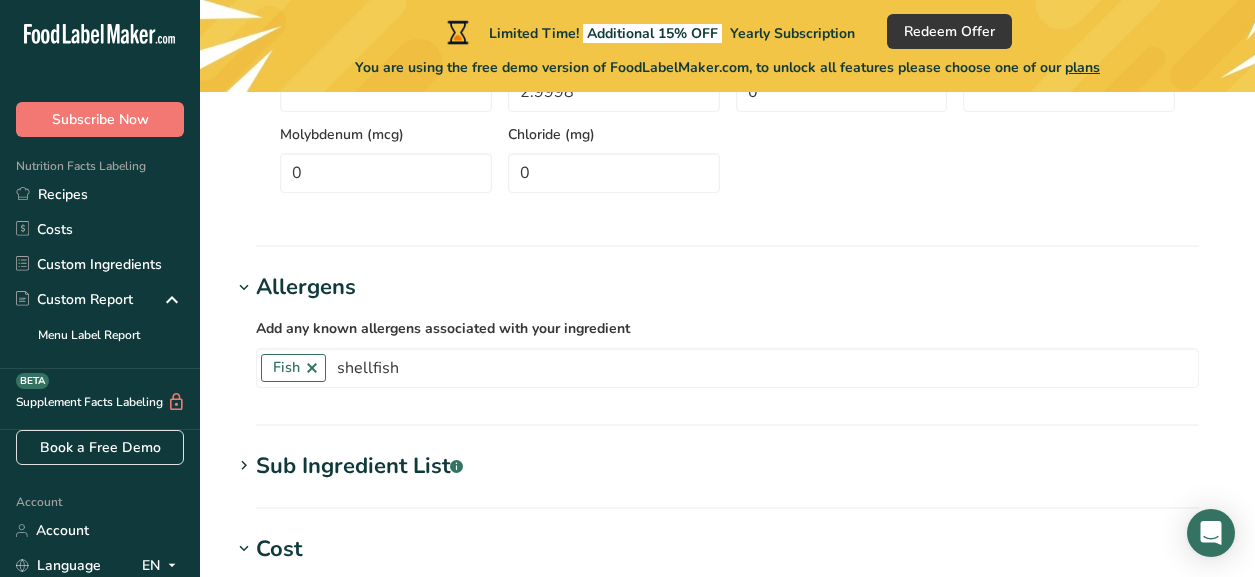 click on "Add any known allergens associated with your ingredient
Fish
shellfish" at bounding box center [727, 352] 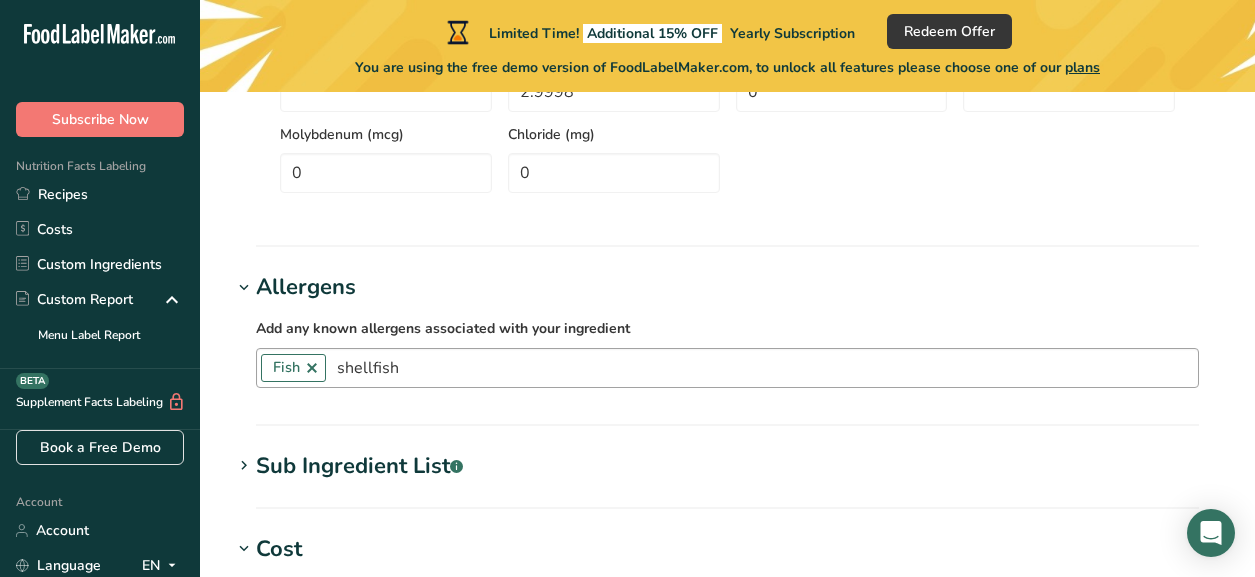 click on "shellfish" at bounding box center [762, 367] 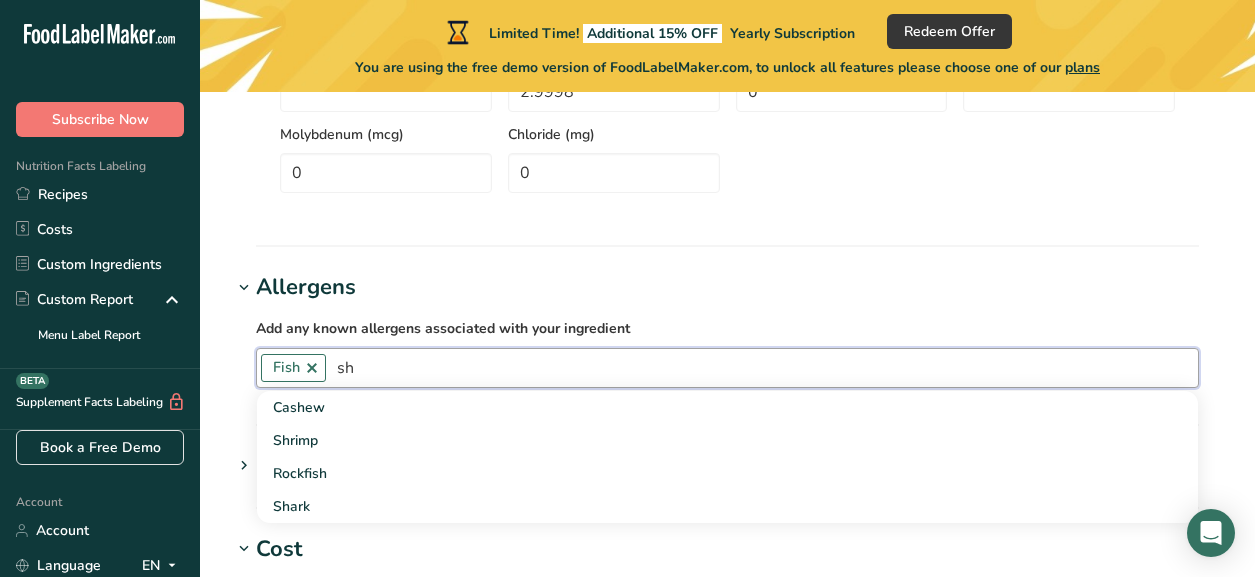 type on "s" 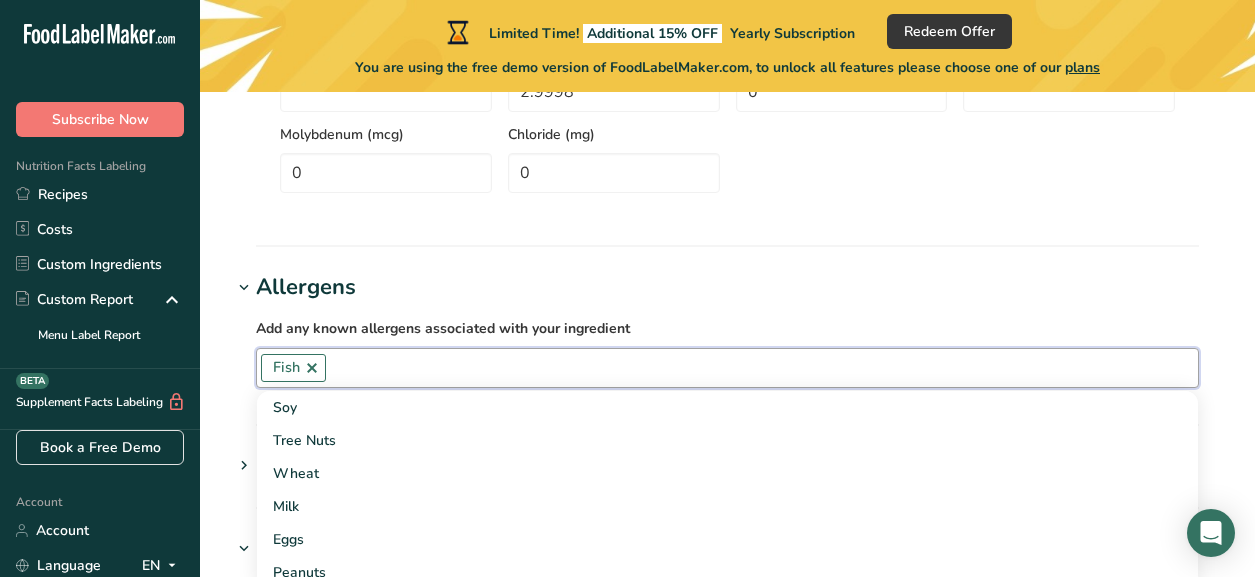 type 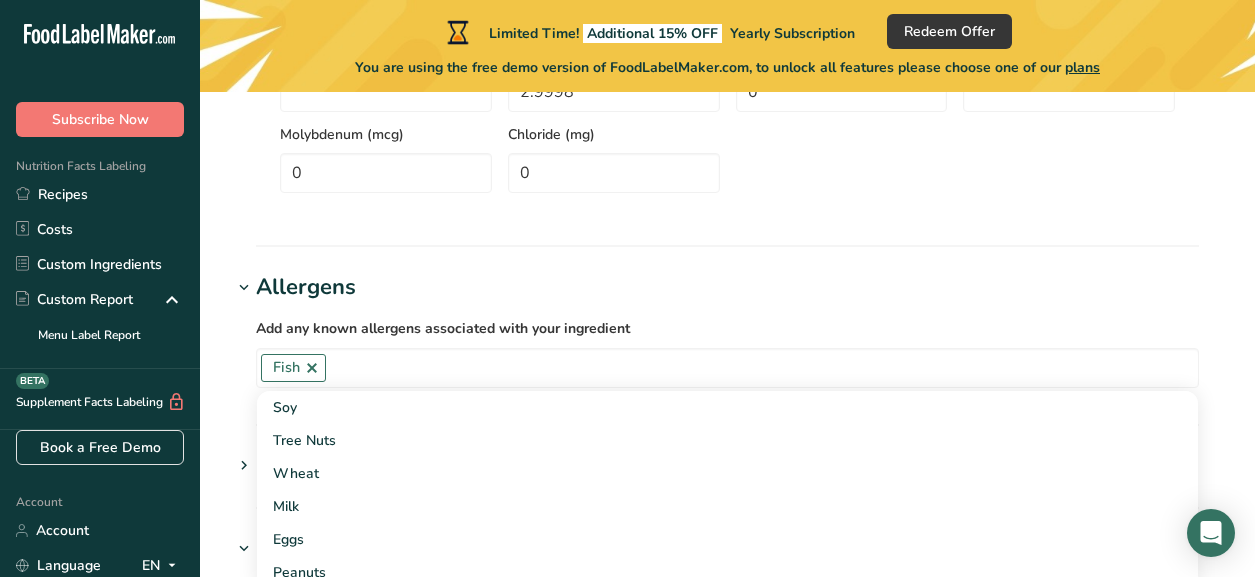 click on "Add any known allergens associated with your ingredient
Fish
Soy
Tree Nuts
Wheat
Milk
Eggs
Peanuts
Sesame
Crustaceans
Sulphites
Celery
Mustard
Lupins
Mollusks
Gluten
Almond
Beech nut
Brazil nut
Butternut
Cashew
Chestnut
Chinquapin
Coconut
Hazelnut
Gingko nut
Hickory nut" at bounding box center (727, 352) 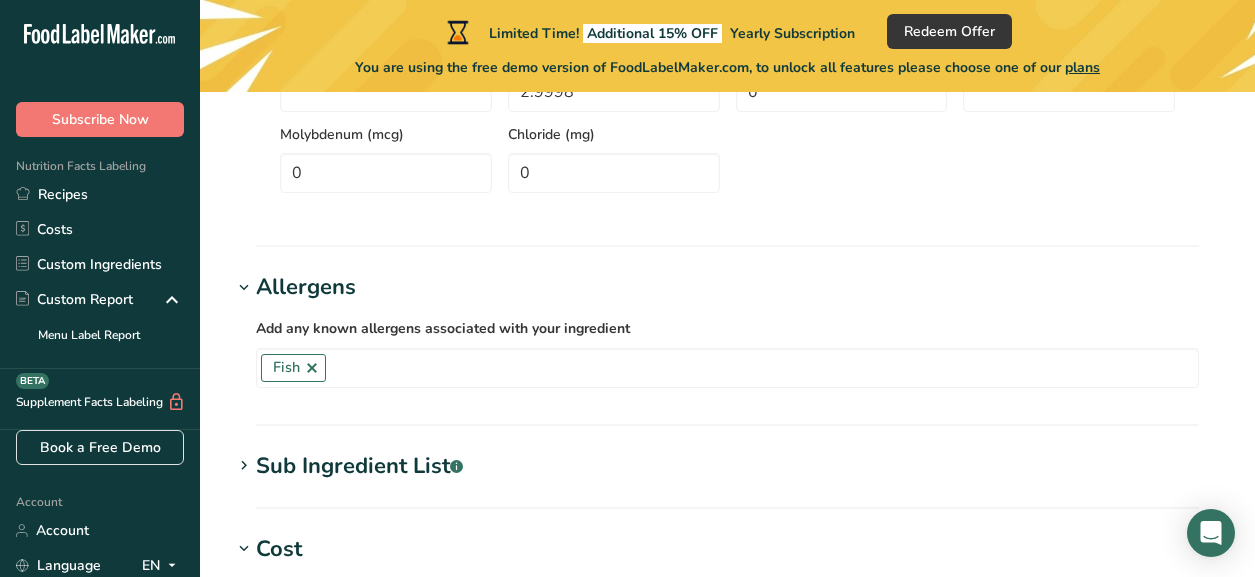scroll, scrollTop: 1398, scrollLeft: 0, axis: vertical 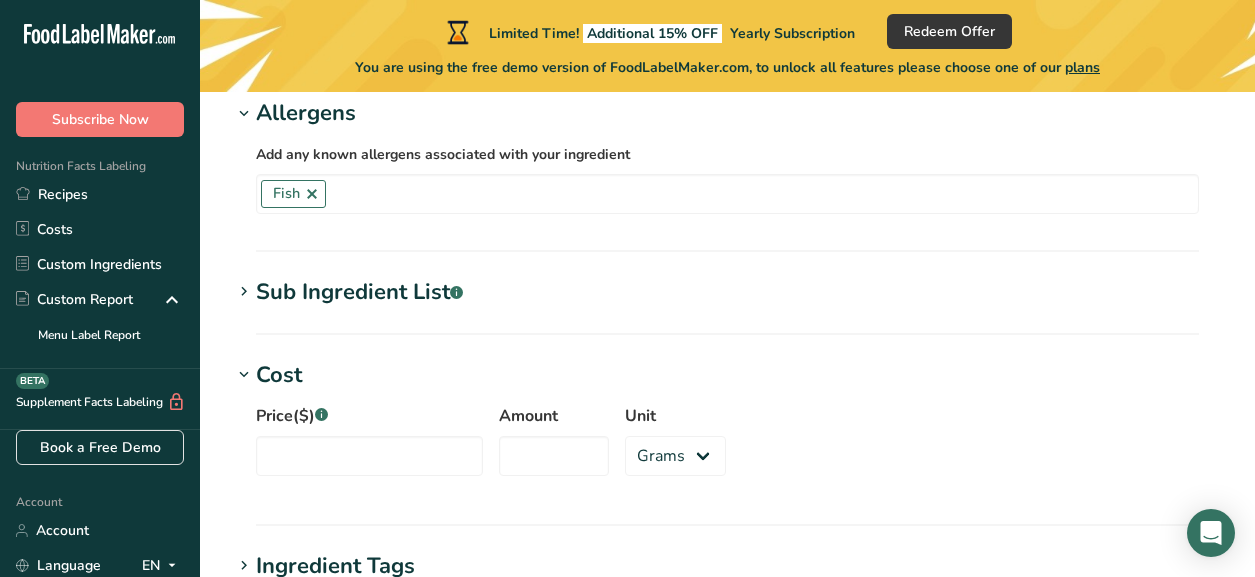 click on "Sub Ingredient List
.a-a{fill:#347362;}.b-a{fill:#fff;}
Translate" at bounding box center (727, 305) 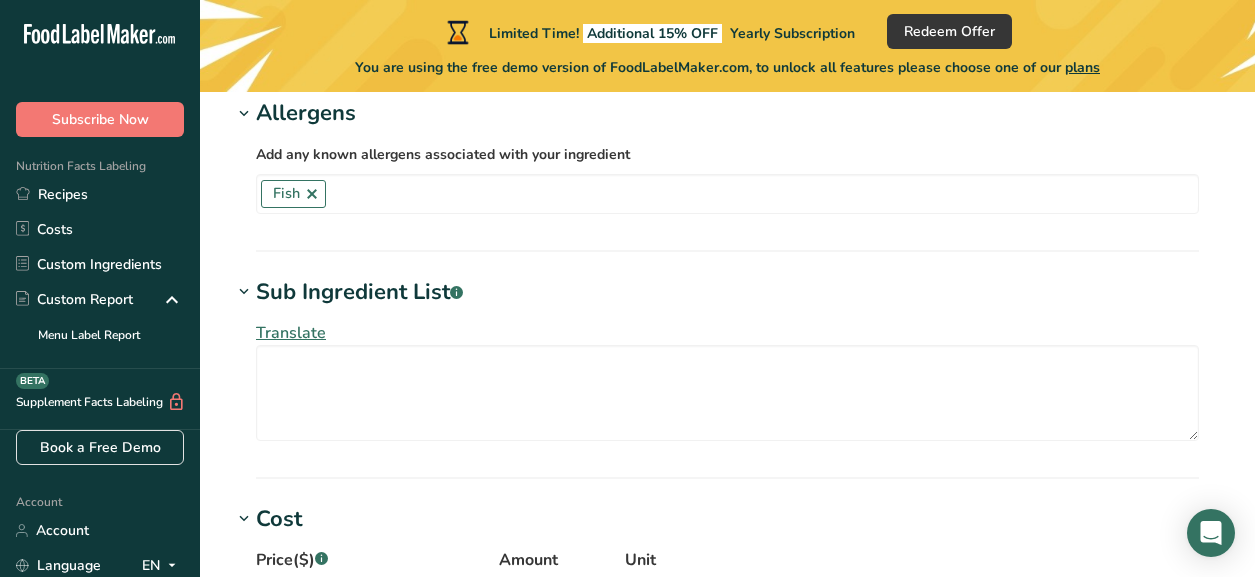 click on "Sub Ingredient List
.a-a{fill:#347362;}.b-a{fill:#fff;}" at bounding box center [359, 292] 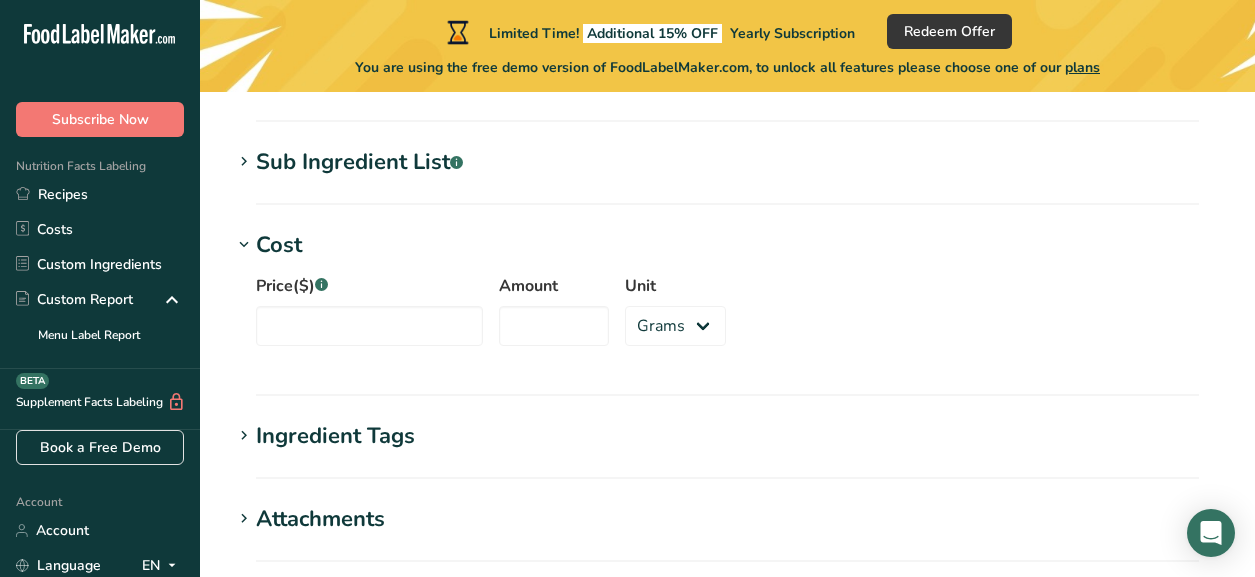 scroll, scrollTop: 1529, scrollLeft: 0, axis: vertical 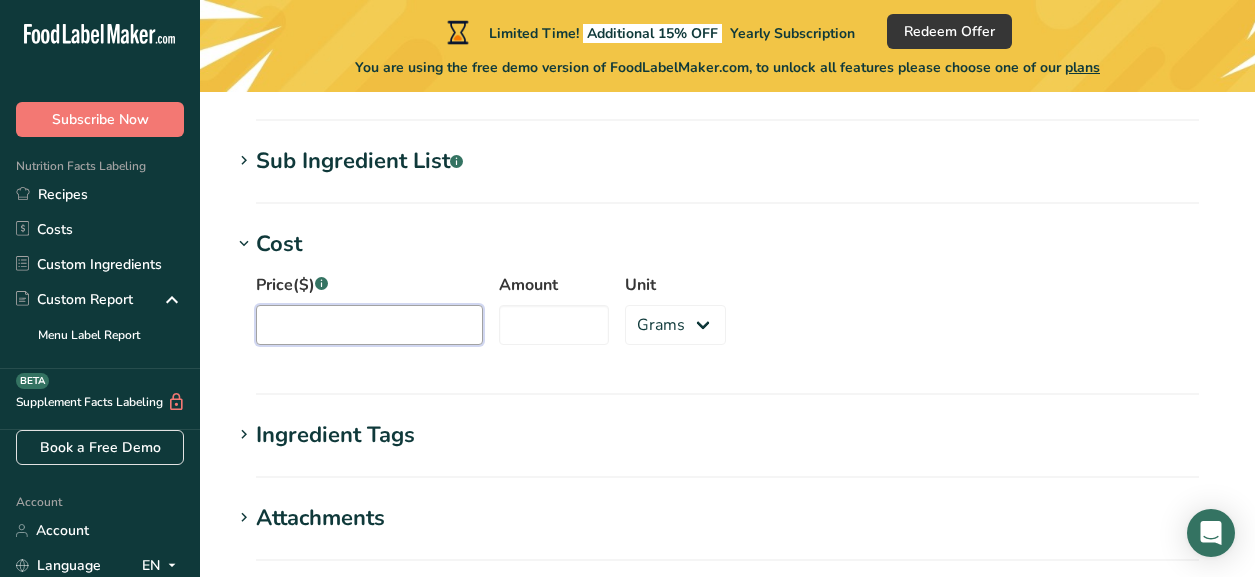 click on "Price($)
.a-a{fill:#347362;}.b-a{fill:#fff;}" at bounding box center (369, 325) 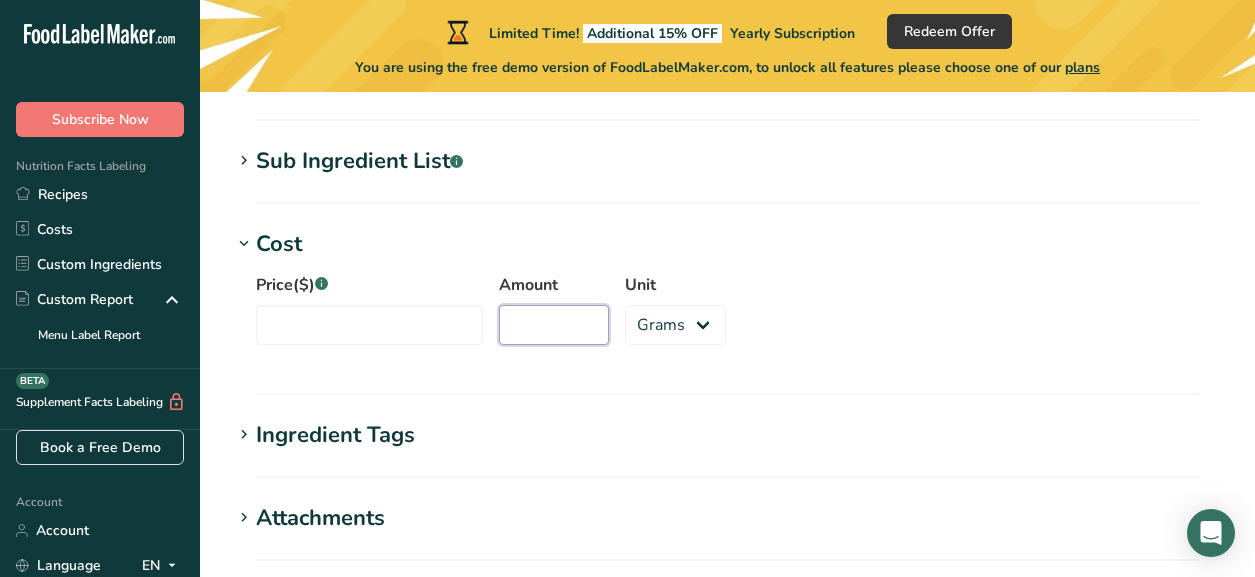 click on "Amount" at bounding box center [554, 325] 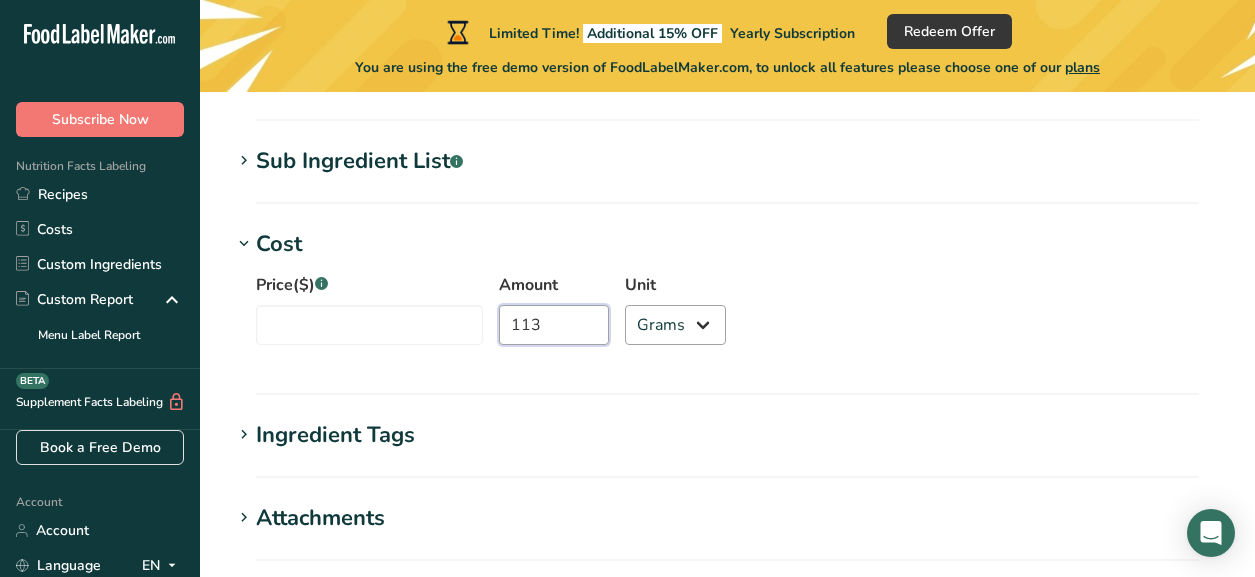 type on "113" 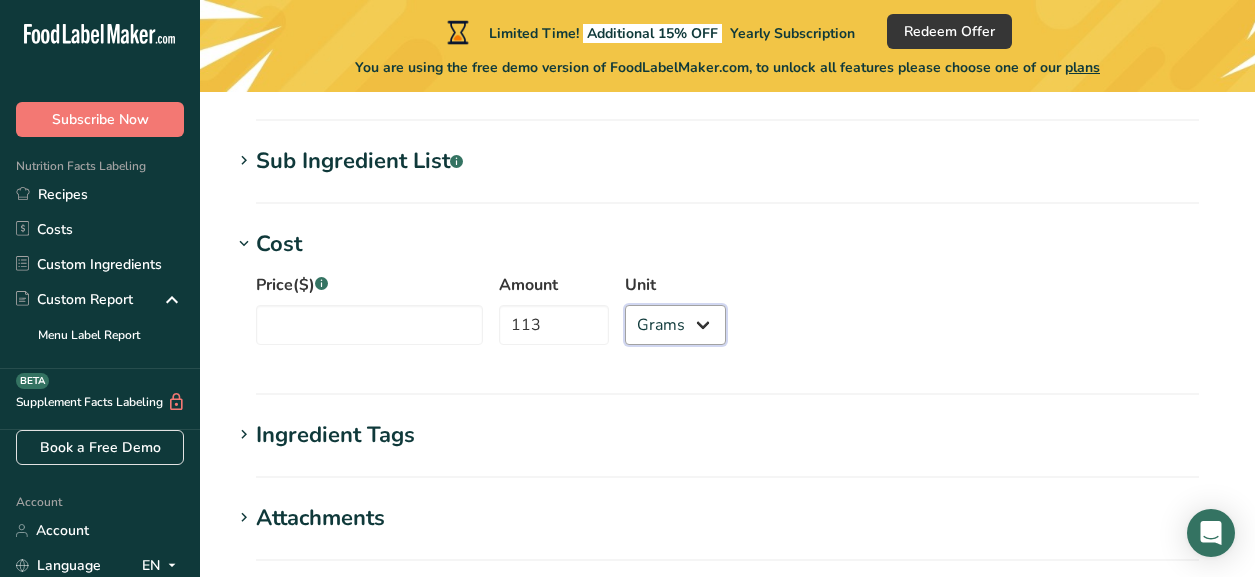 click on "Grams
kg
mg
mcg
lb
oz" at bounding box center [675, 325] 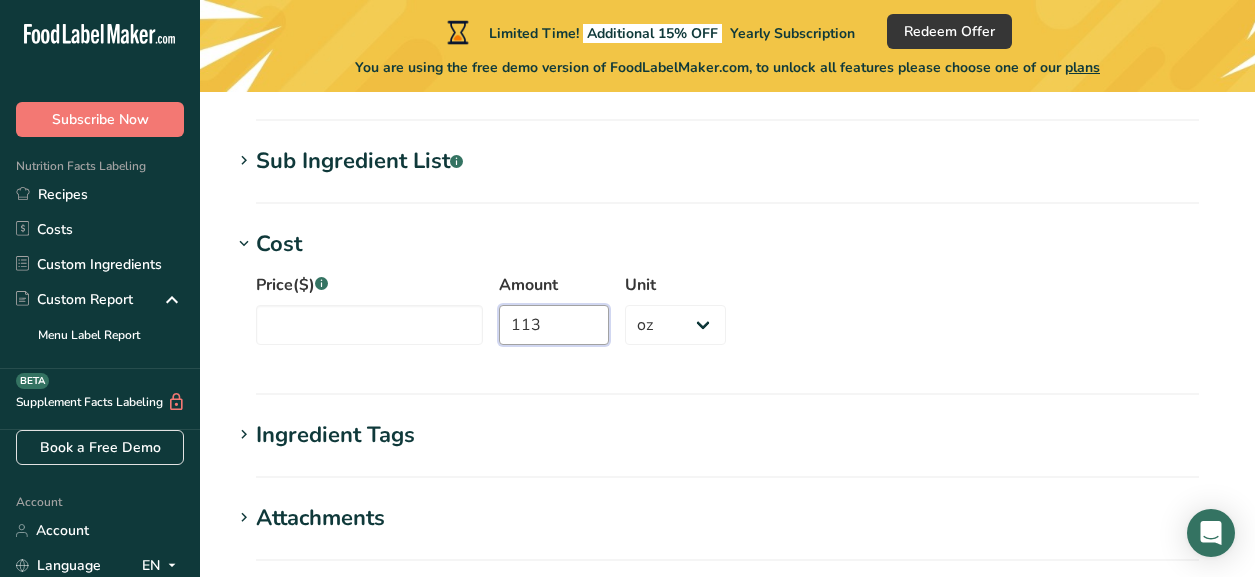 click on "113" at bounding box center [554, 325] 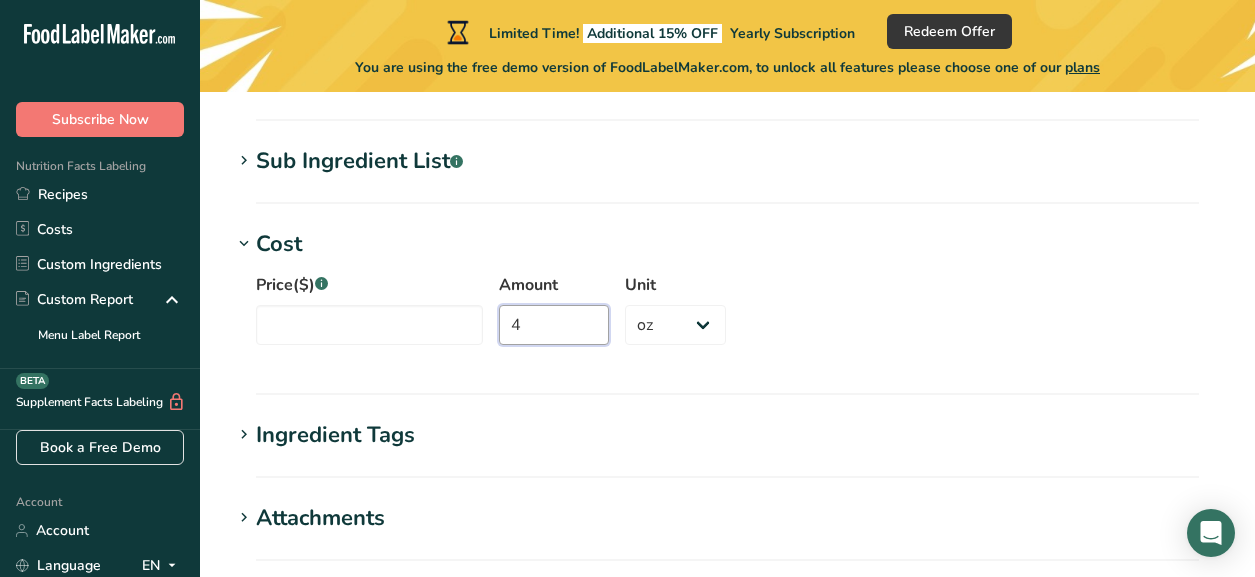 type on "4" 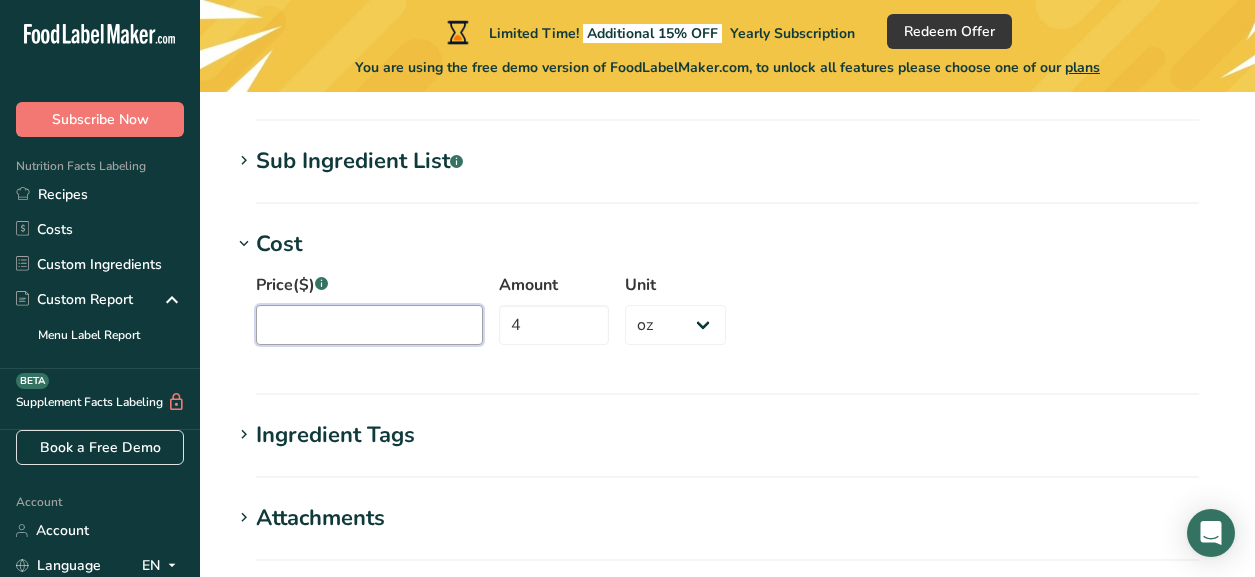 click on "Price($)
.a-a{fill:#347362;}.b-a{fill:#fff;}" at bounding box center [369, 325] 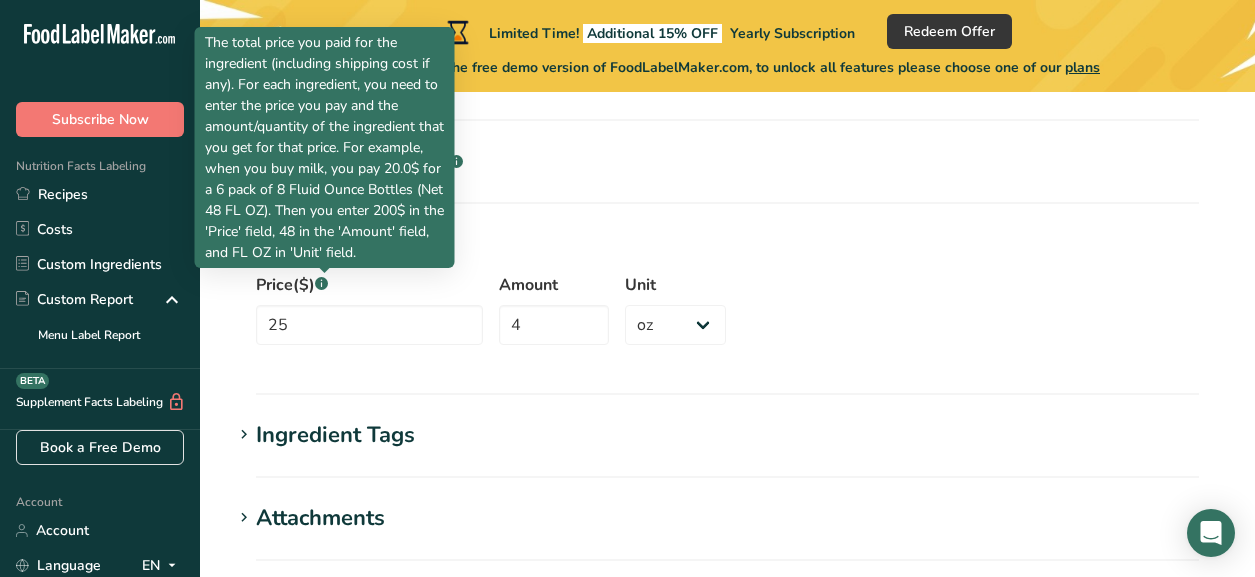 click on ".a-a{fill:#347362;}.b-a{fill:#fff;}" 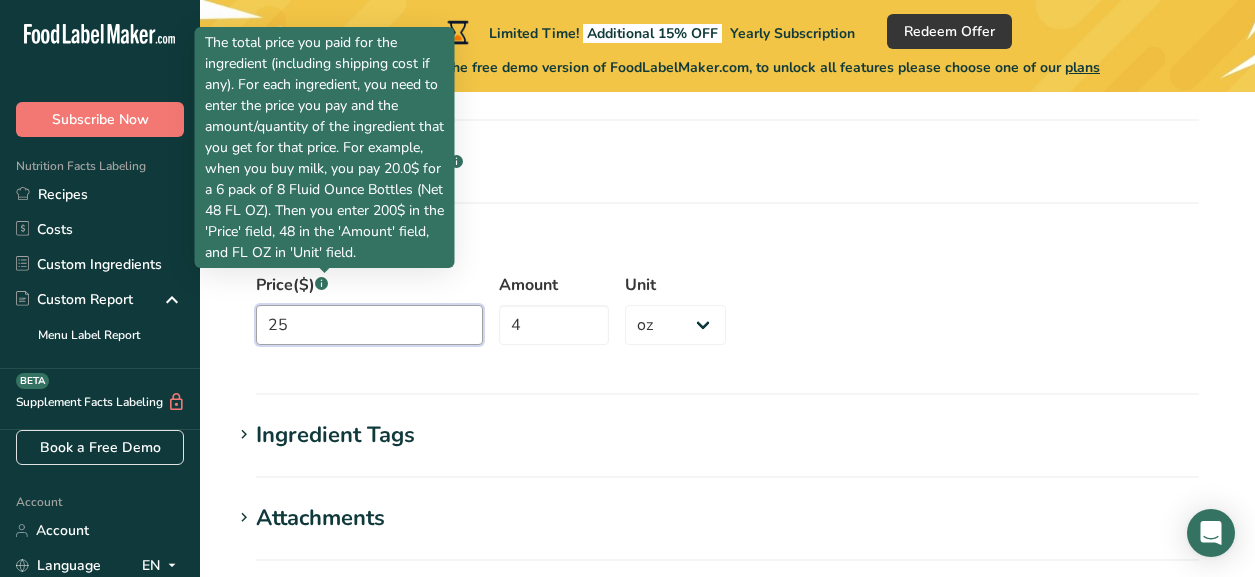 click on "25" at bounding box center [369, 325] 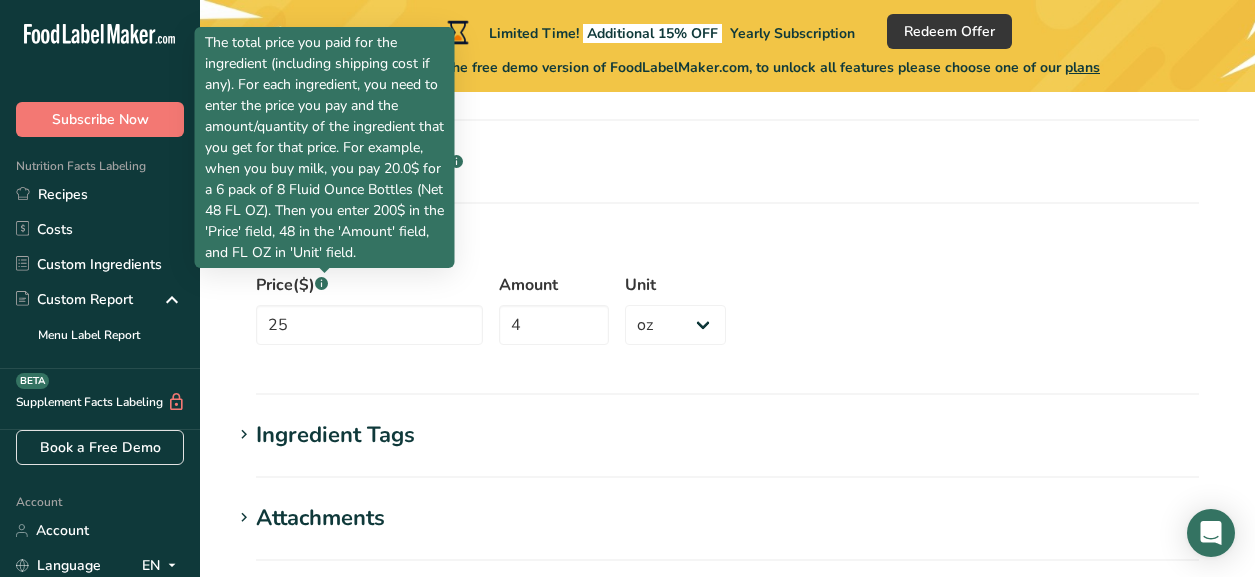 click on ".a-a{fill:#347362;}.b-a{fill:#fff;}" 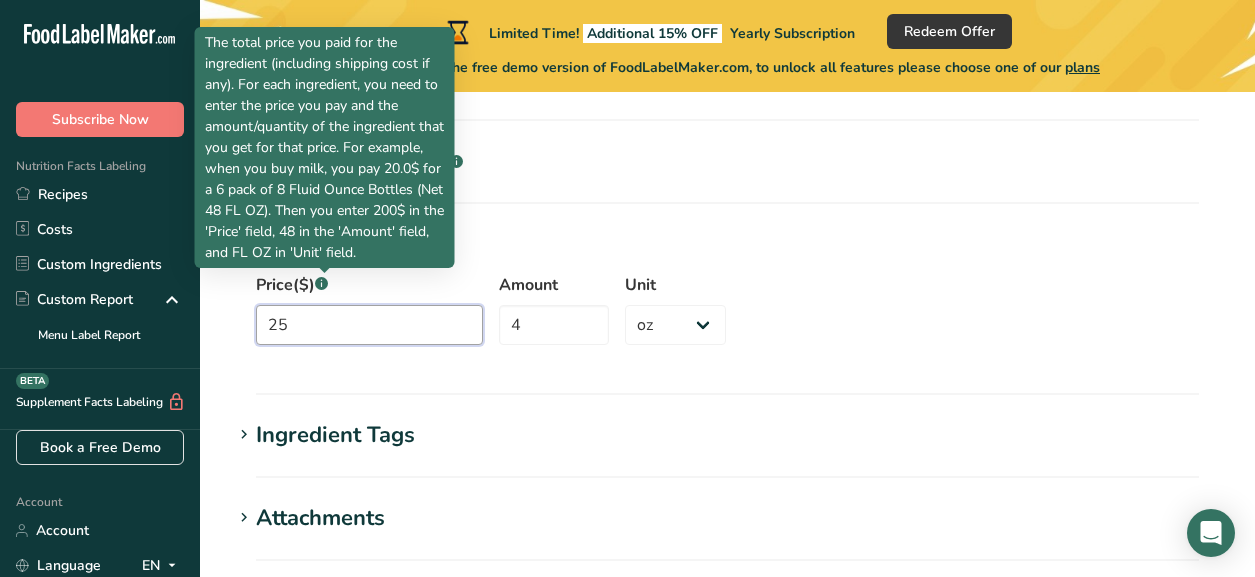 click on "25" at bounding box center (369, 325) 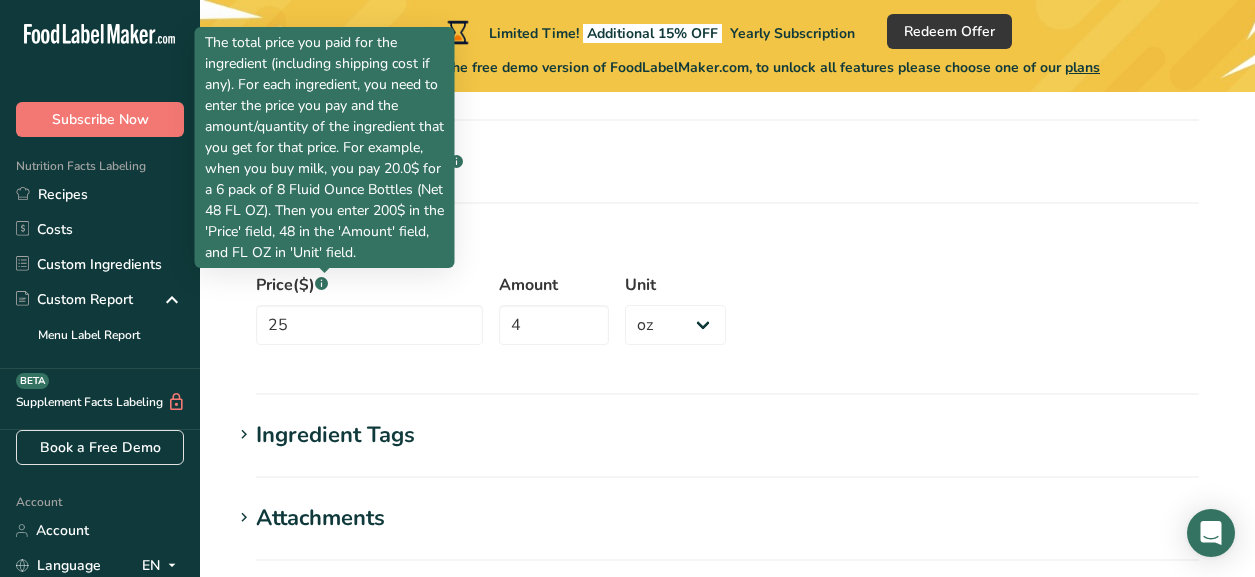 click on ".a-a{fill:#347362;}.b-a{fill:#fff;}" 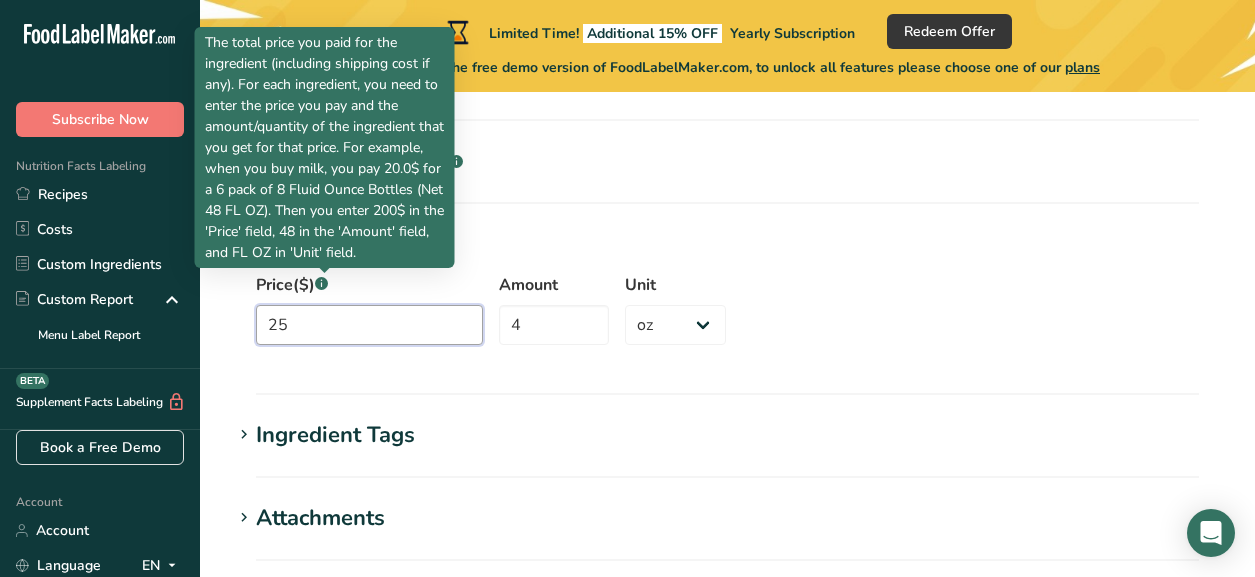 click on "25" at bounding box center [369, 325] 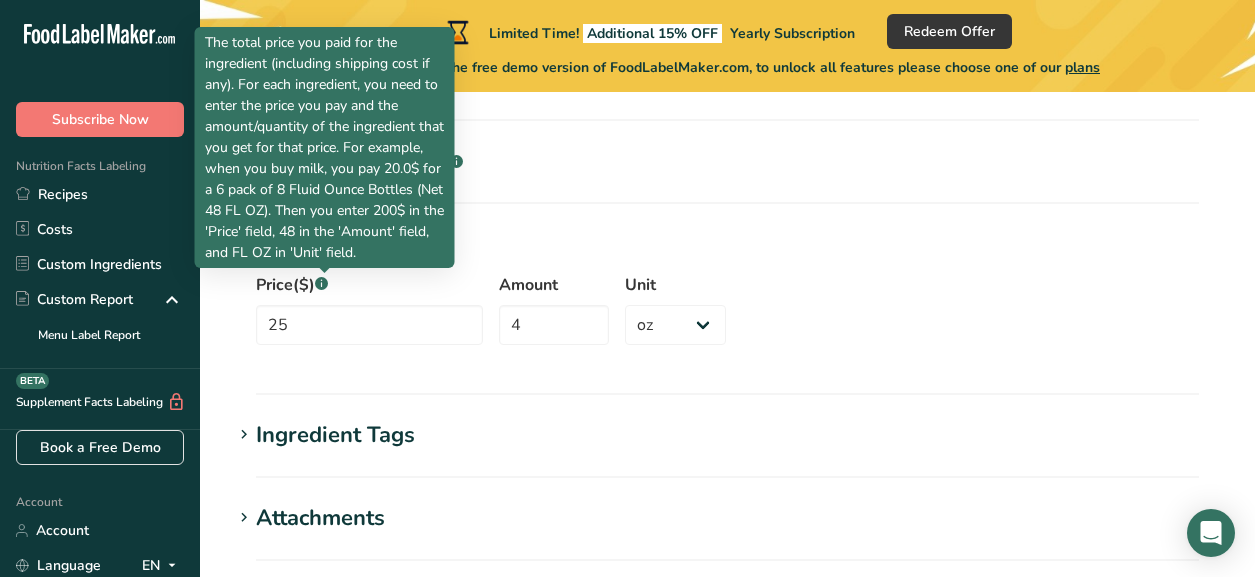 click 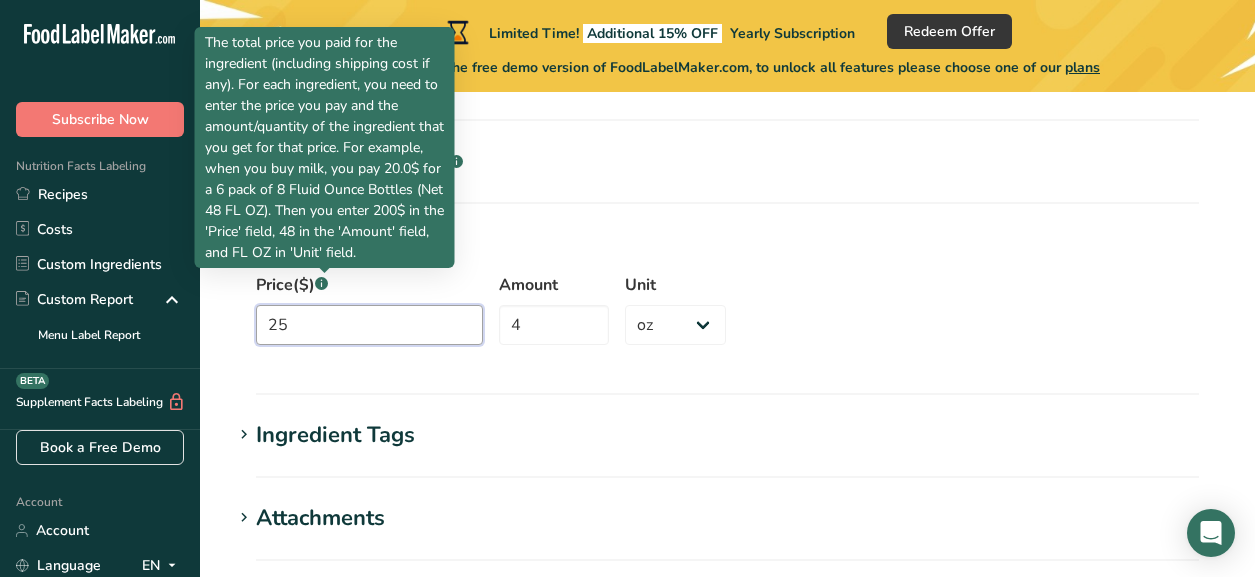 click on "25" at bounding box center (369, 325) 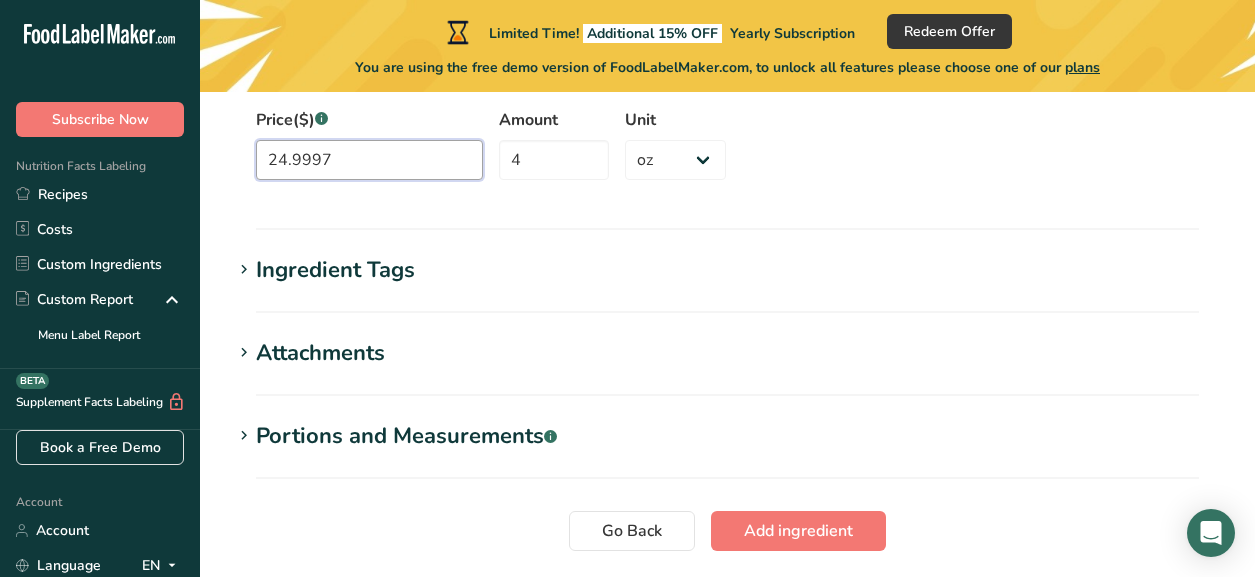 scroll, scrollTop: 1700, scrollLeft: 0, axis: vertical 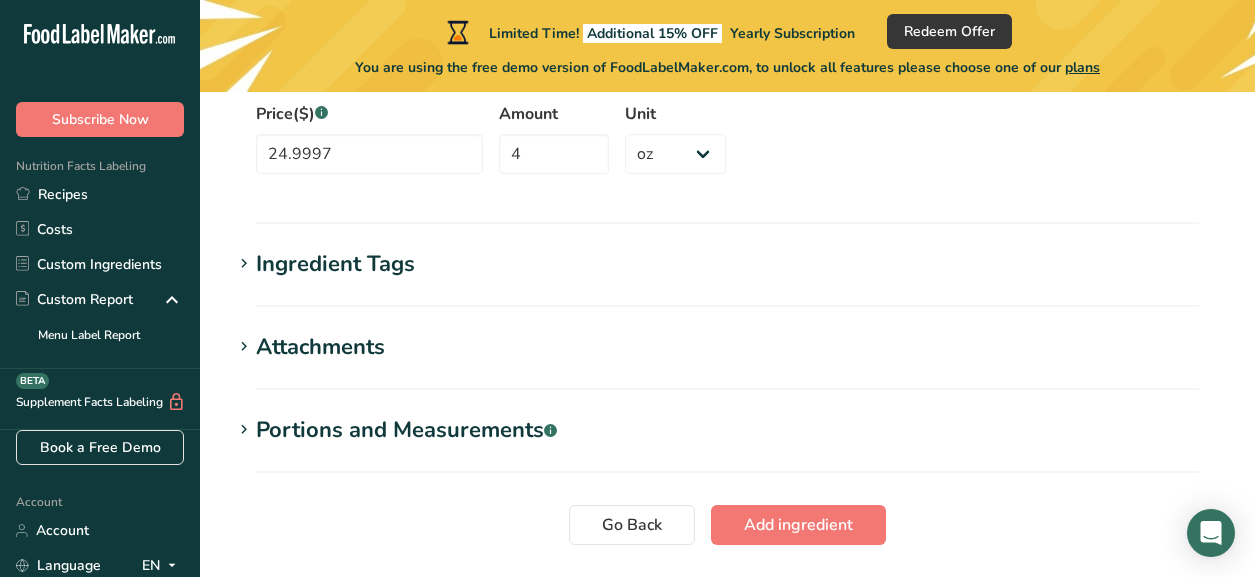 click on "Ingredient Tags" at bounding box center [335, 264] 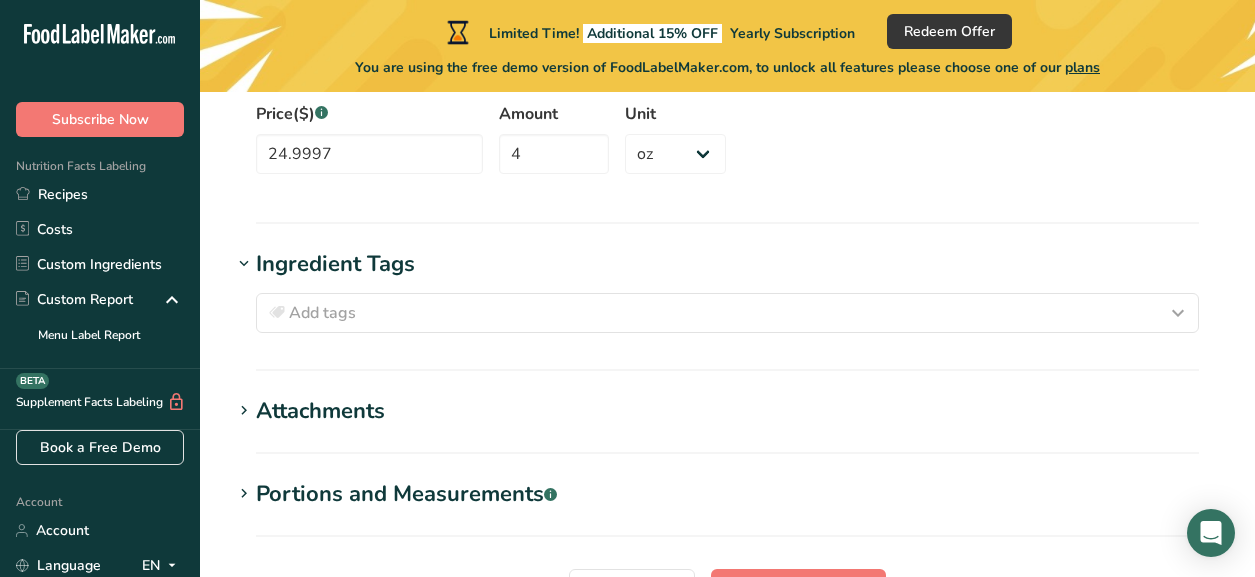click on "Ingredient Tags" at bounding box center [335, 264] 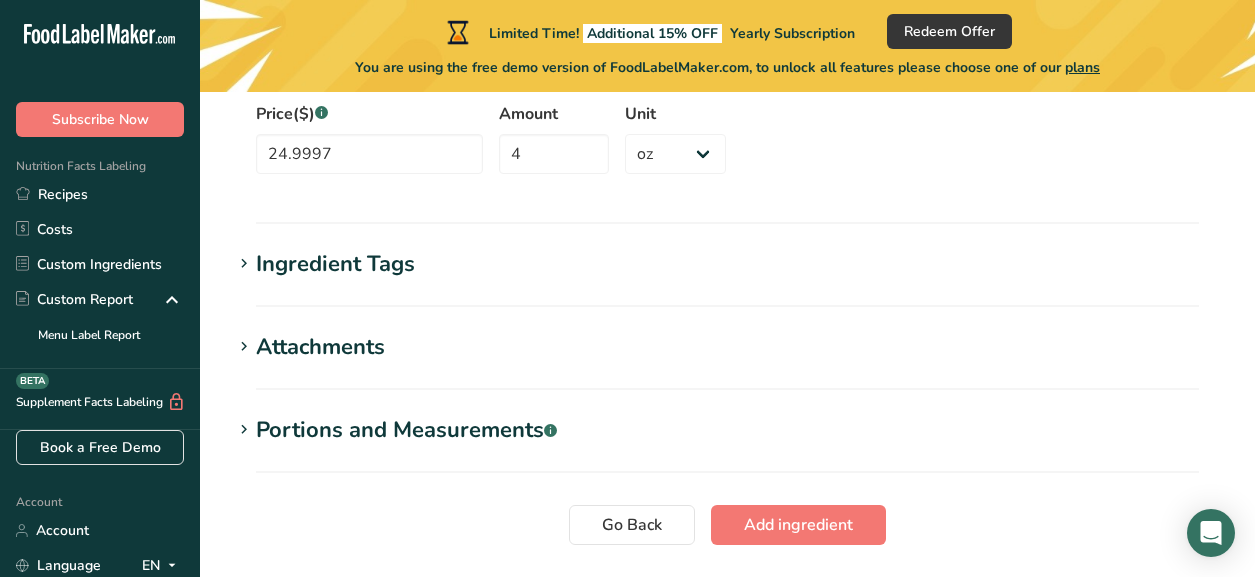 click on "Attachments" at bounding box center (320, 347) 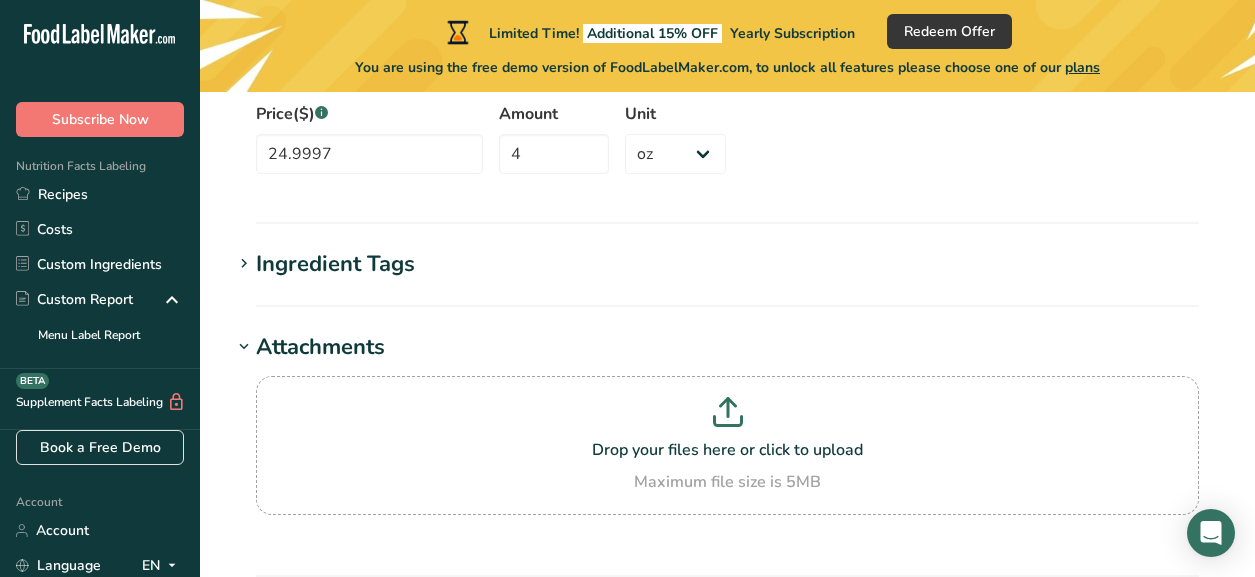 click on "Attachments" at bounding box center (320, 347) 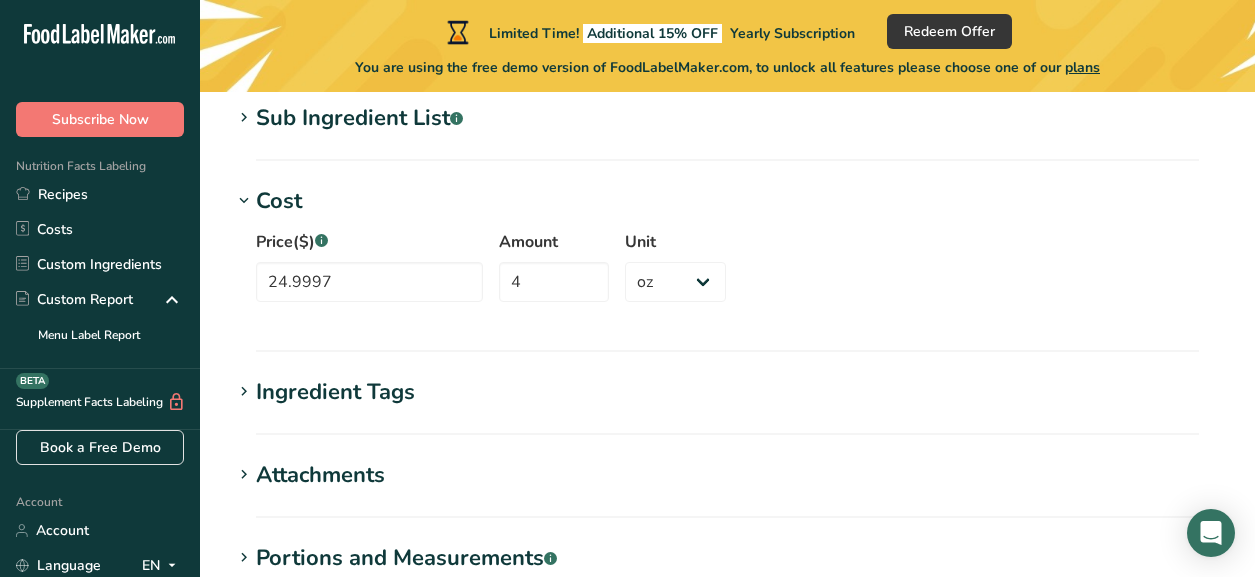 scroll, scrollTop: 1569, scrollLeft: 0, axis: vertical 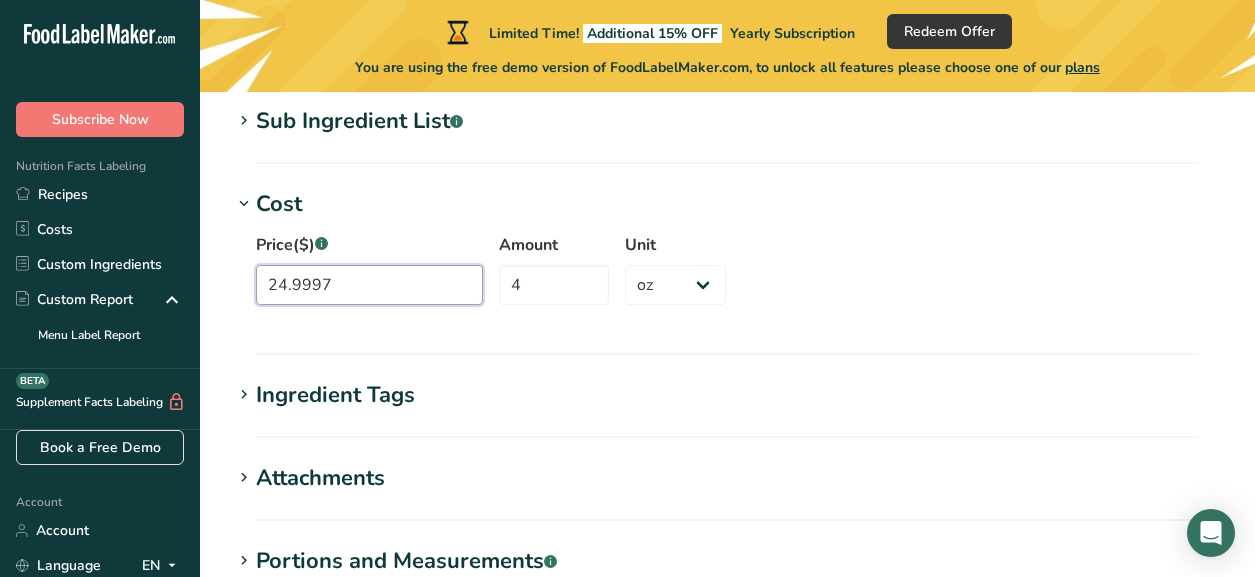 click on "24.9997" at bounding box center [369, 285] 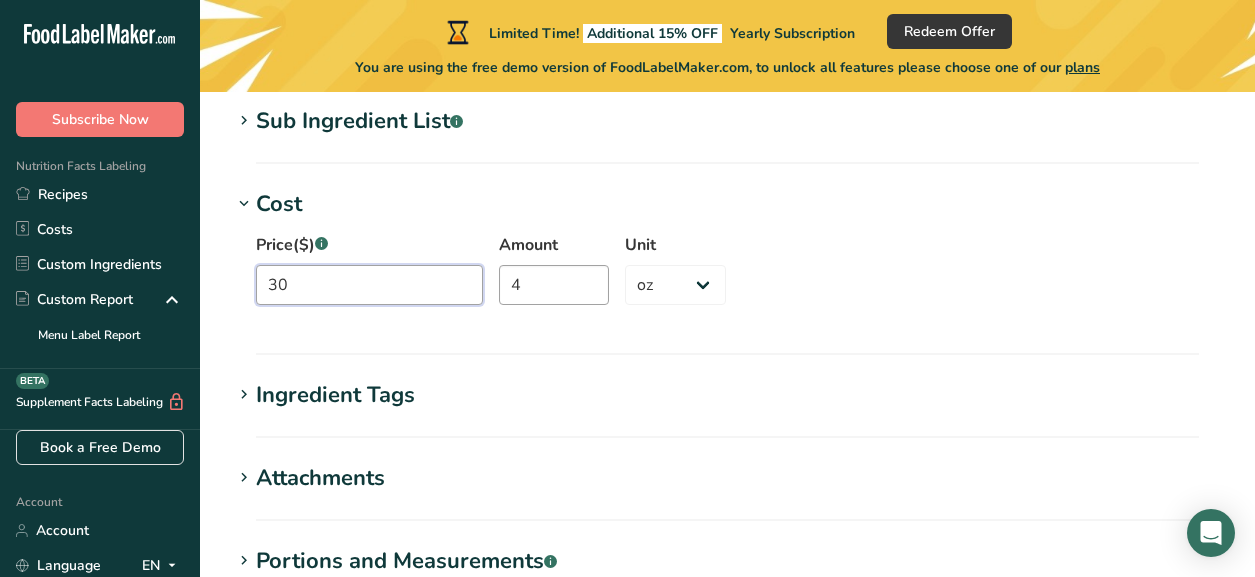 type on "30" 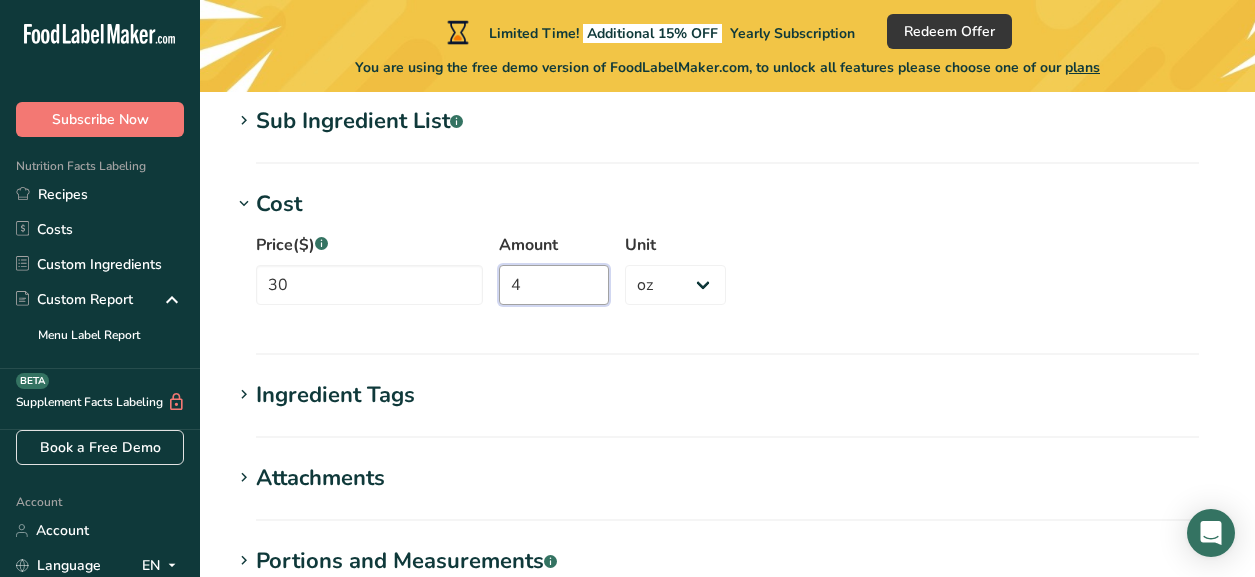 click on "4" at bounding box center (554, 285) 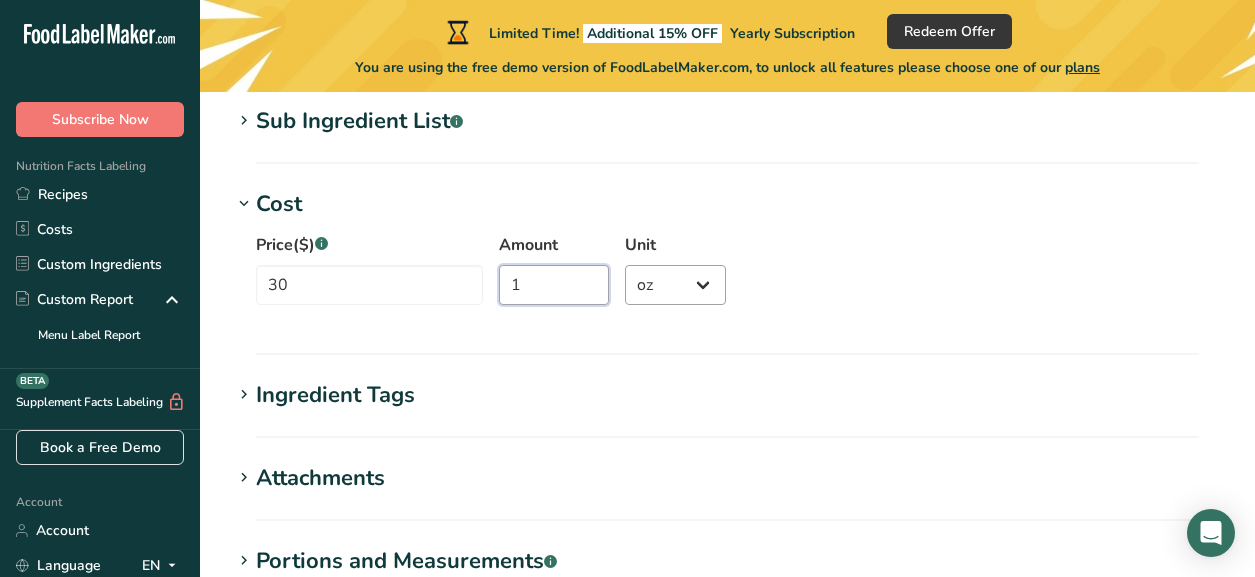 type on "1" 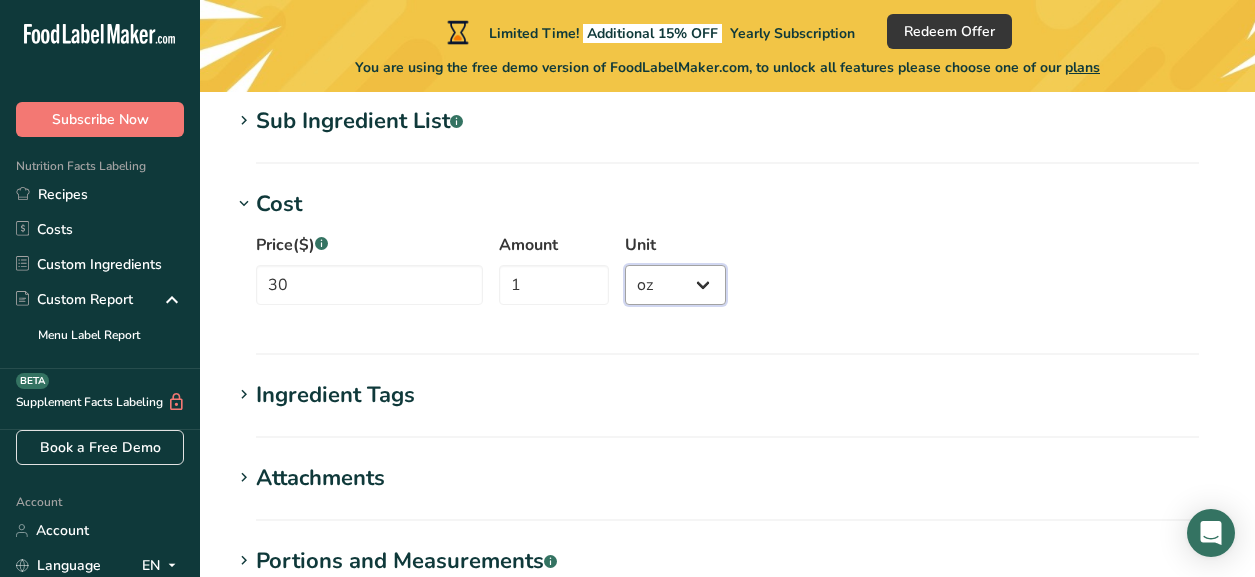 click on "Grams
kg
mg
mcg
lb
oz" at bounding box center (675, 285) 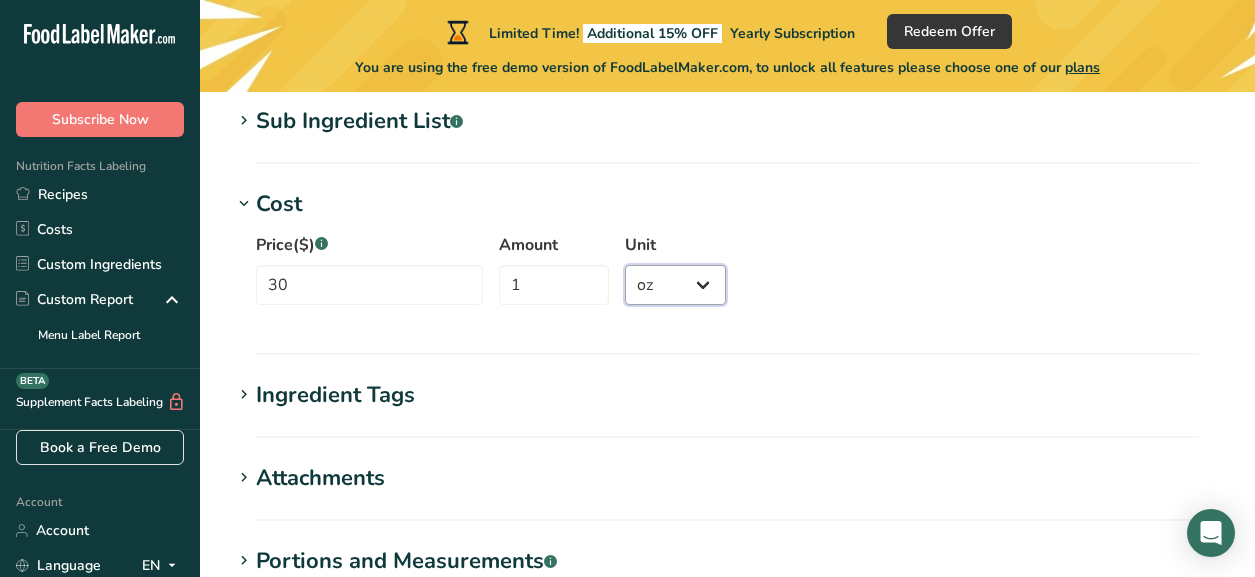 select on "12" 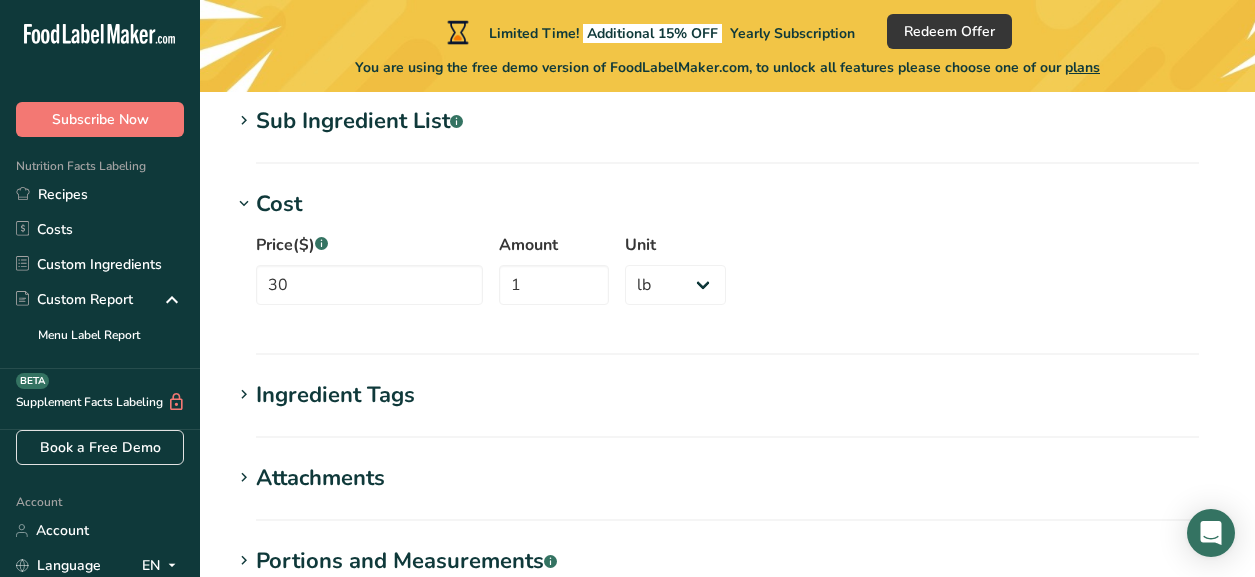 click on "Ingredient Tags" at bounding box center (727, 395) 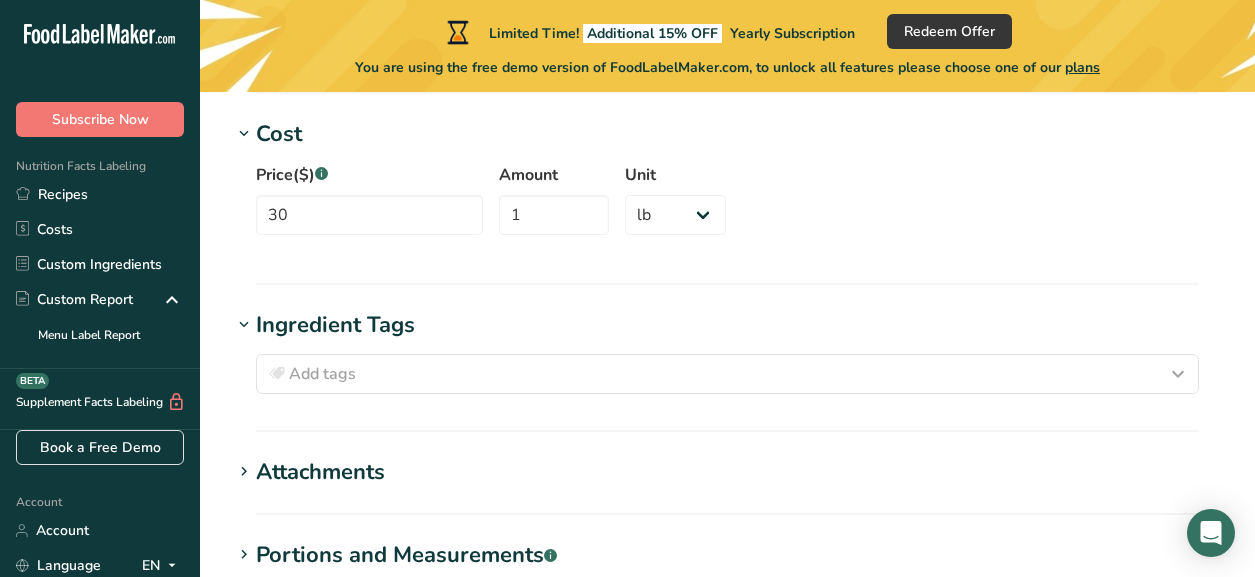 scroll, scrollTop: 1645, scrollLeft: 0, axis: vertical 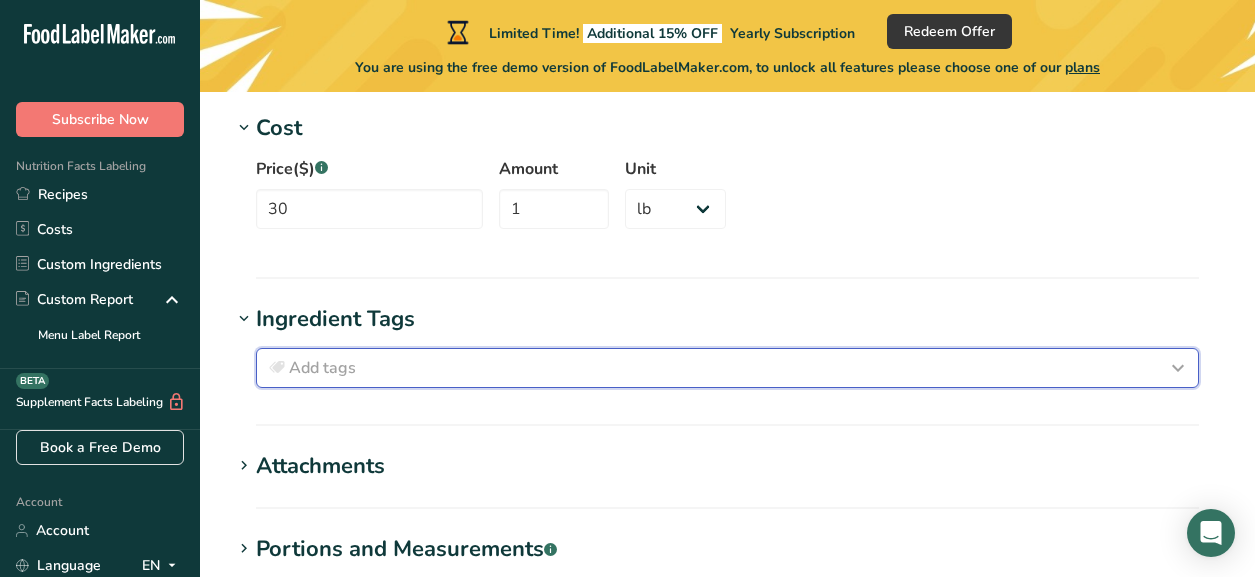 click on "Add tags" at bounding box center [727, 368] 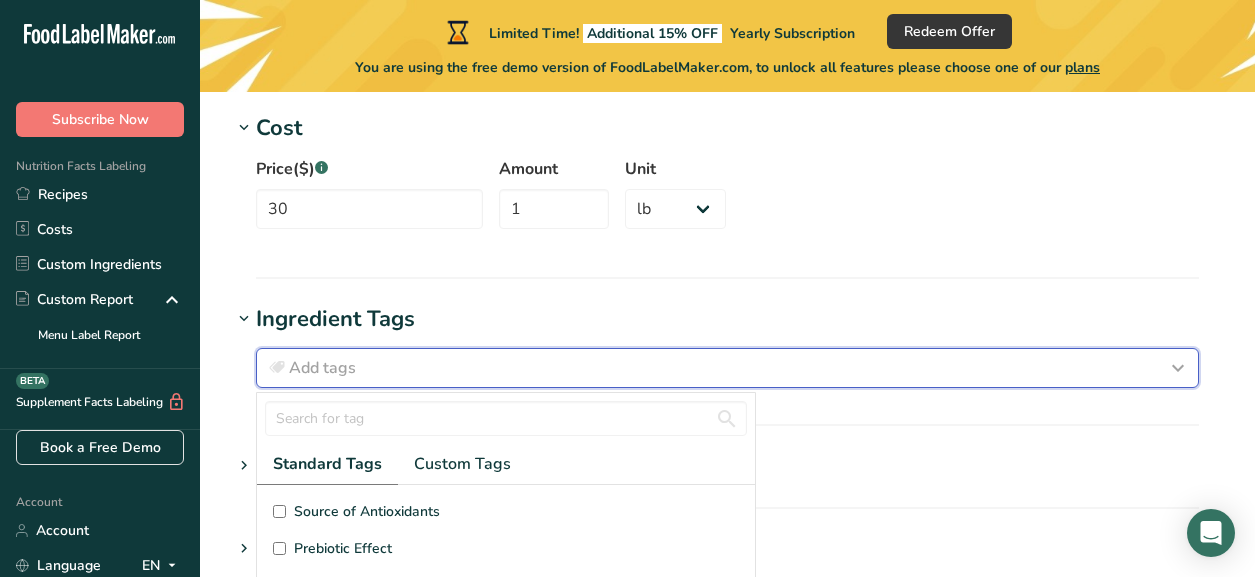 scroll, scrollTop: 13, scrollLeft: 0, axis: vertical 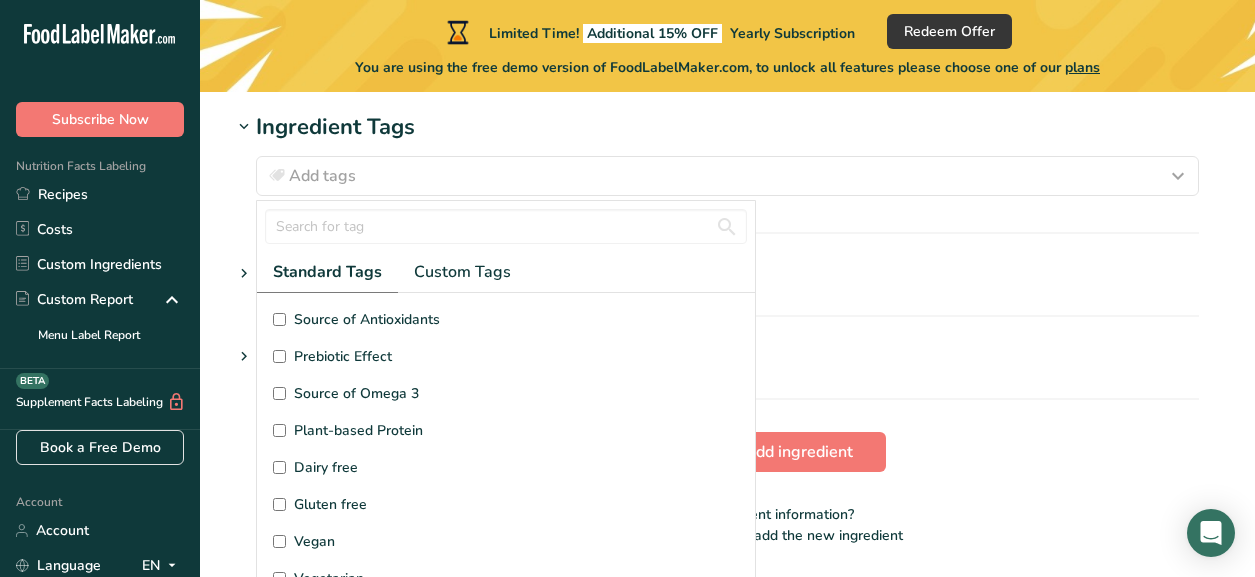 click on "Source of Antioxidants" at bounding box center (506, 319) 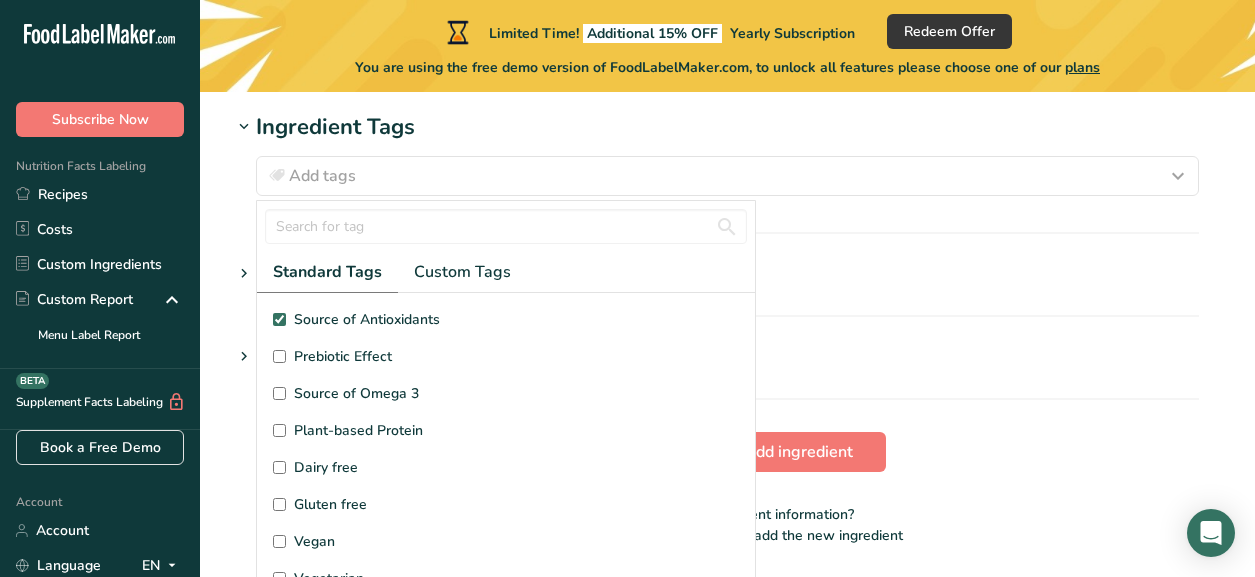checkbox on "true" 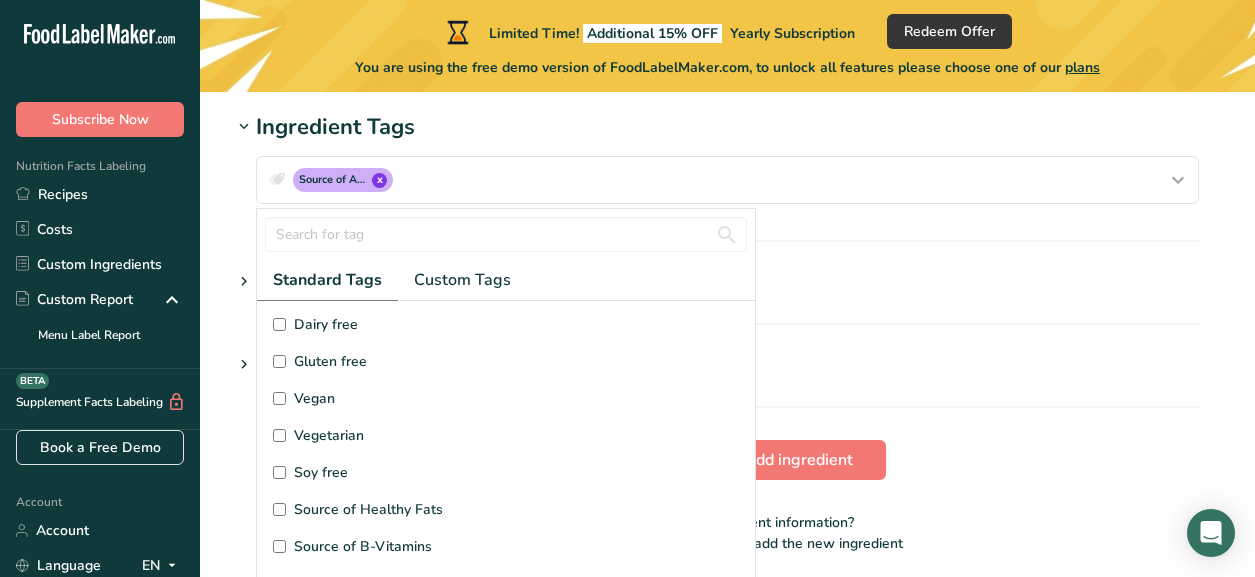 scroll, scrollTop: 166, scrollLeft: 0, axis: vertical 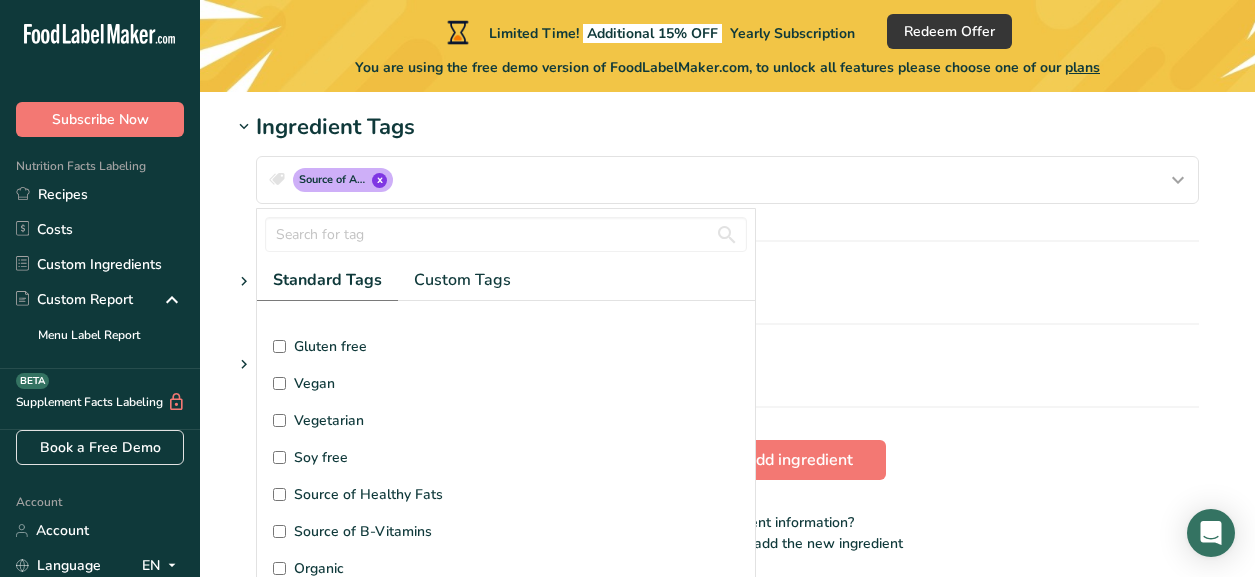 click on "Gluten free" at bounding box center (279, 346) 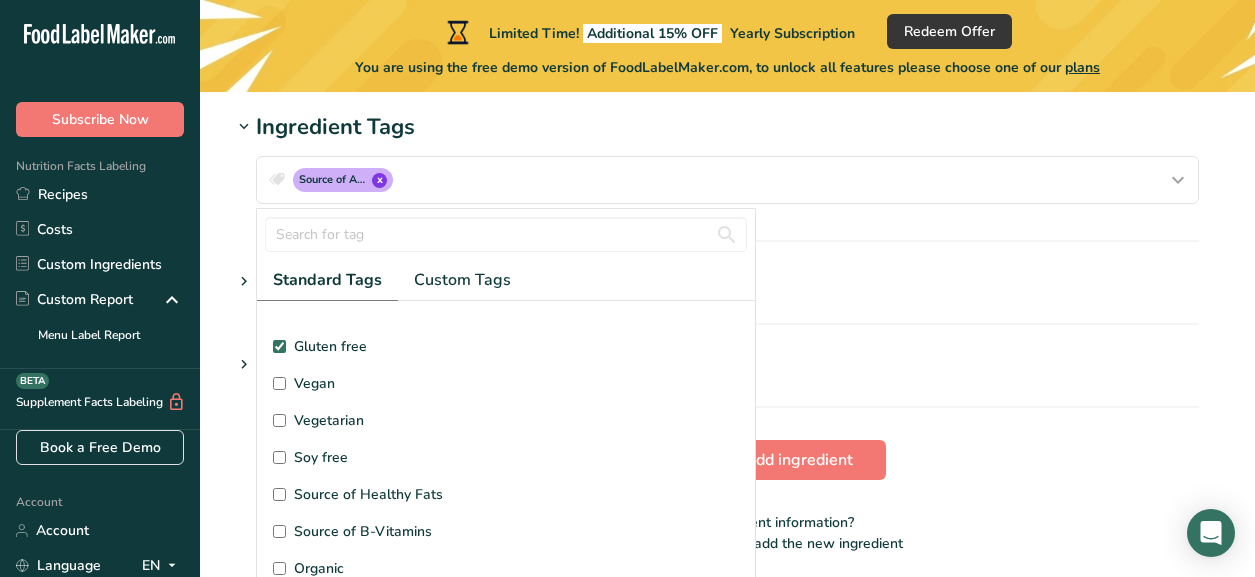 checkbox on "true" 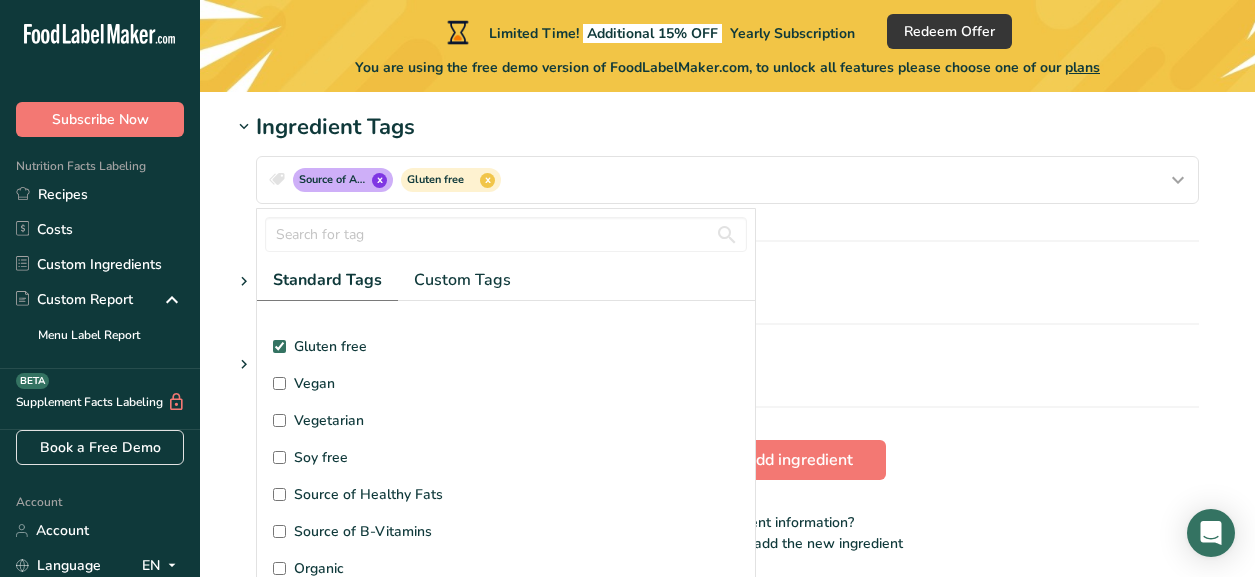 click on "Vegan" at bounding box center (506, 383) 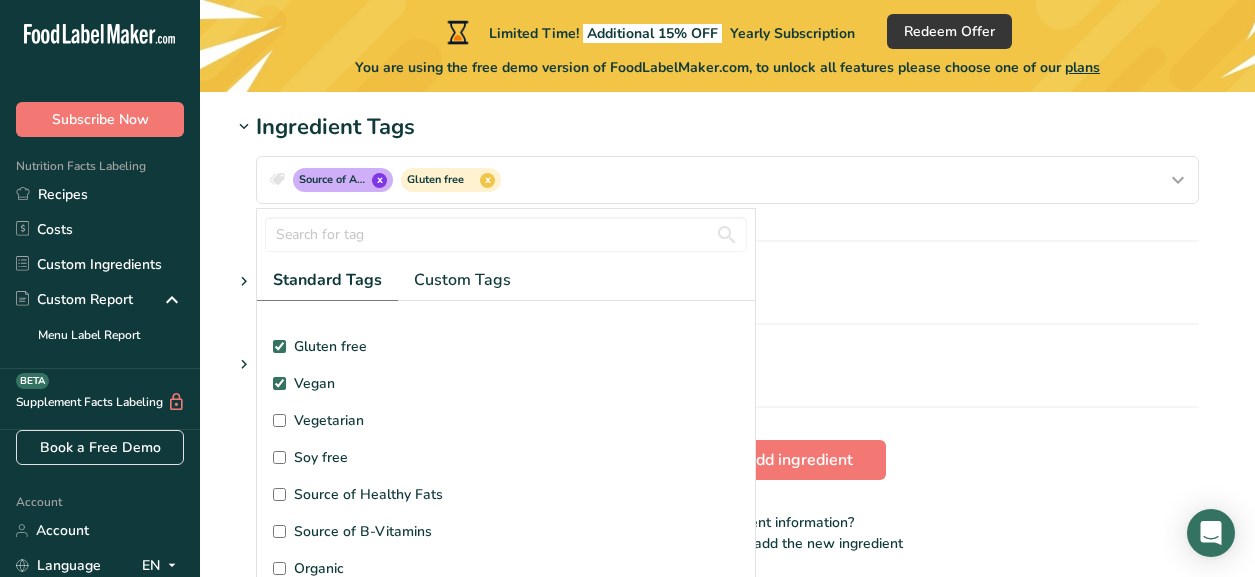 checkbox on "true" 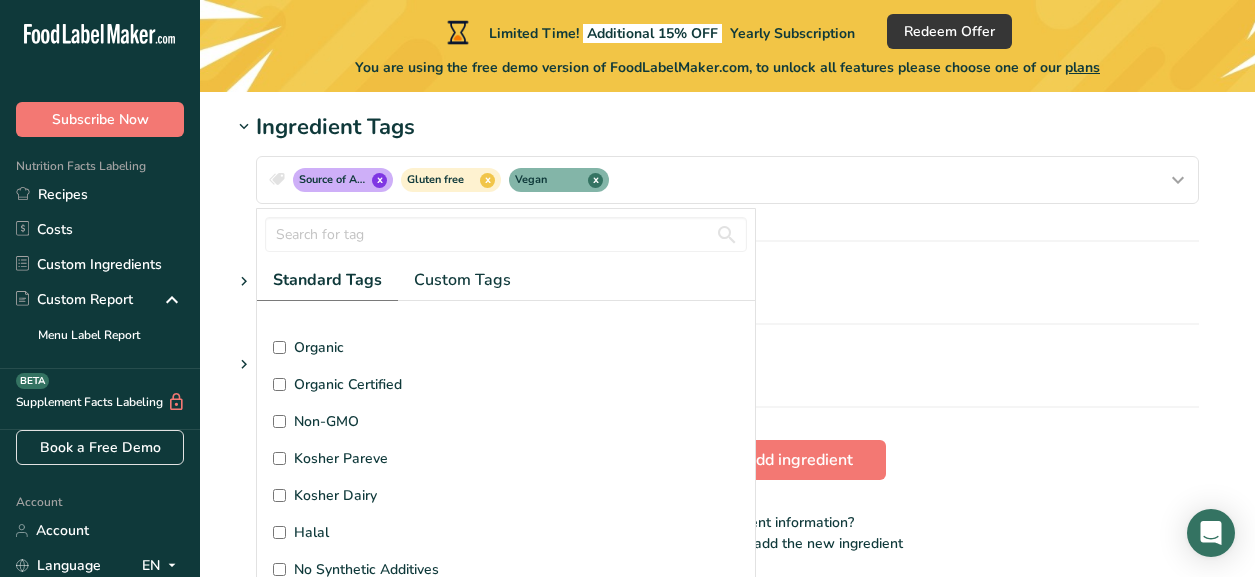 scroll, scrollTop: 394, scrollLeft: 0, axis: vertical 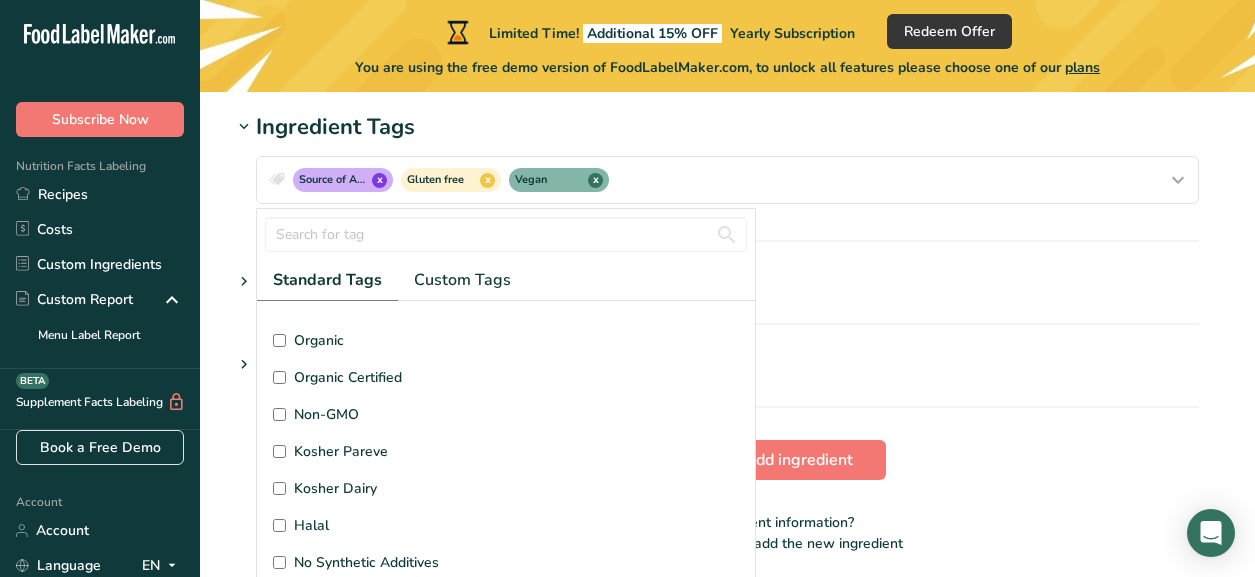 click on "Organic Certified" at bounding box center (279, 377) 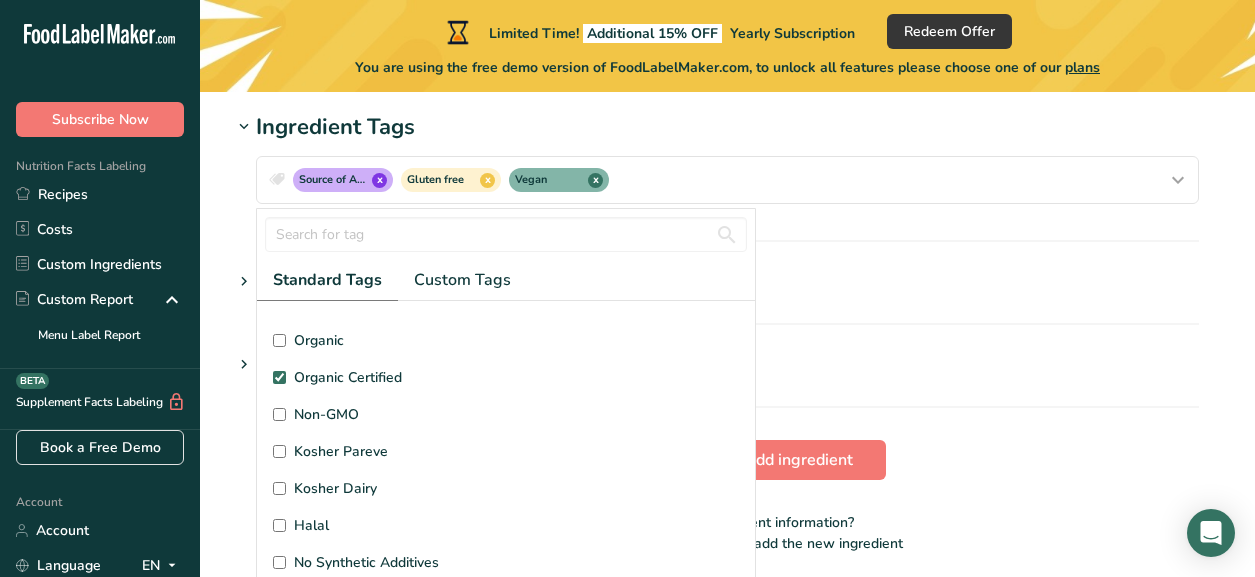 checkbox on "true" 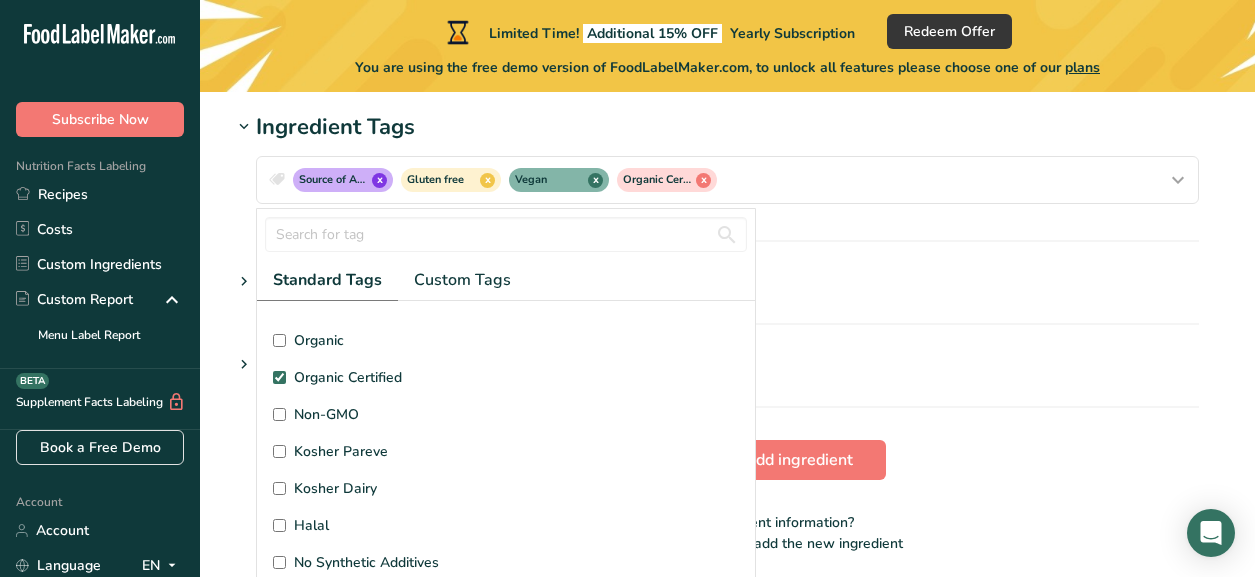 click on "Organic" at bounding box center [279, 340] 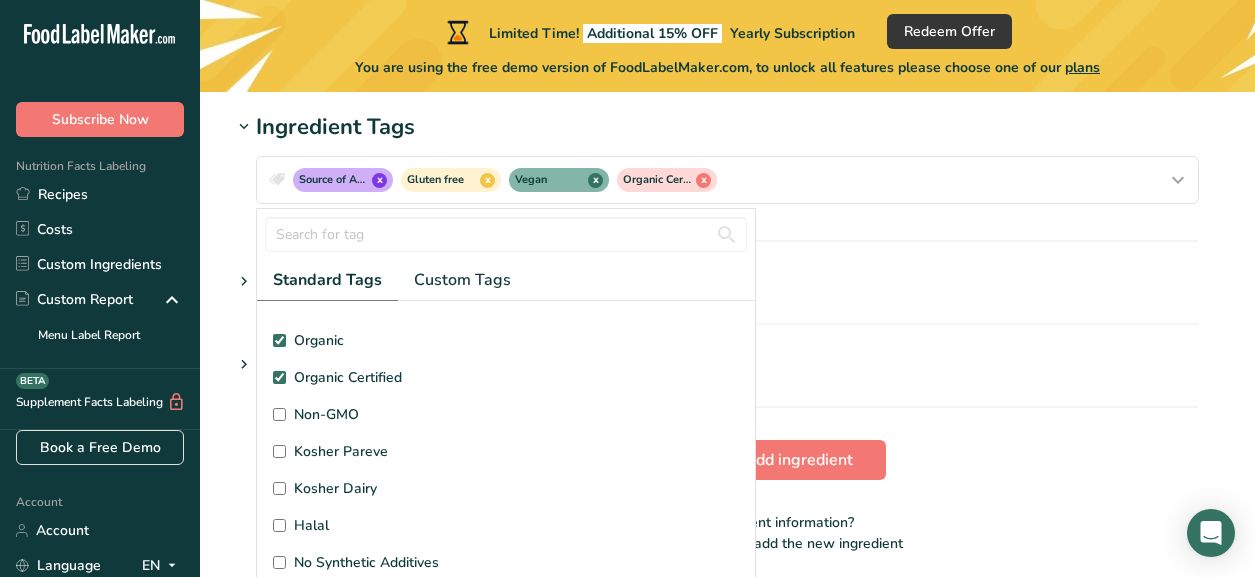 checkbox on "true" 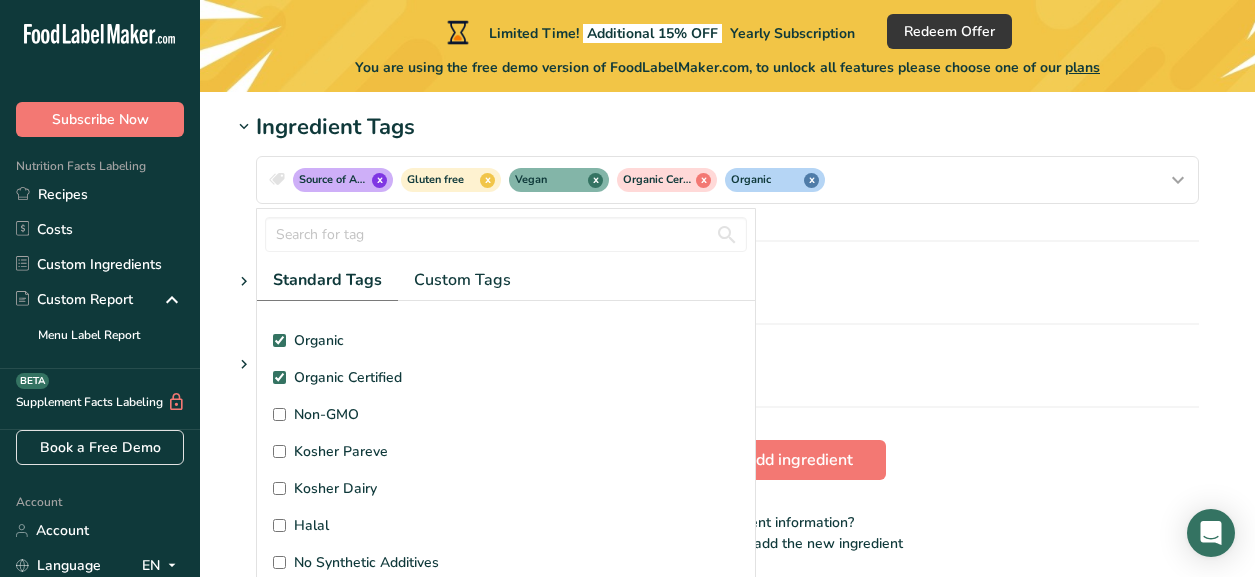 click on "Organic Certified" at bounding box center [279, 377] 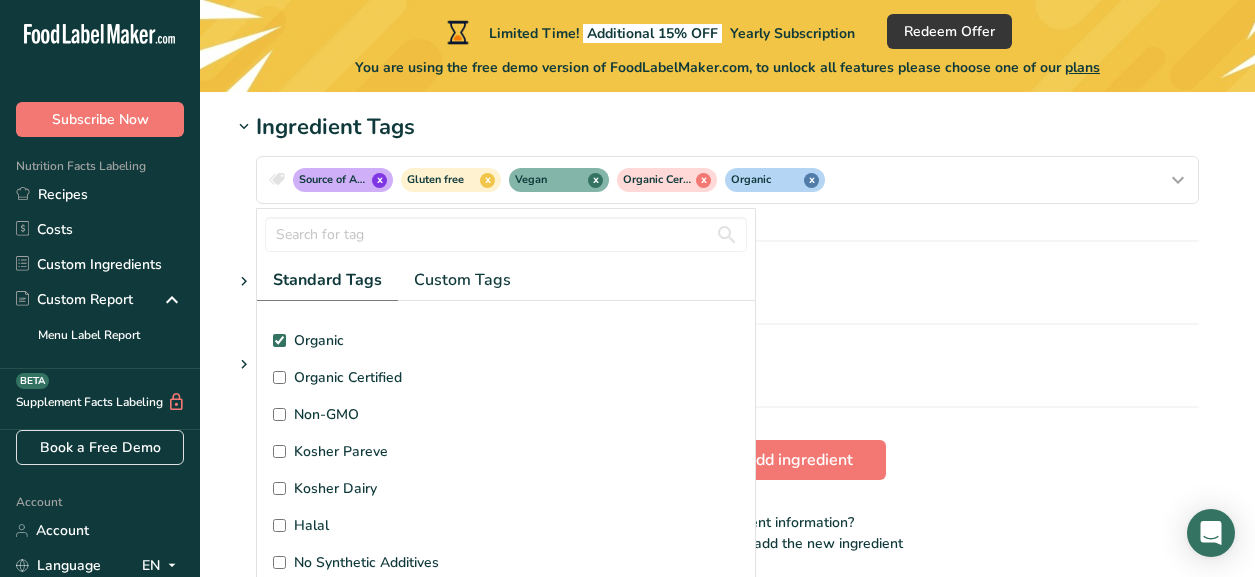 checkbox on "false" 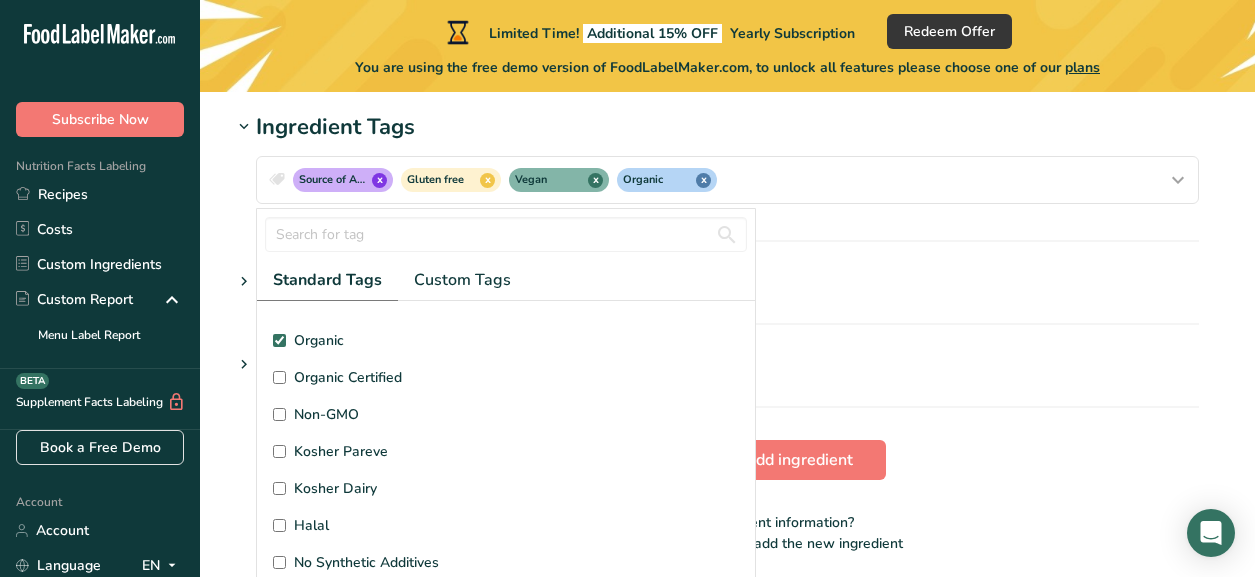click on "Non-GMO" at bounding box center [279, 414] 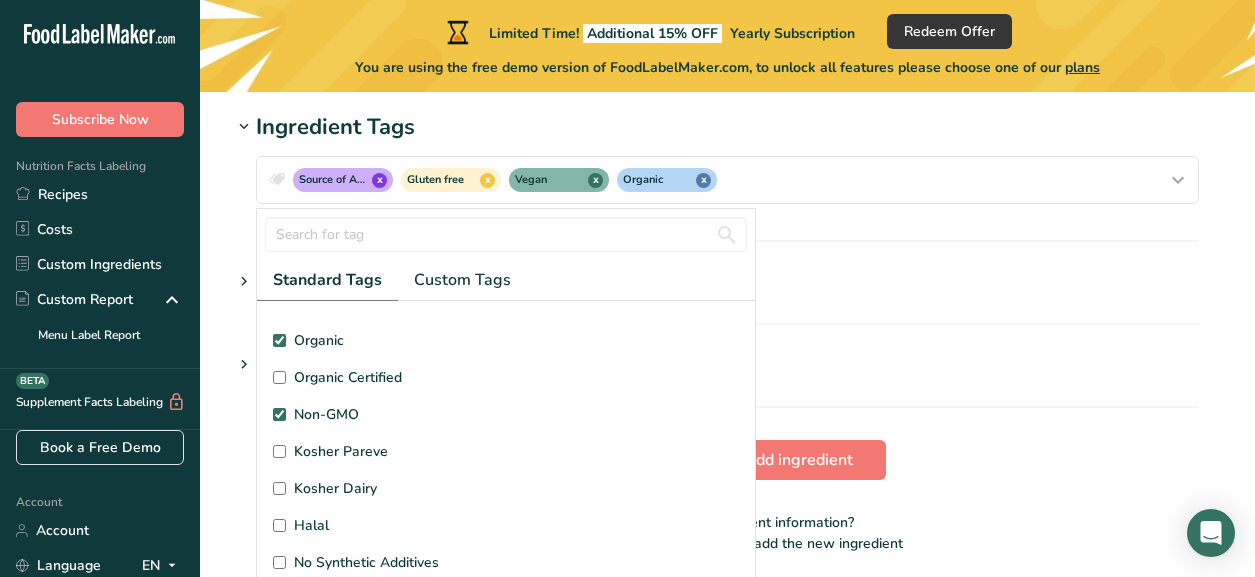 checkbox on "true" 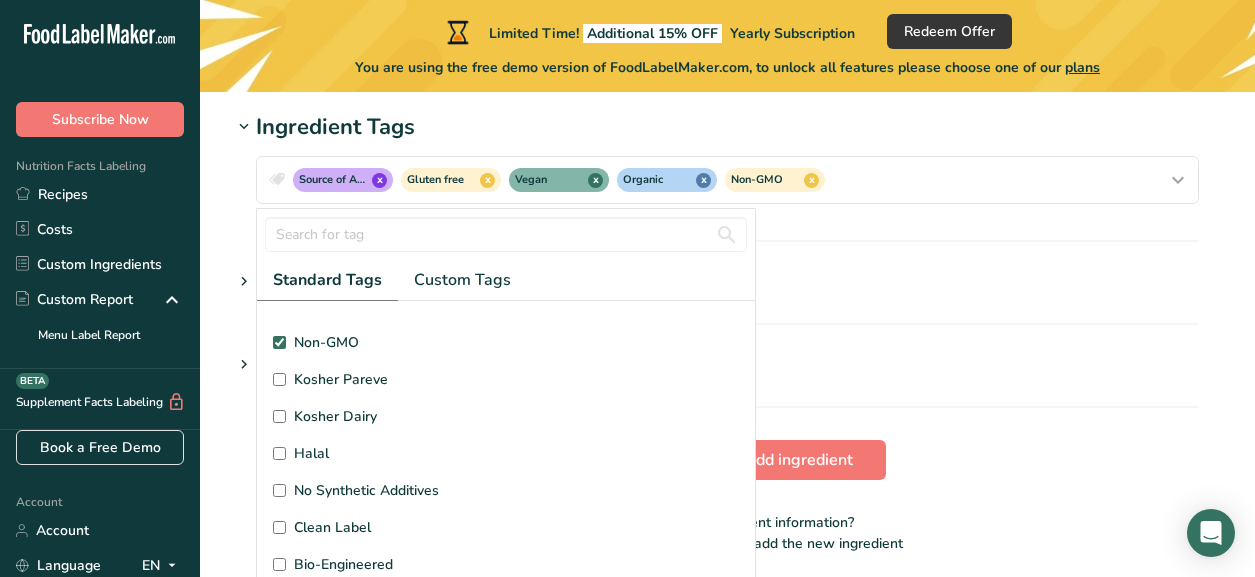 scroll, scrollTop: 477, scrollLeft: 0, axis: vertical 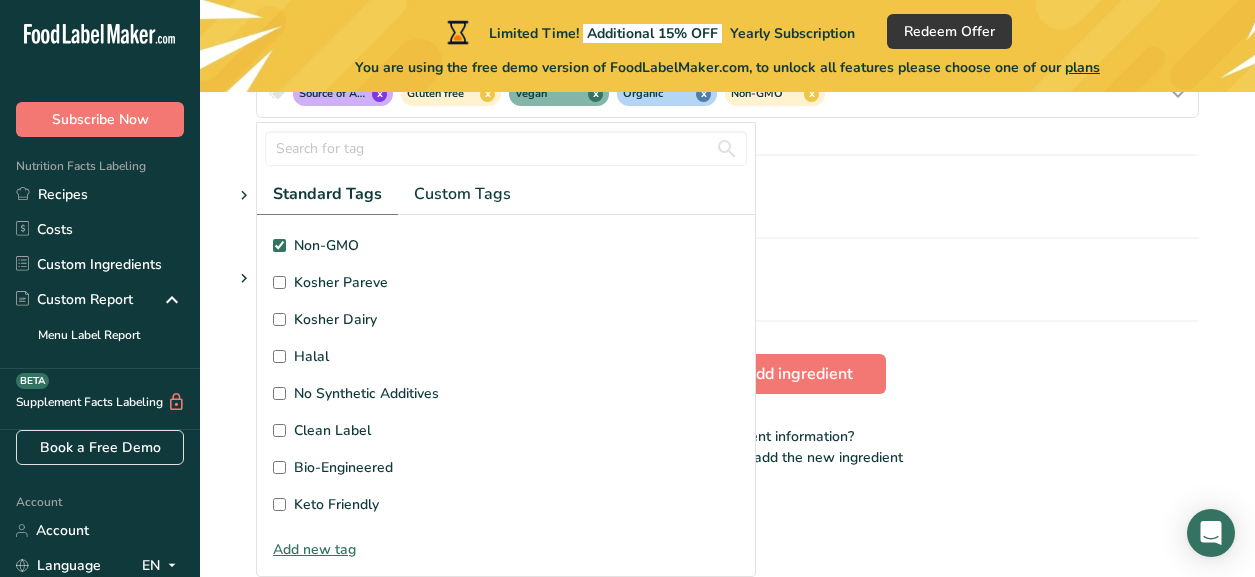 click on "Clean Label" at bounding box center [279, 430] 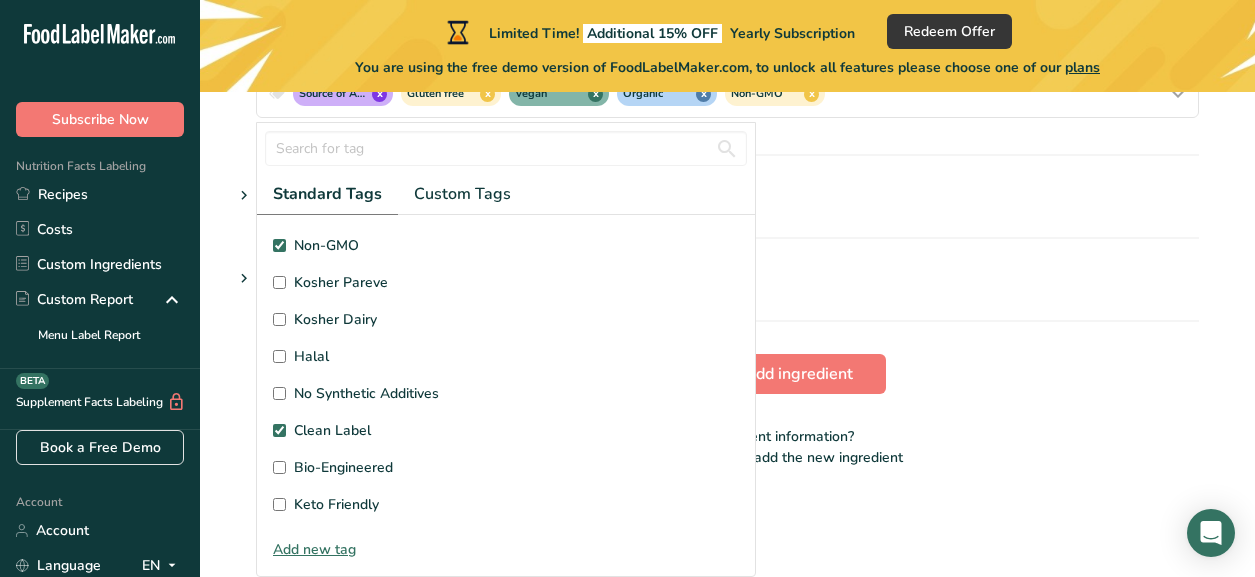 checkbox on "true" 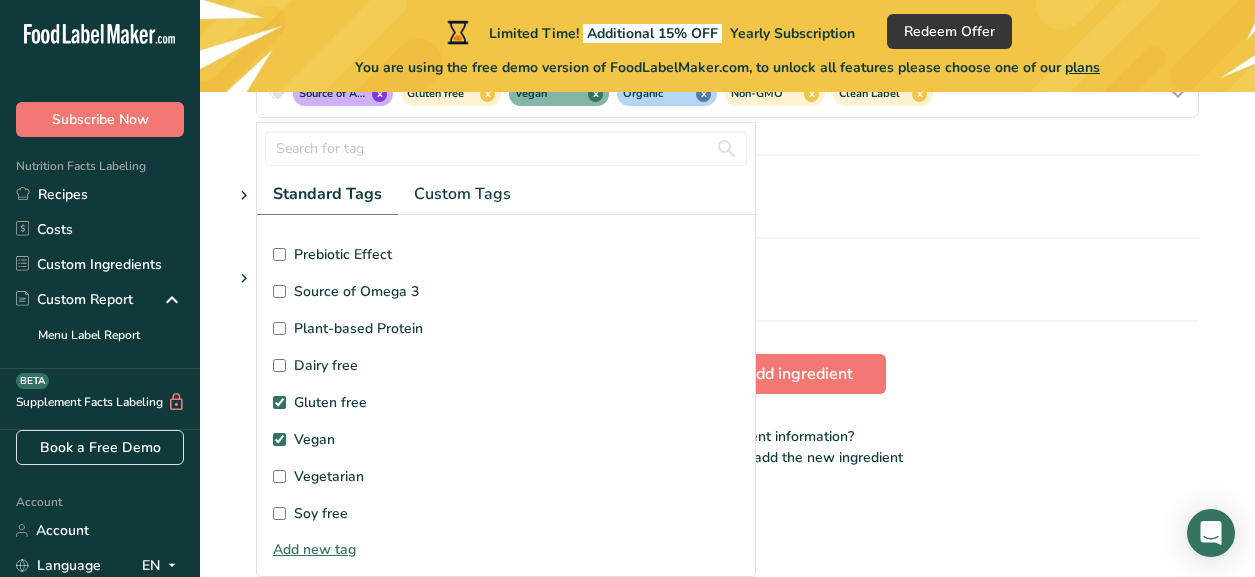 scroll, scrollTop: 0, scrollLeft: 0, axis: both 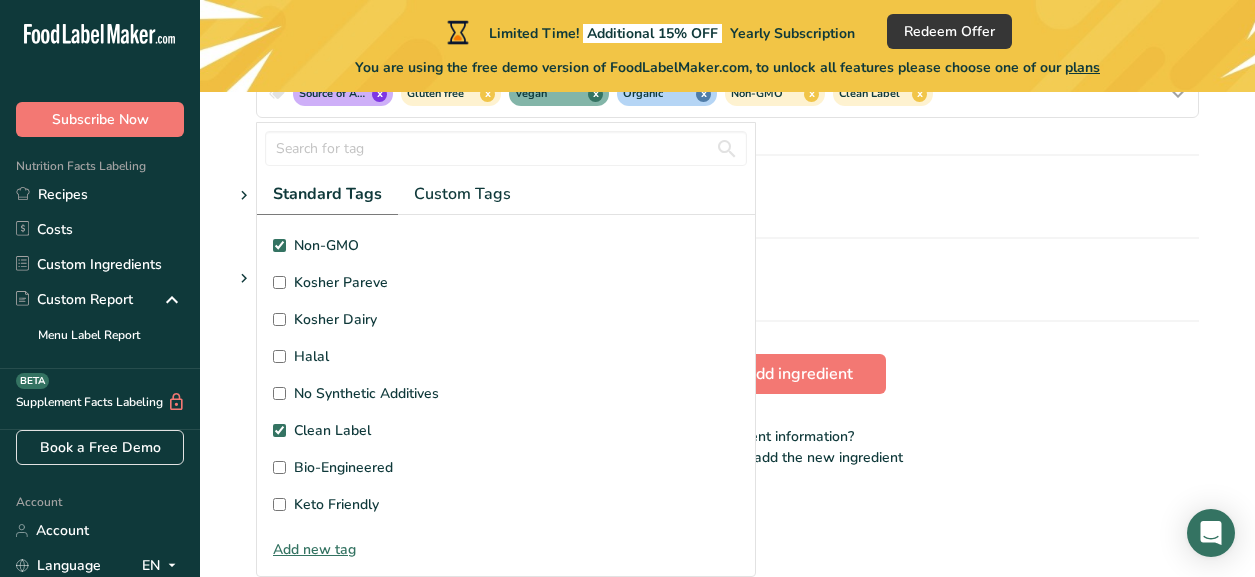 click on "Limited Time!
Additional 15% OFF
Yearly Subscription
Redeem Offer
You are using the free demo version of FoodLabelMaker.com, to unlock all features please choose one of our
plans
Add new ingredient
Ingredient Spec Sheet
.a-a{fill:#347362;}.b-a{fill:#fff;}
Upload an ingredient spec sheet or an image of a nutrition label, and our AI assistant will automatically fill-in the nutrients.
Drop your files here or click to upload
Maximum file size is 5MB
Ingredient General Info
Ingredient Name *
Translate
IRISH WILDCRAFTED GOLD SEA MOSS
Ingredient Common Name
.a-a{fill:#347362;}.b-a{fill:#fff;}
Translate" at bounding box center [627, -667] 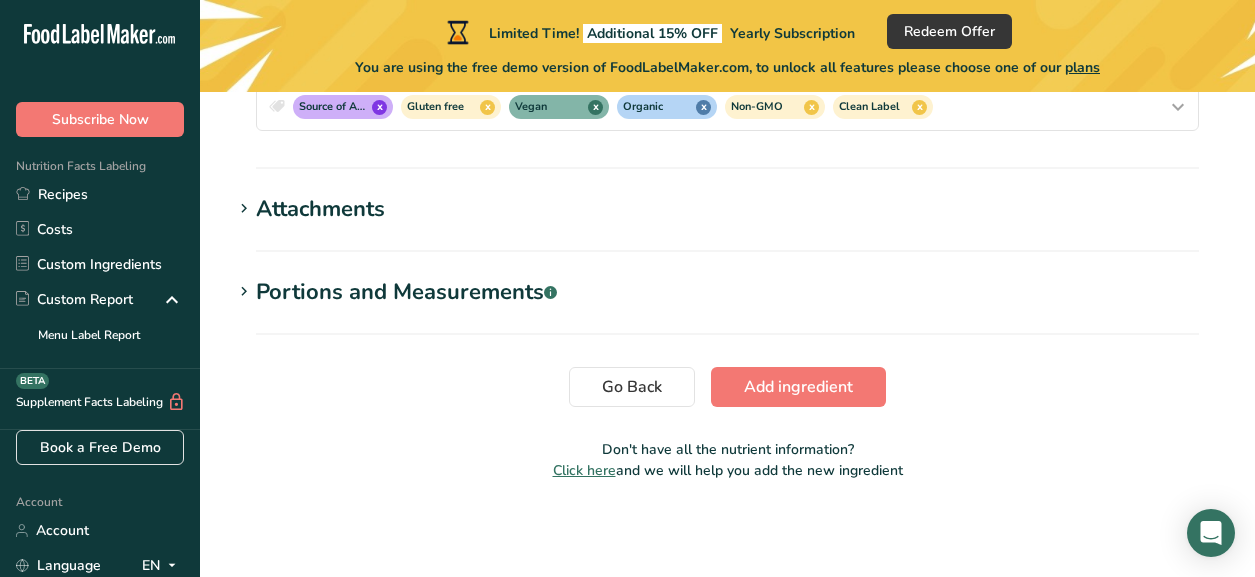 scroll, scrollTop: 0, scrollLeft: 0, axis: both 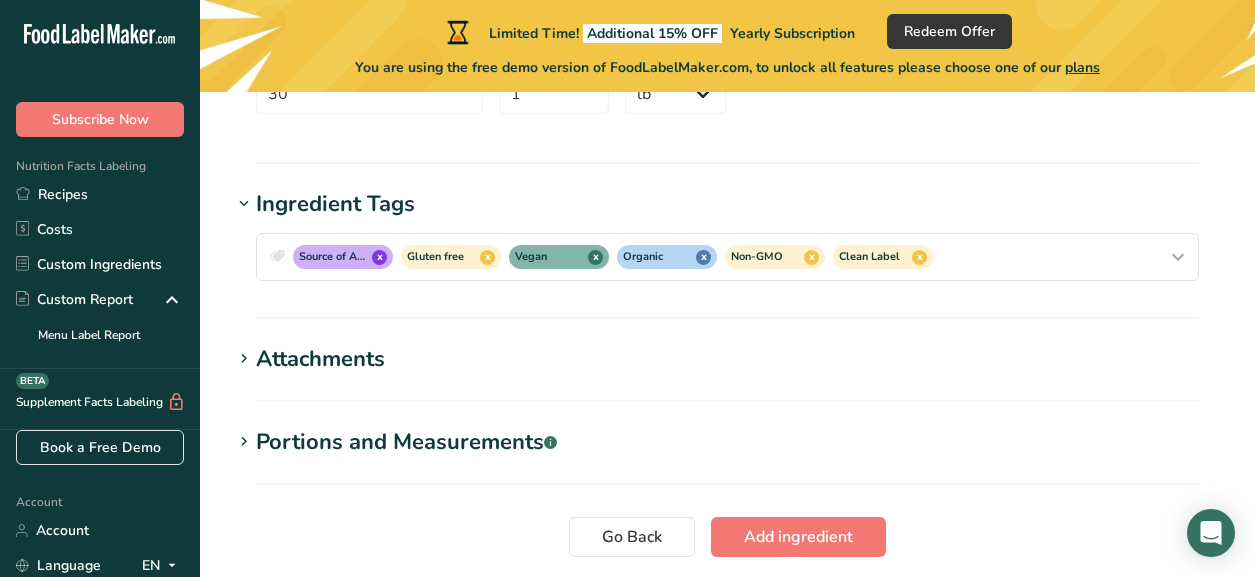 click on "Attachments" at bounding box center (320, 359) 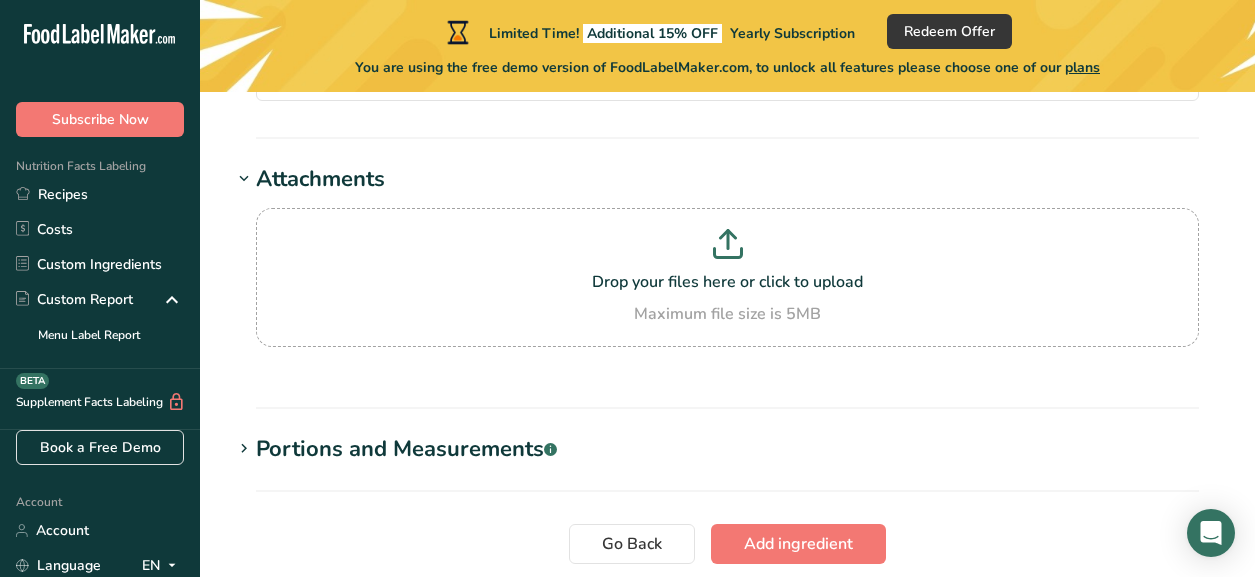 scroll, scrollTop: 1942, scrollLeft: 0, axis: vertical 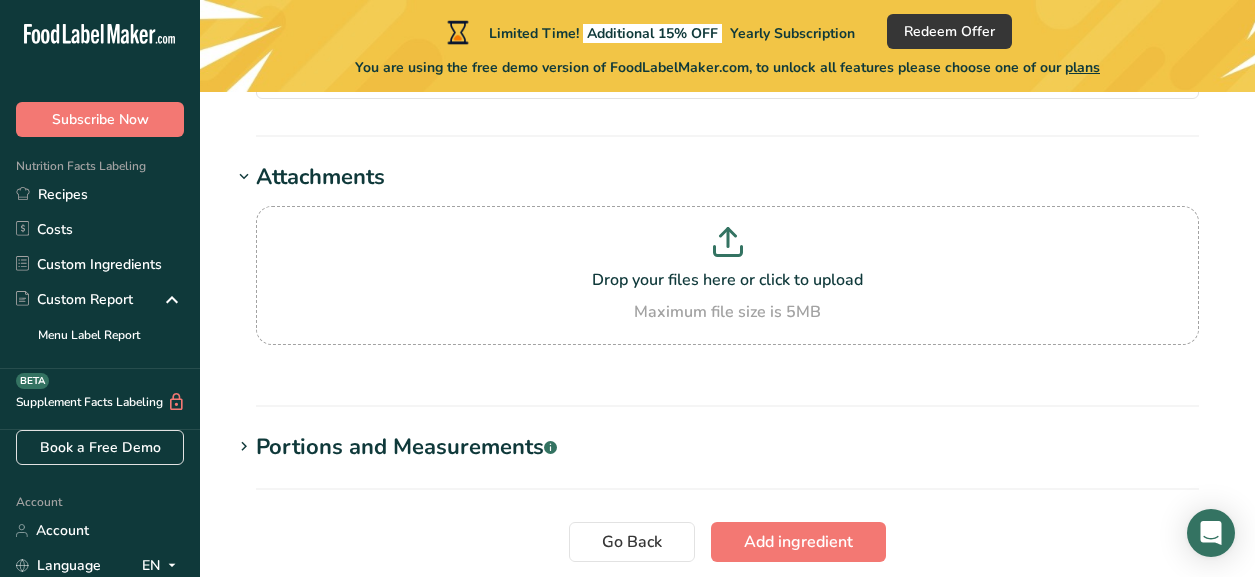 click on "Portions and Measurements
.a-a{fill:#347362;}.b-a{fill:#fff;}" at bounding box center (406, 447) 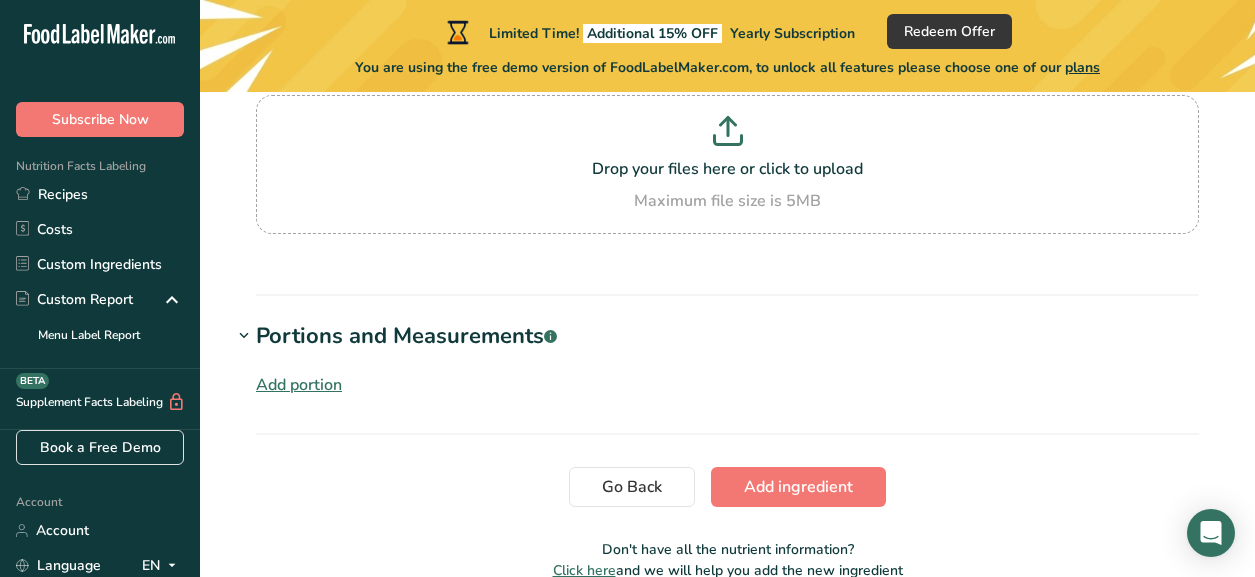 scroll, scrollTop: 2054, scrollLeft: 0, axis: vertical 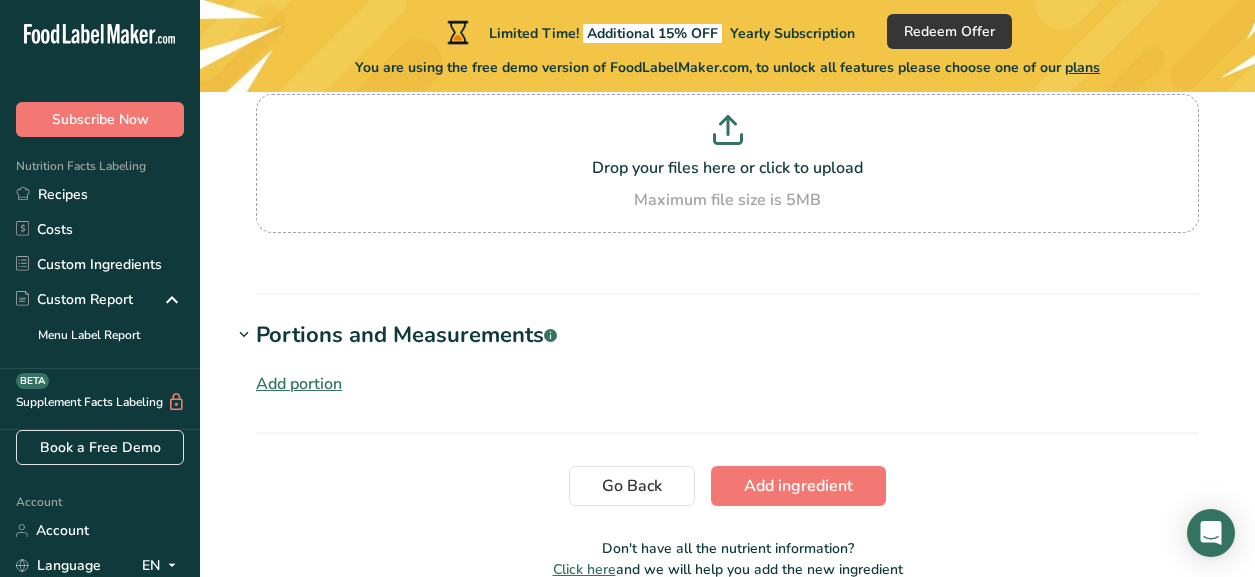 click on "Add portion" at bounding box center (299, 384) 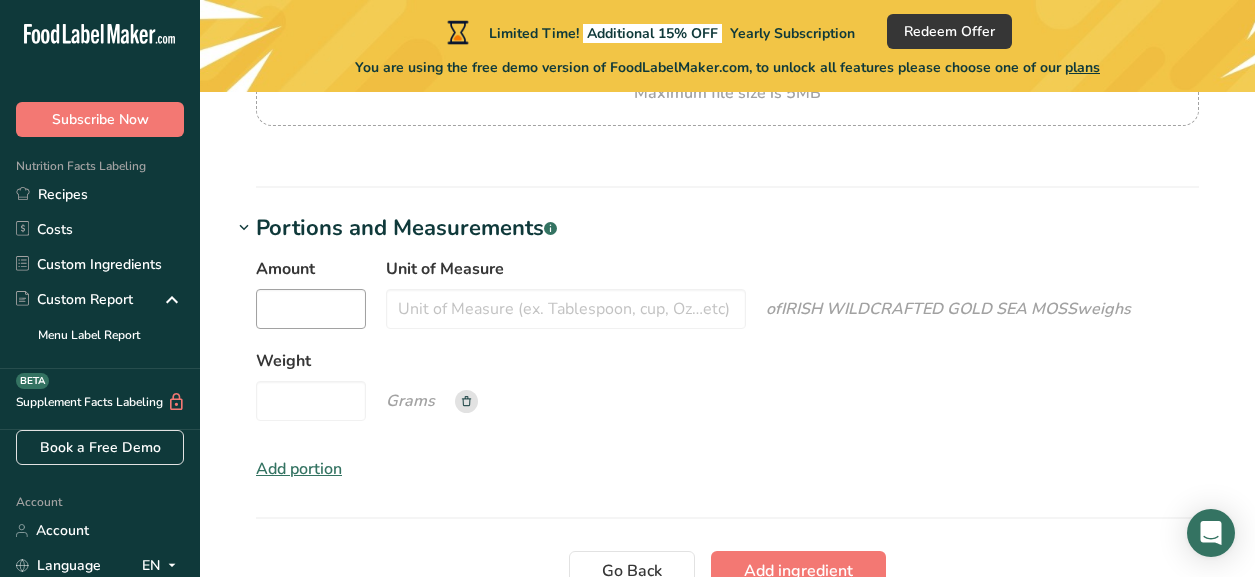 scroll, scrollTop: 2162, scrollLeft: 0, axis: vertical 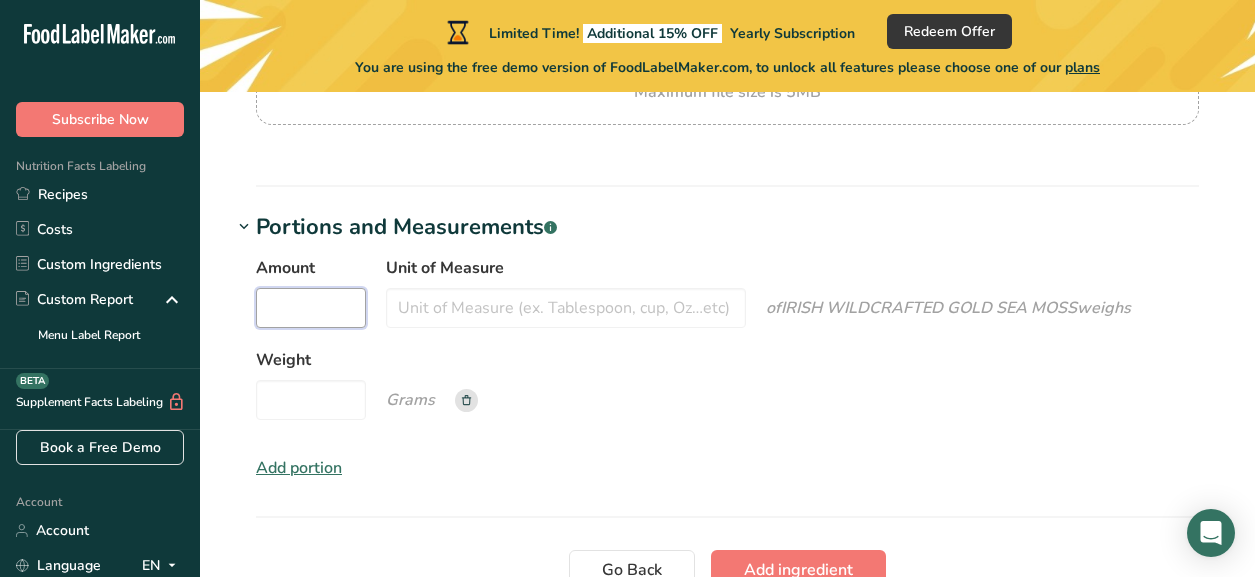 click on "Amount" at bounding box center (311, 308) 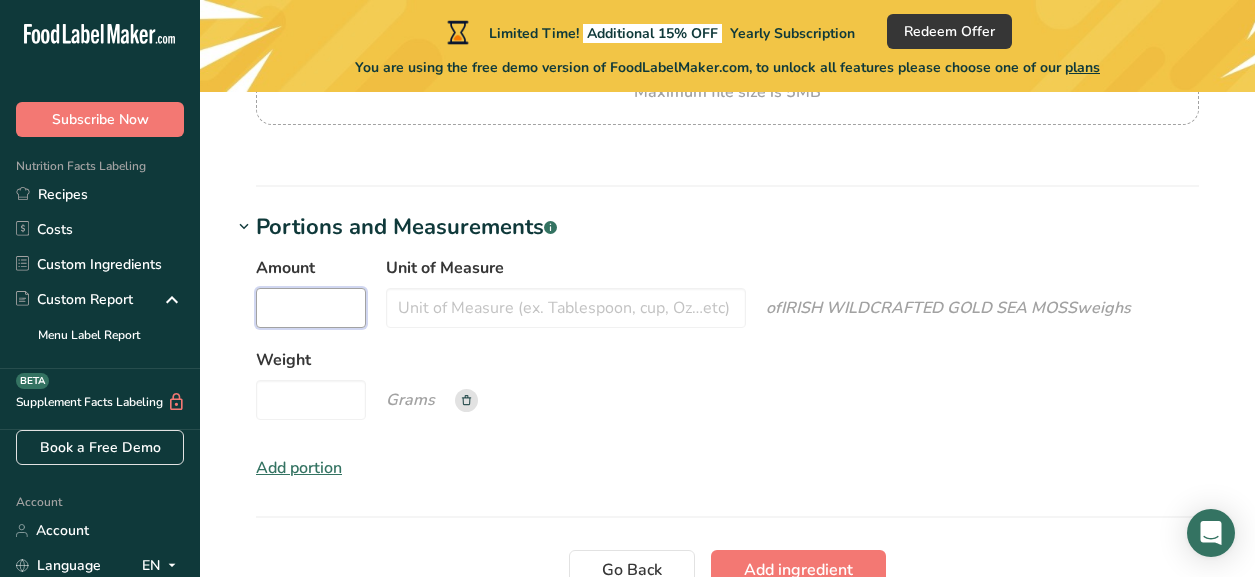 type on "1" 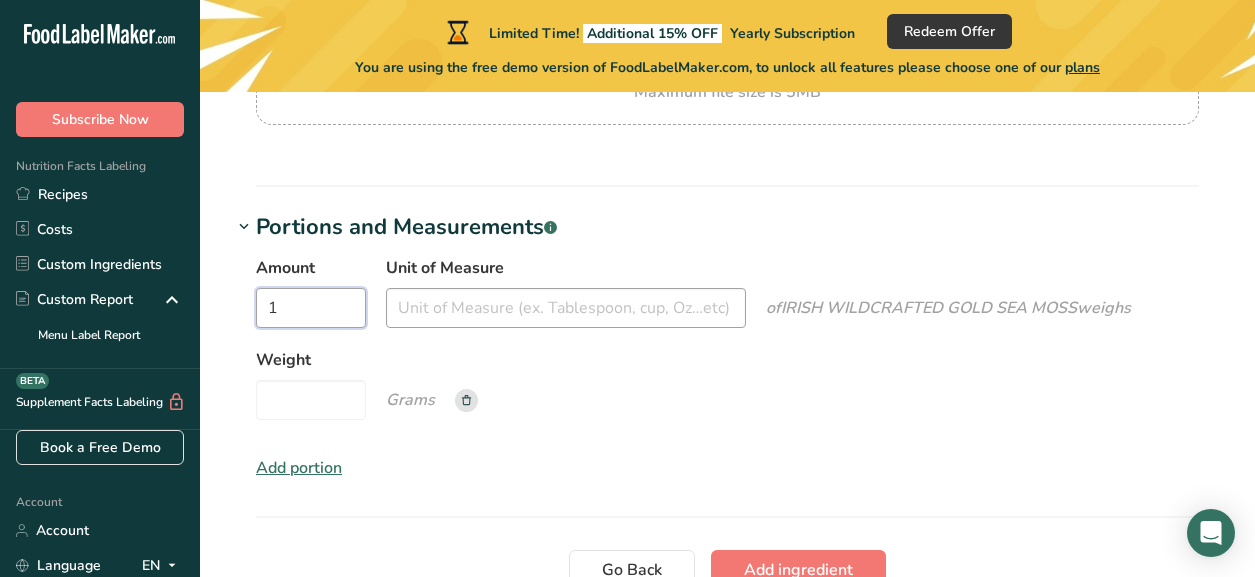type on "1" 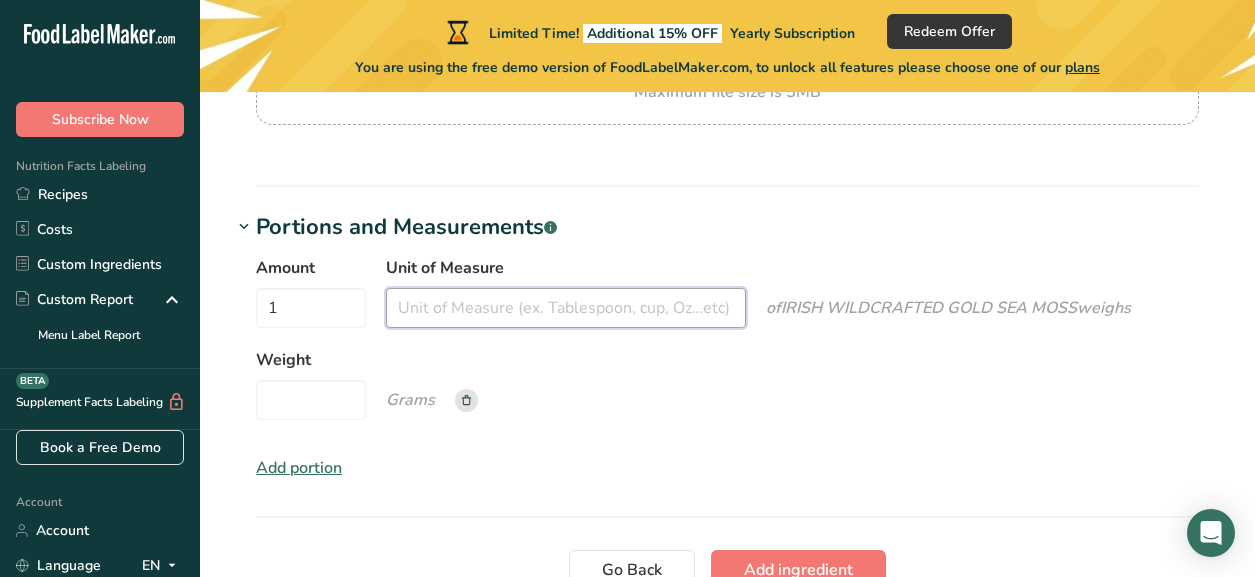 click on "Unit of Measure" at bounding box center (566, 308) 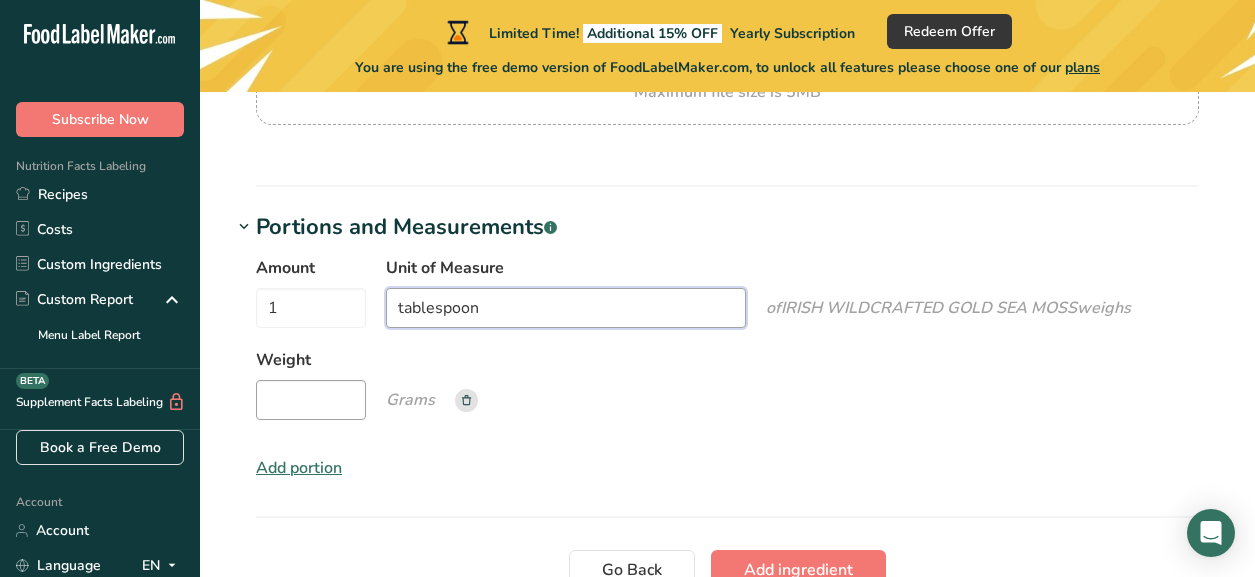 type on "tablespoon" 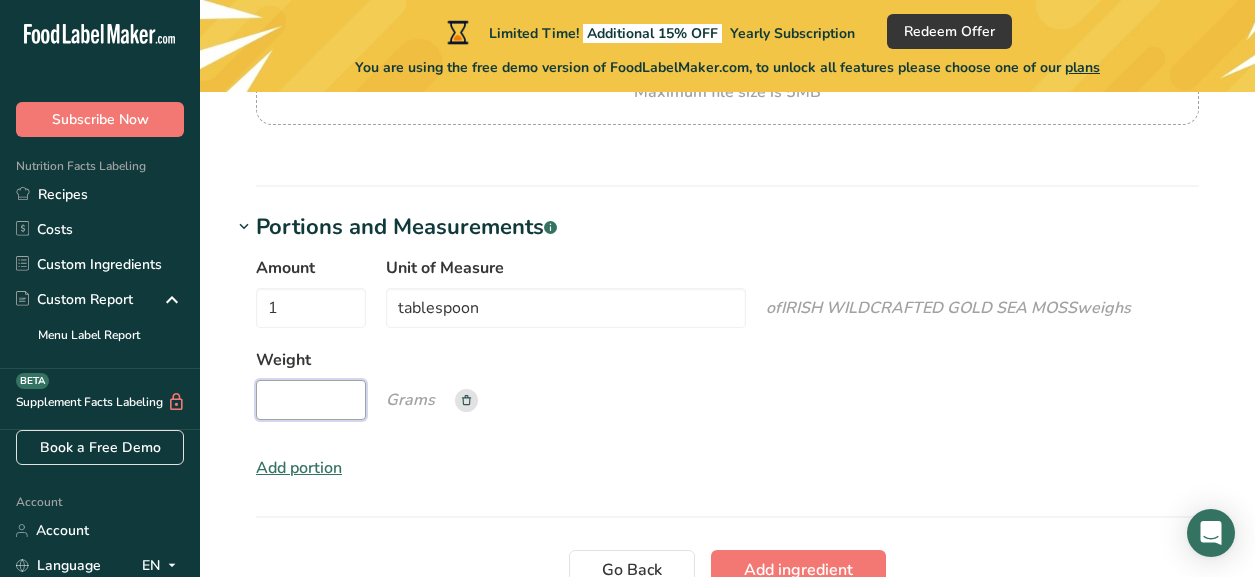 click on "Weight" at bounding box center [311, 400] 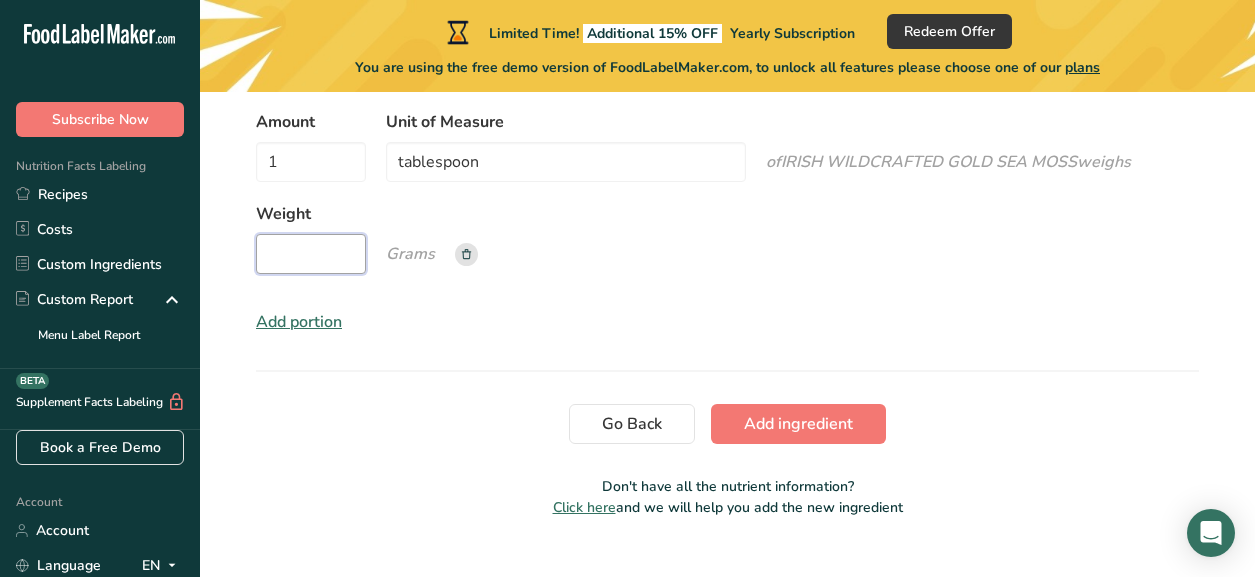 scroll, scrollTop: 2311, scrollLeft: 0, axis: vertical 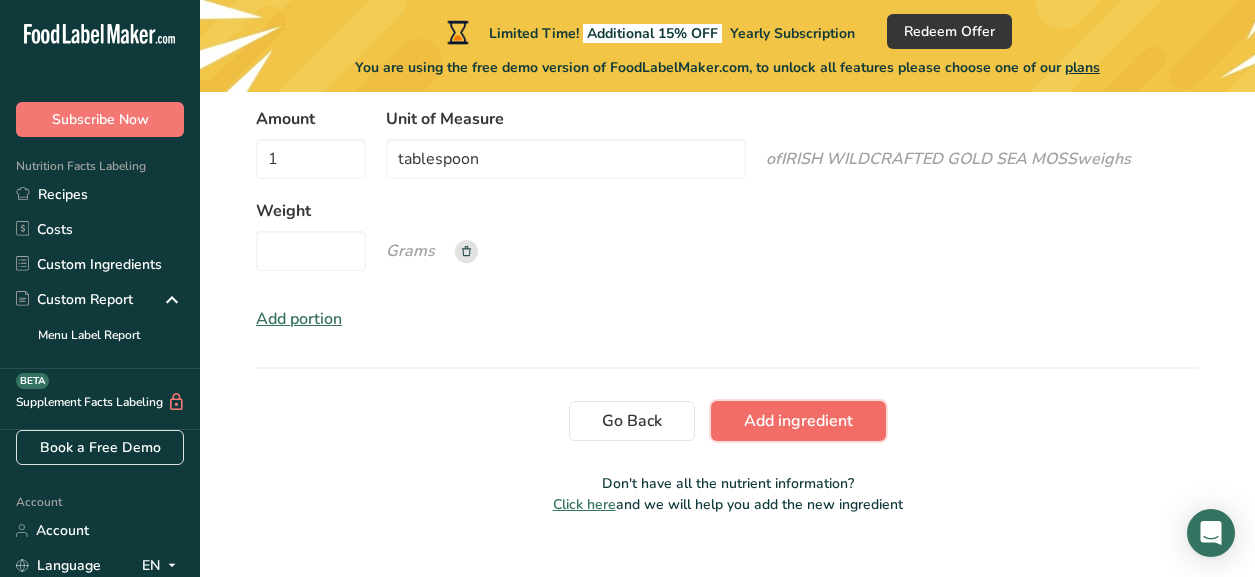 click on "Add ingredient" at bounding box center [798, 421] 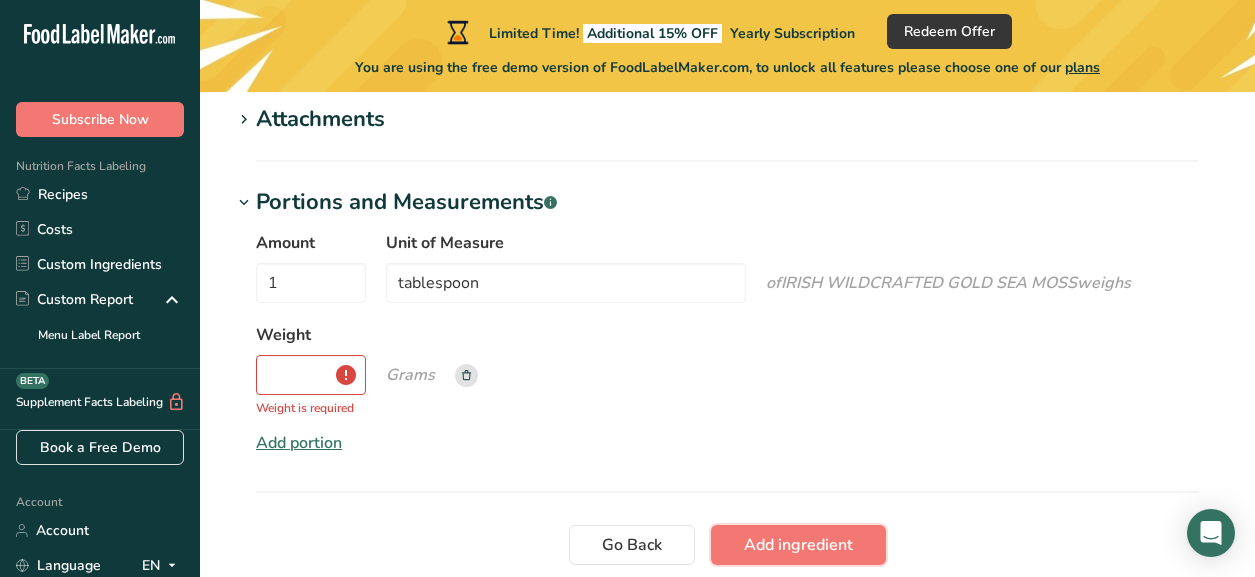 scroll, scrollTop: 1264, scrollLeft: 0, axis: vertical 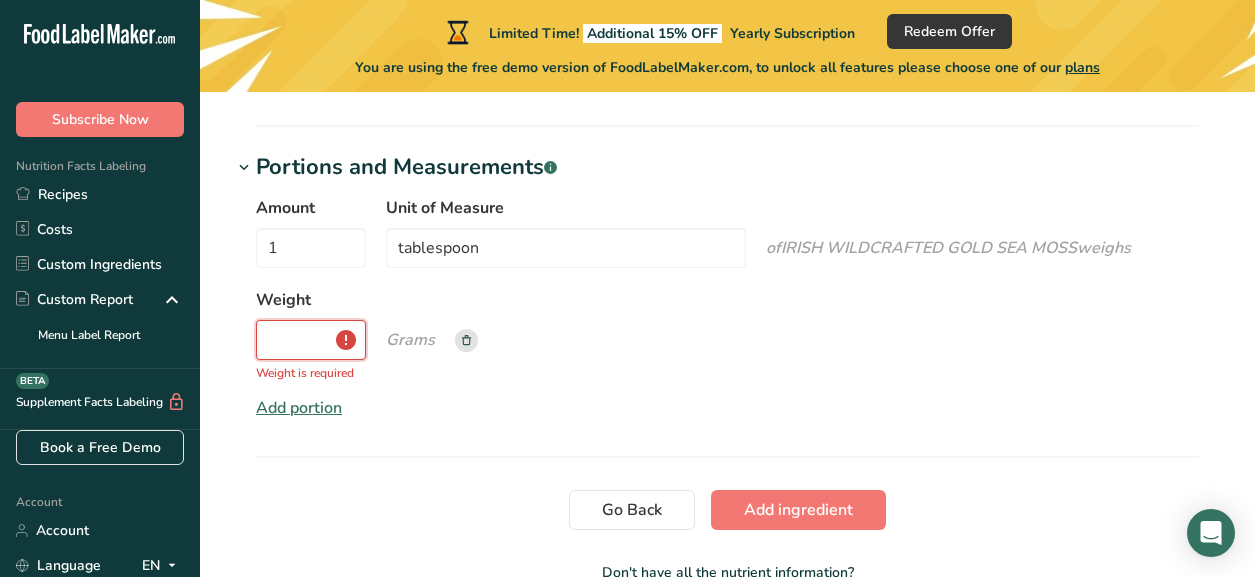 click on "Weight" at bounding box center [311, 340] 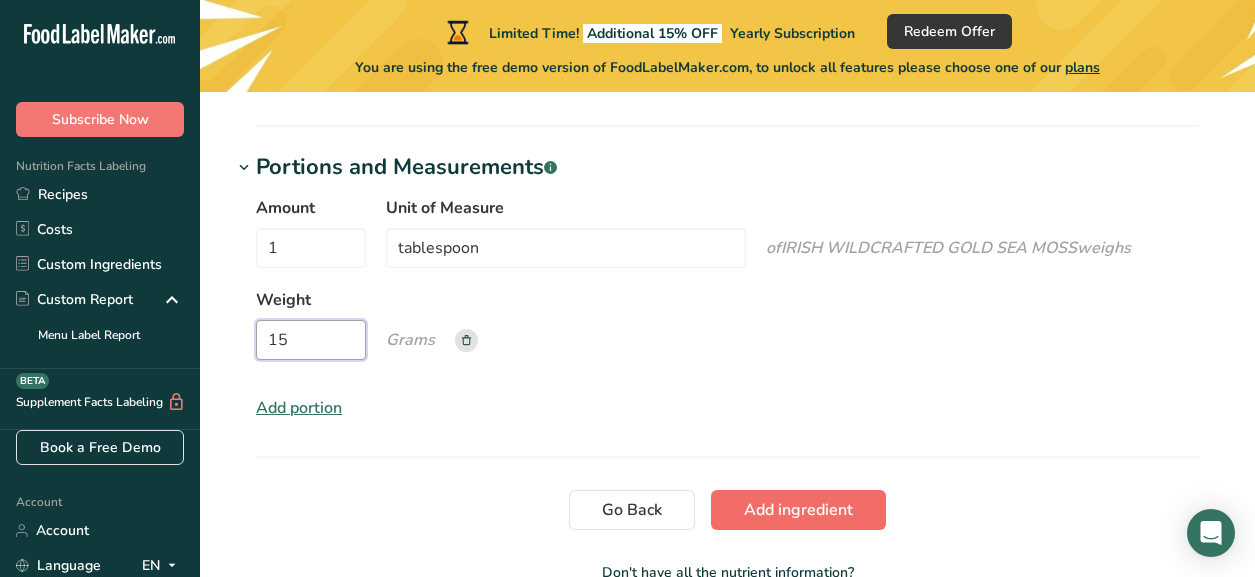 type on "15" 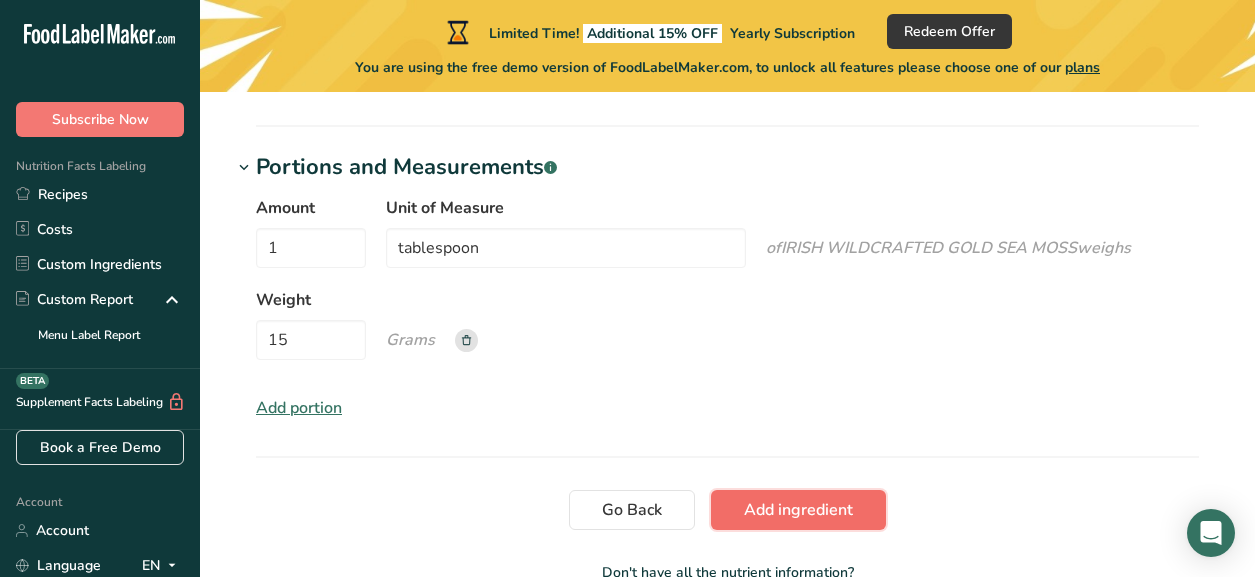 click on "Add ingredient" at bounding box center (798, 510) 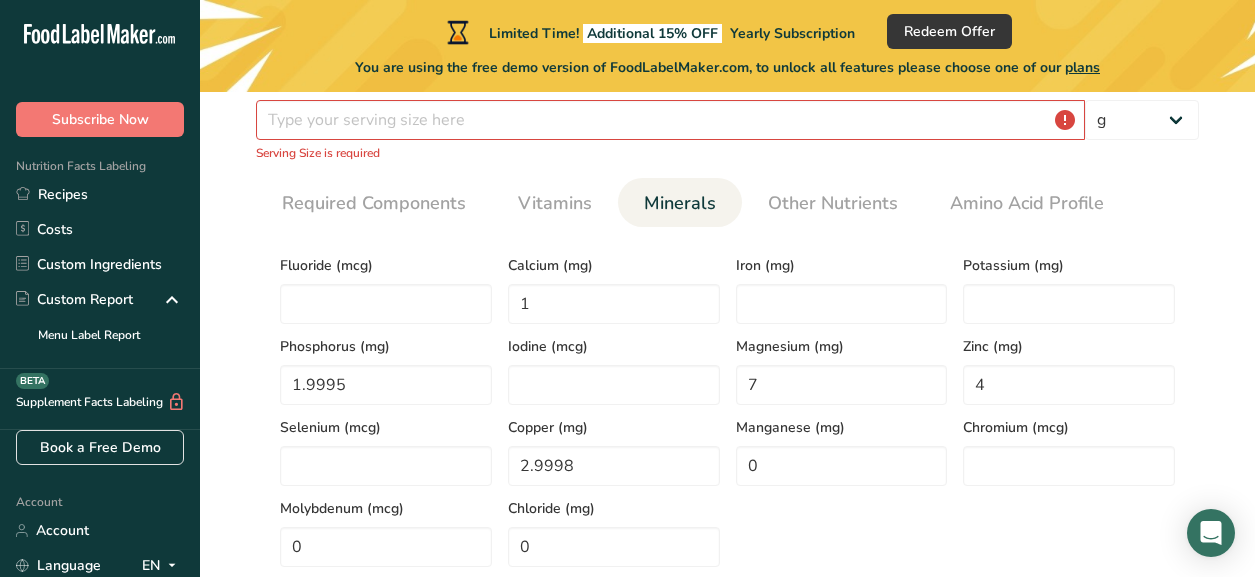 scroll, scrollTop: 351, scrollLeft: 0, axis: vertical 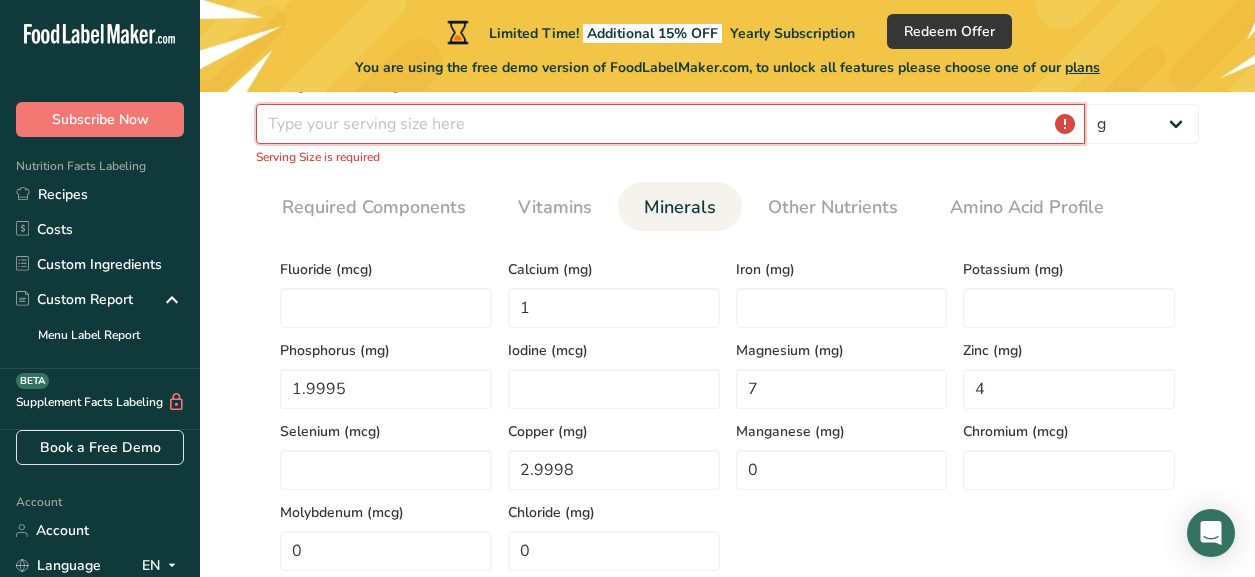 click at bounding box center [670, 124] 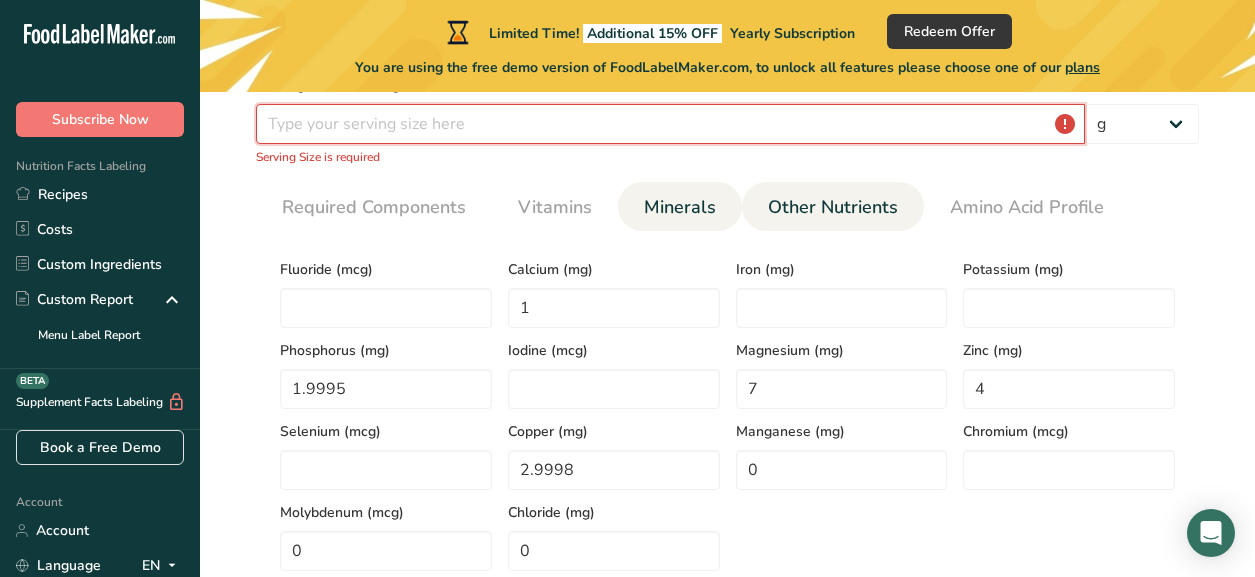 type on "1" 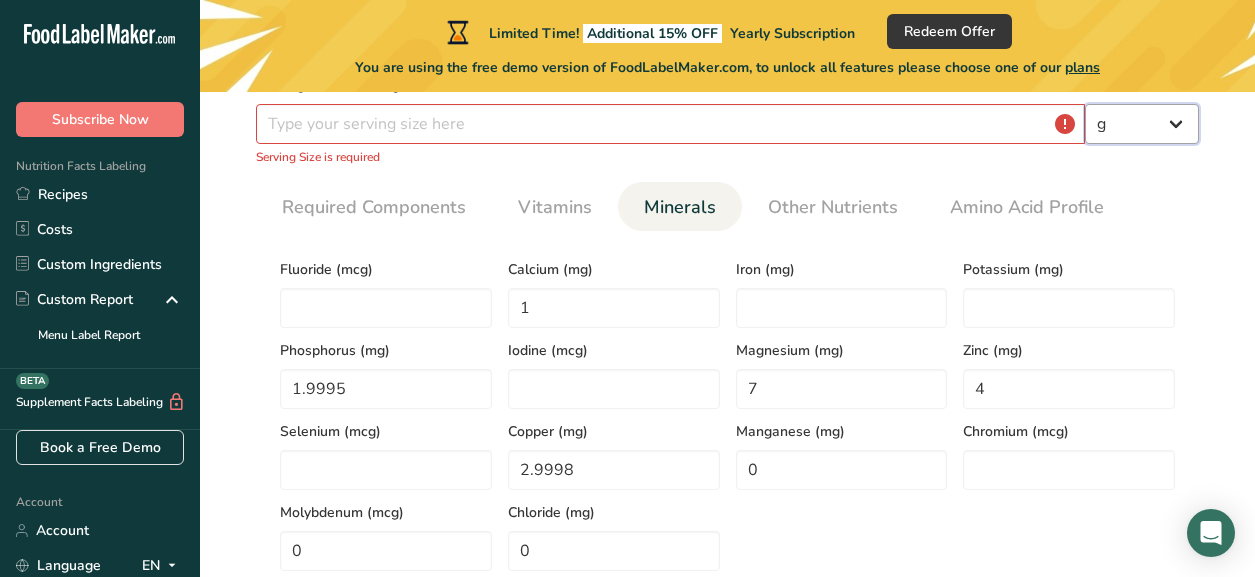 click on "g
kg
mg
mcg
lb
oz
l
mL
fl oz
tbsp
tsp
cup
qt
gallon" at bounding box center [1142, 124] 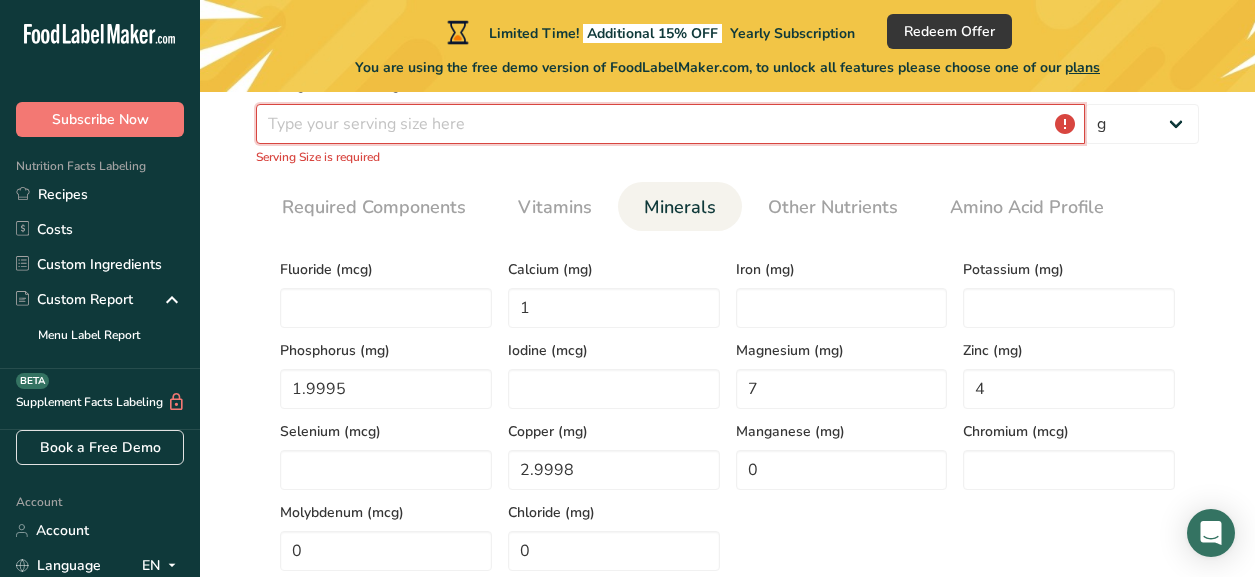 click at bounding box center (670, 124) 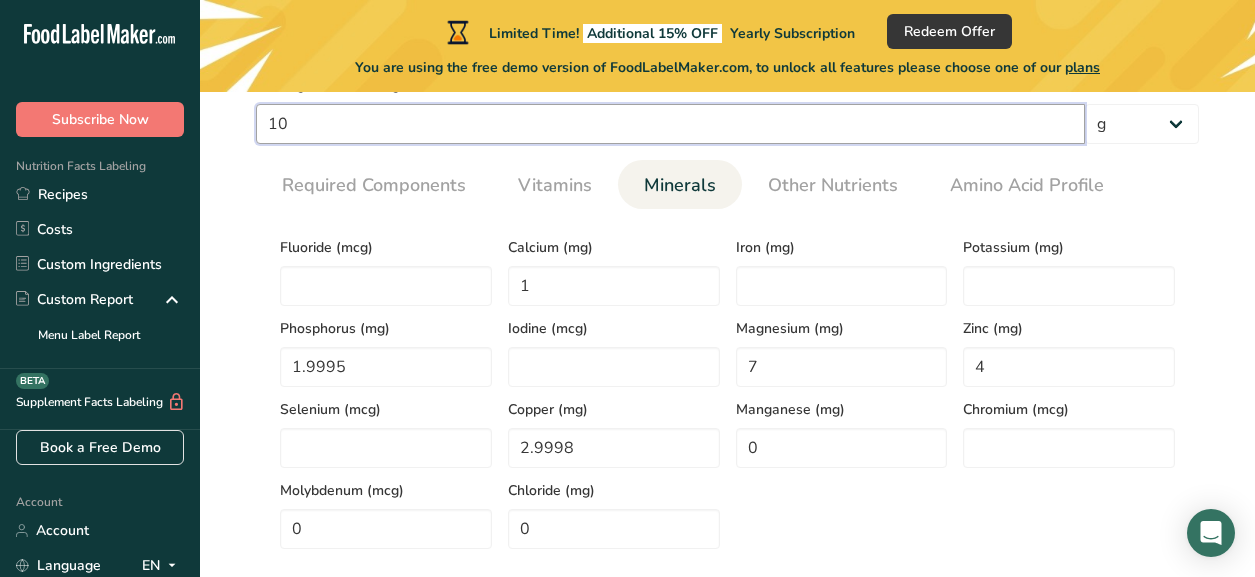 scroll, scrollTop: 1117, scrollLeft: 0, axis: vertical 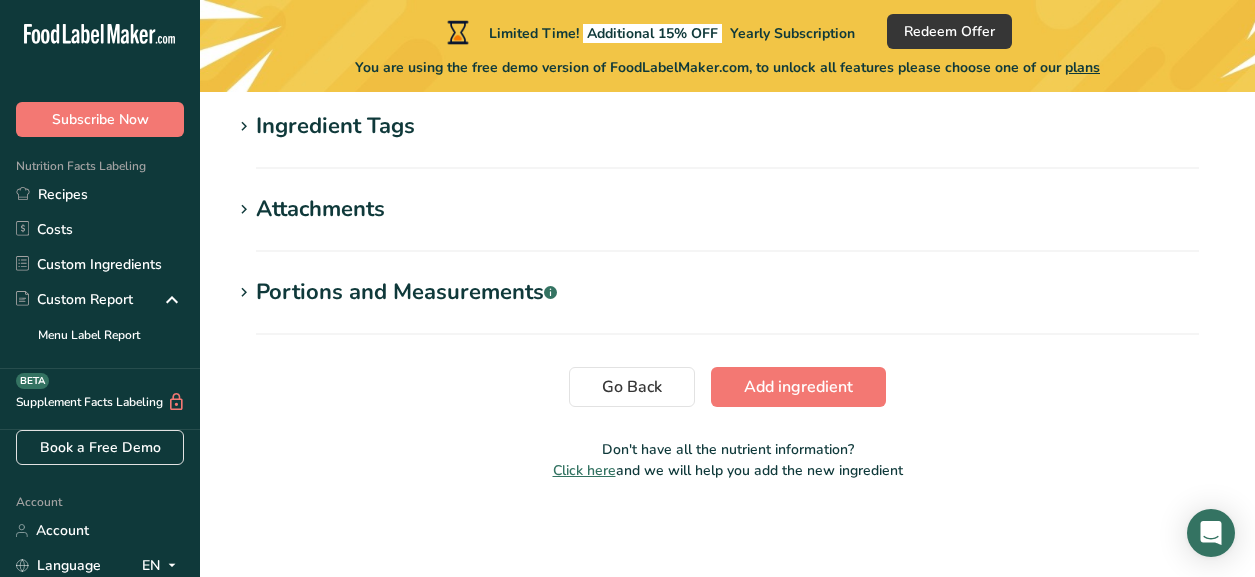 type on "10" 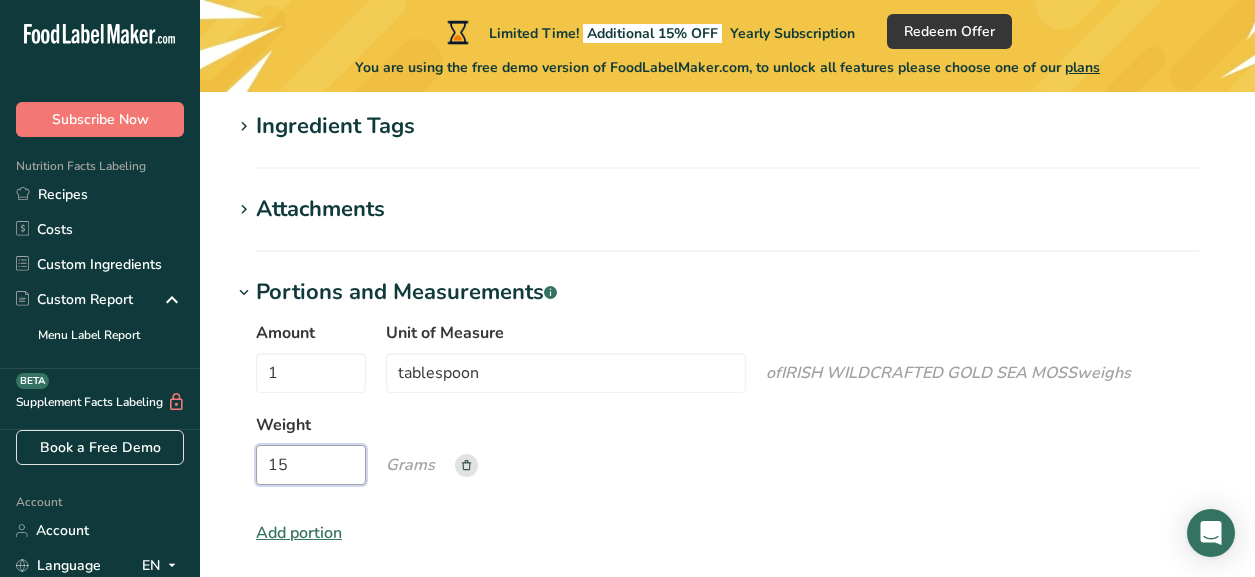 click on "15" at bounding box center [311, 465] 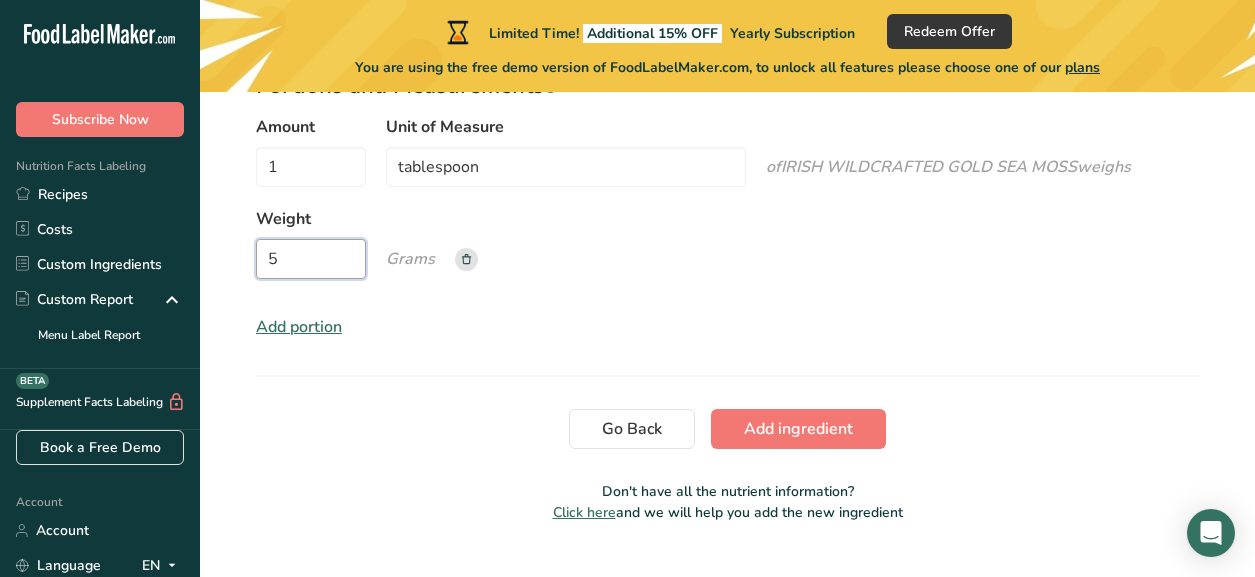 scroll, scrollTop: 1365, scrollLeft: 0, axis: vertical 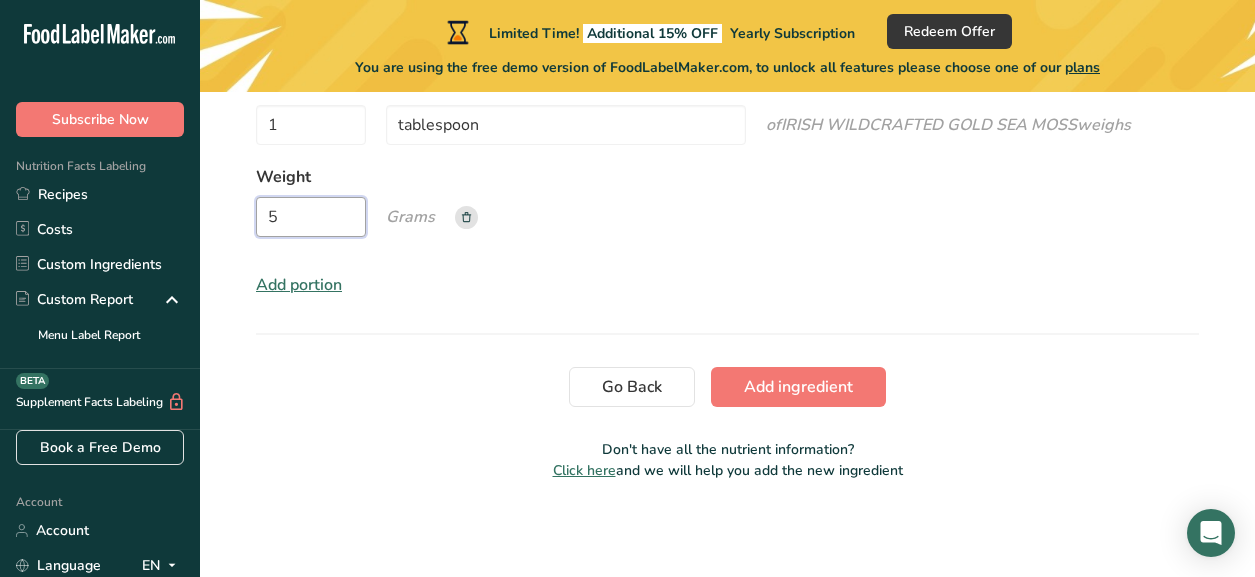 type on "5" 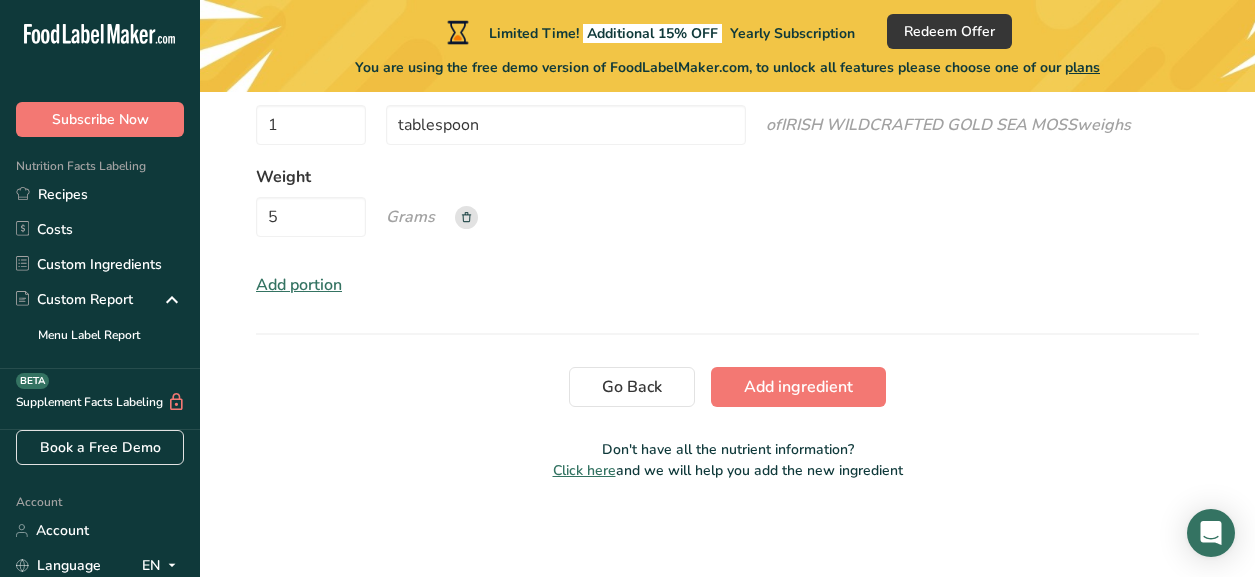 click on "Add new ingredient
Ingredient Spec Sheet
.a-a{fill:#347362;}.b-a{fill:#fff;}
Upload an ingredient spec sheet or an image of a nutrition label, and our AI assistant will automatically fill-in the nutrients.
Drop your files here or click to upload
Maximum file size is 5MB
Ingredient General Info
Ingredient Name *
Translate
IRISH WILDCRAFTED GOLD SEA MOSS
Ingredient Common Name
.a-a{fill:#347362;}.b-a{fill:#fff;}
Translate
Ingredient code
.a-a{fill:#347362;}.b-a{fill:#fff;}
Ingredient Category *
Custom User Ingredient
Standard Categories
.a-a{fill:#347362;}.b-a{fill:#fff;}" at bounding box center [727, -380] 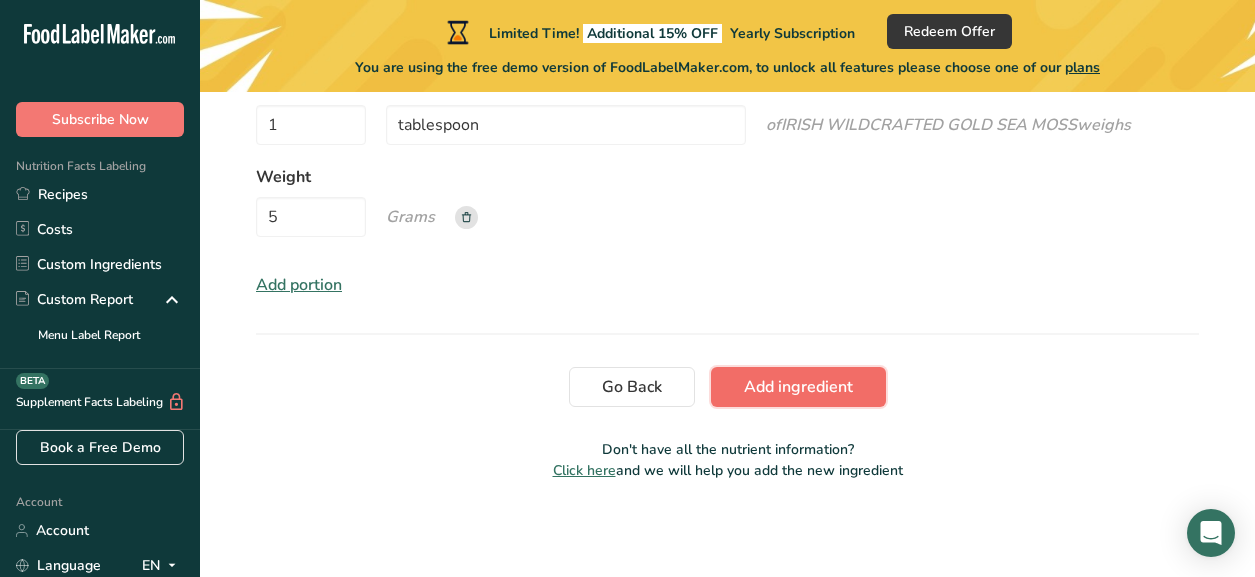 click on "Add ingredient" at bounding box center [798, 387] 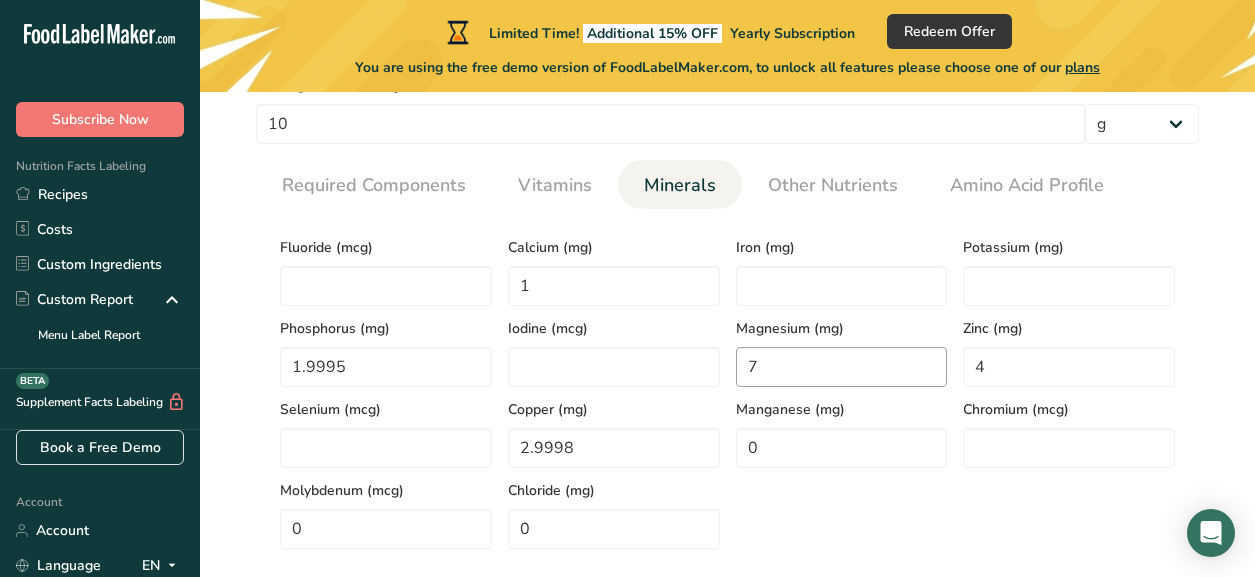 scroll, scrollTop: 1117, scrollLeft: 0, axis: vertical 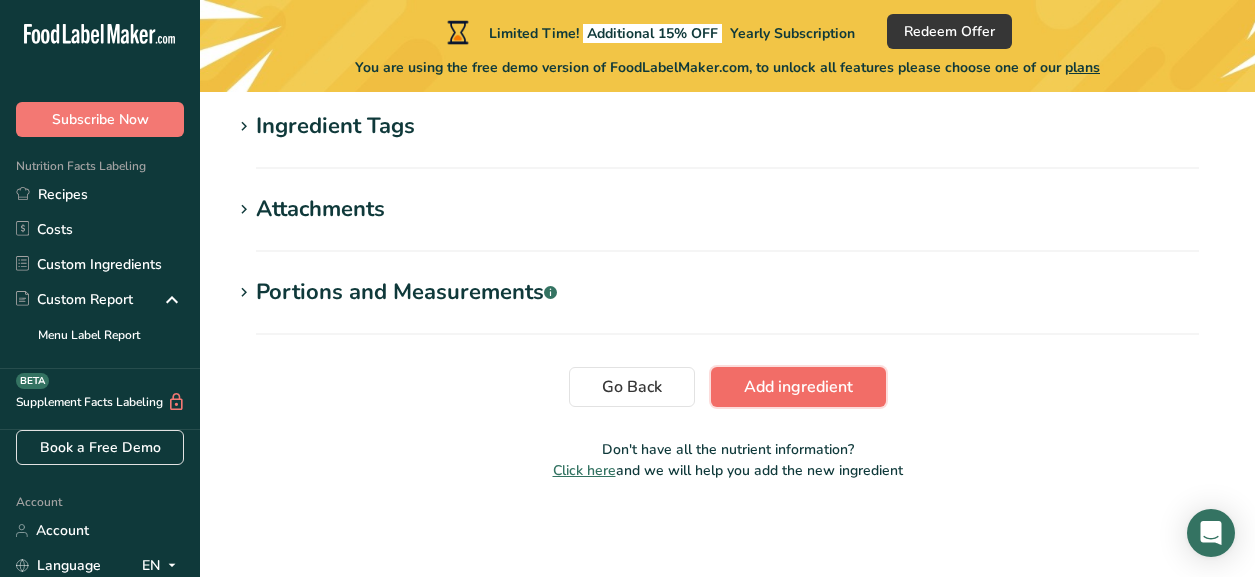 click on "Add ingredient" at bounding box center (798, 387) 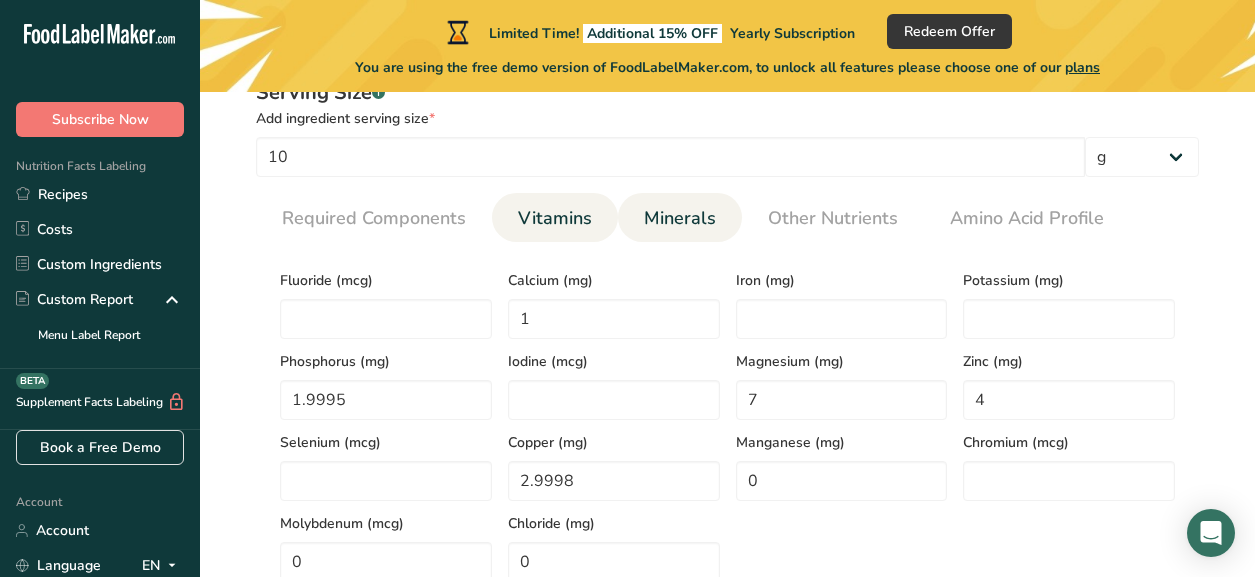 scroll, scrollTop: 280, scrollLeft: 0, axis: vertical 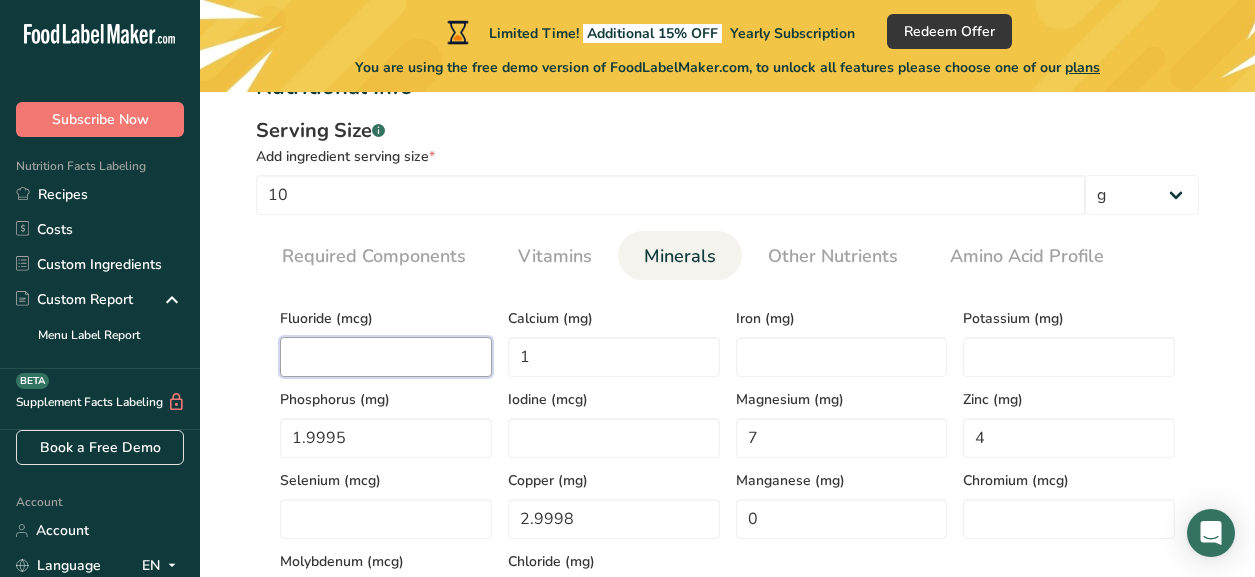 click at bounding box center [386, 357] 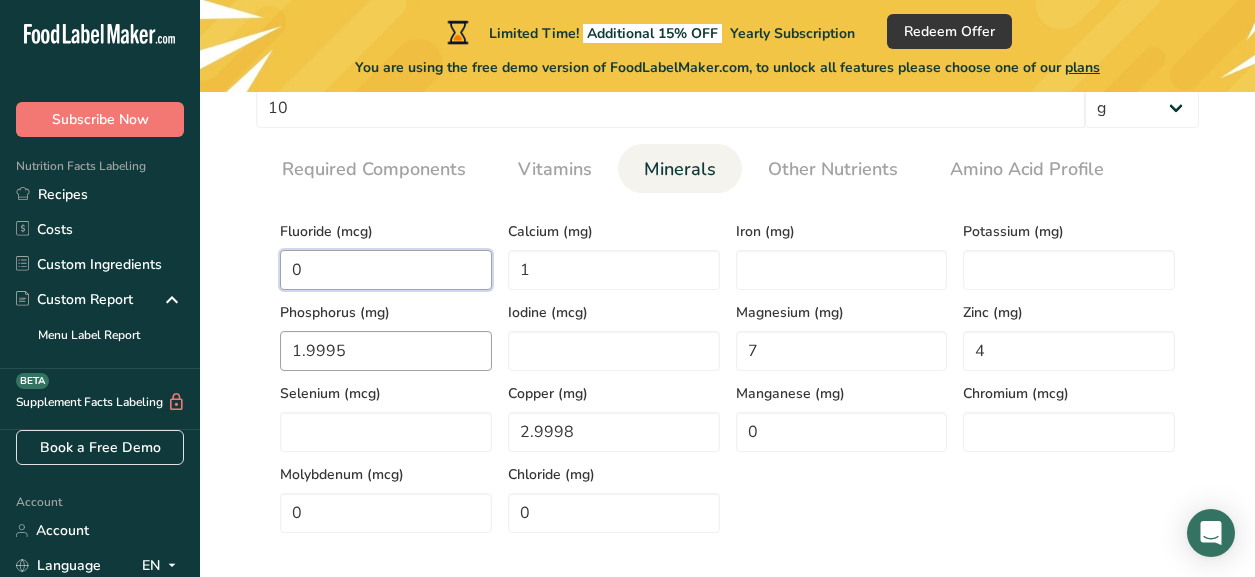 scroll, scrollTop: 373, scrollLeft: 0, axis: vertical 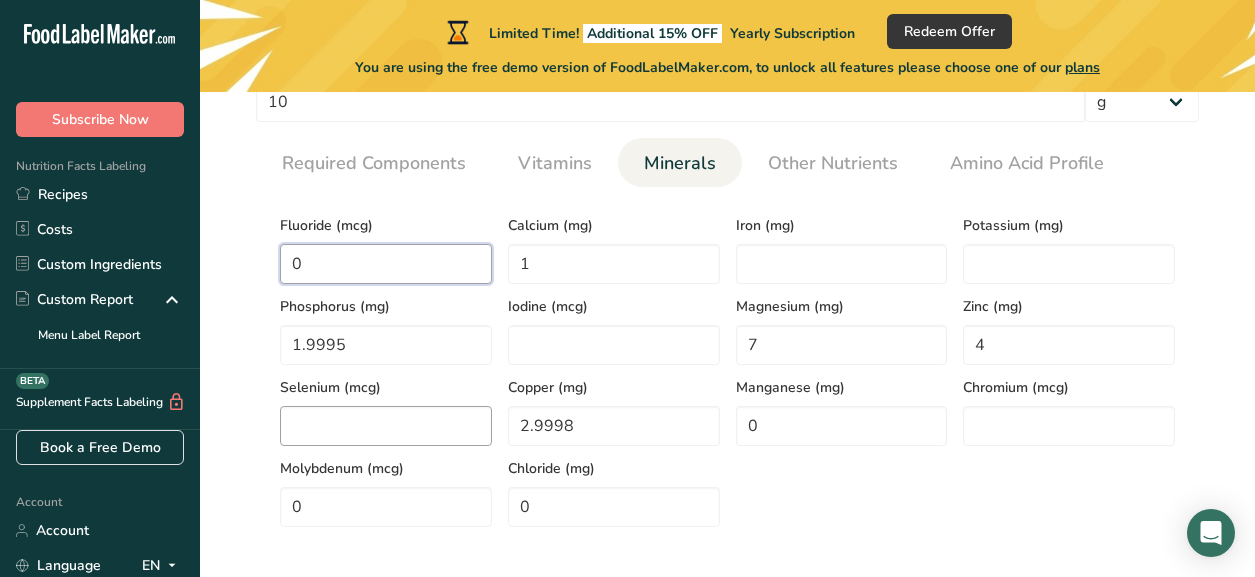 type on "0" 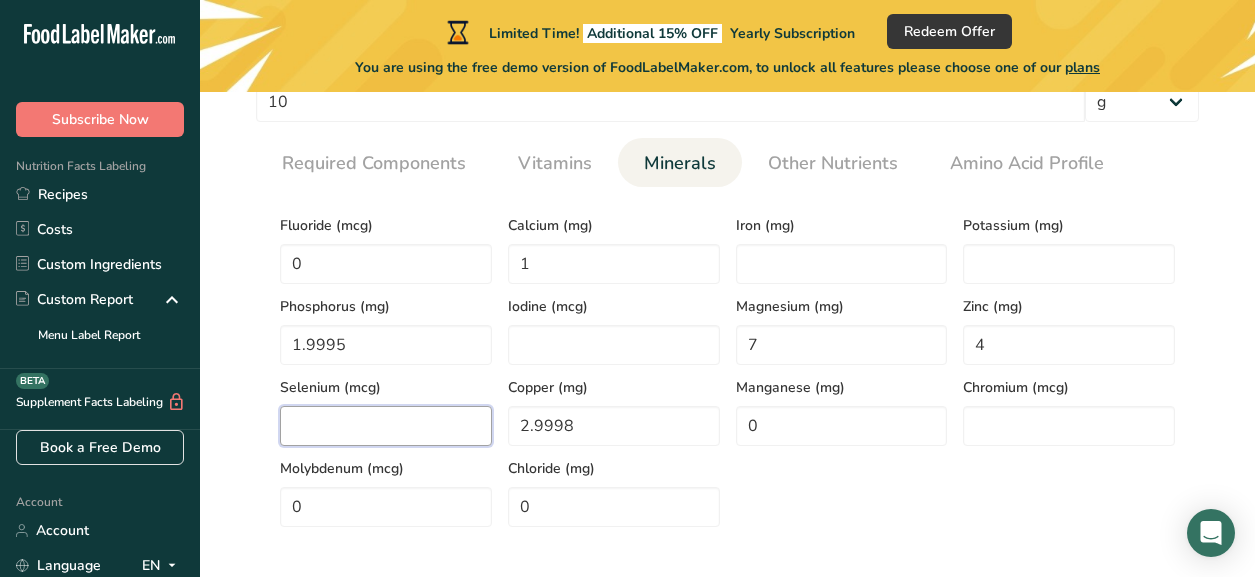 click at bounding box center (386, 426) 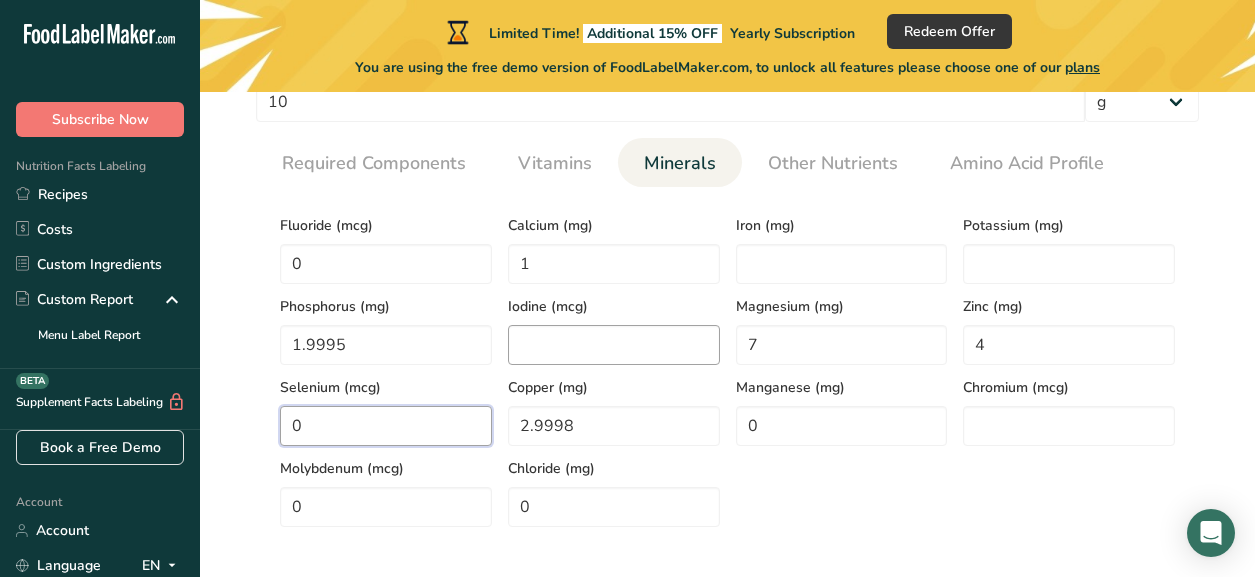 type on "0" 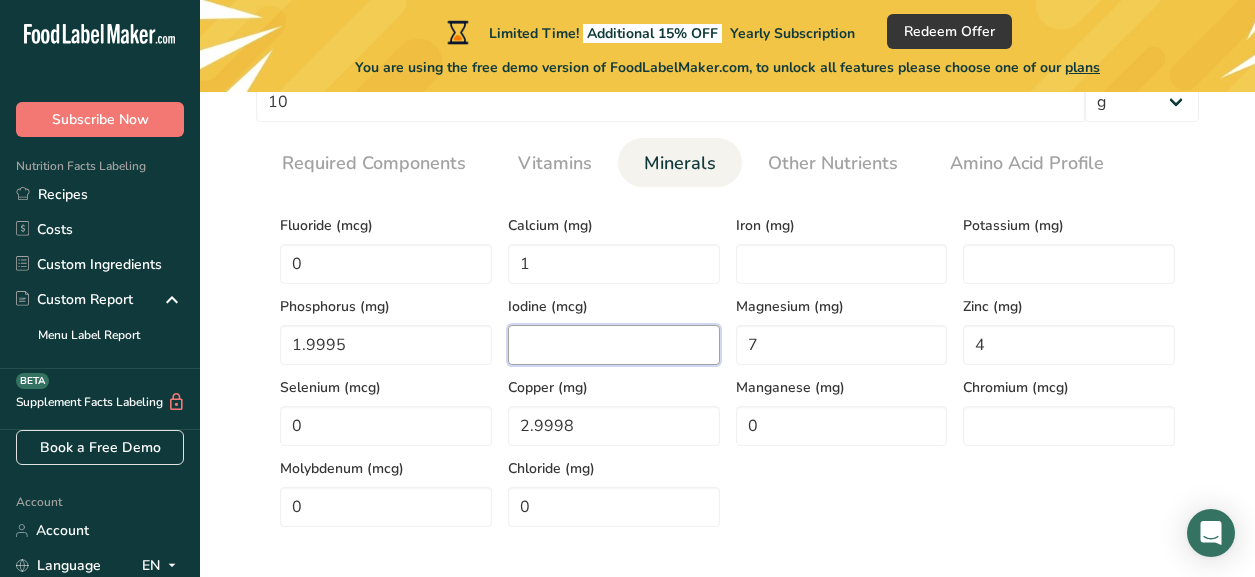 click at bounding box center (614, 345) 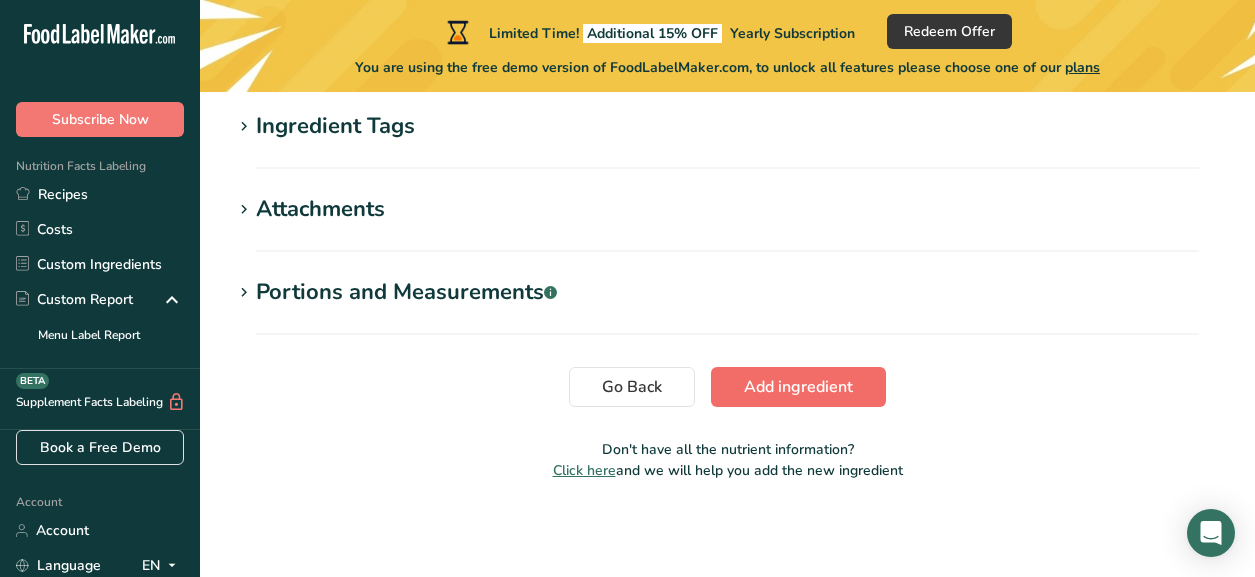 type on "47" 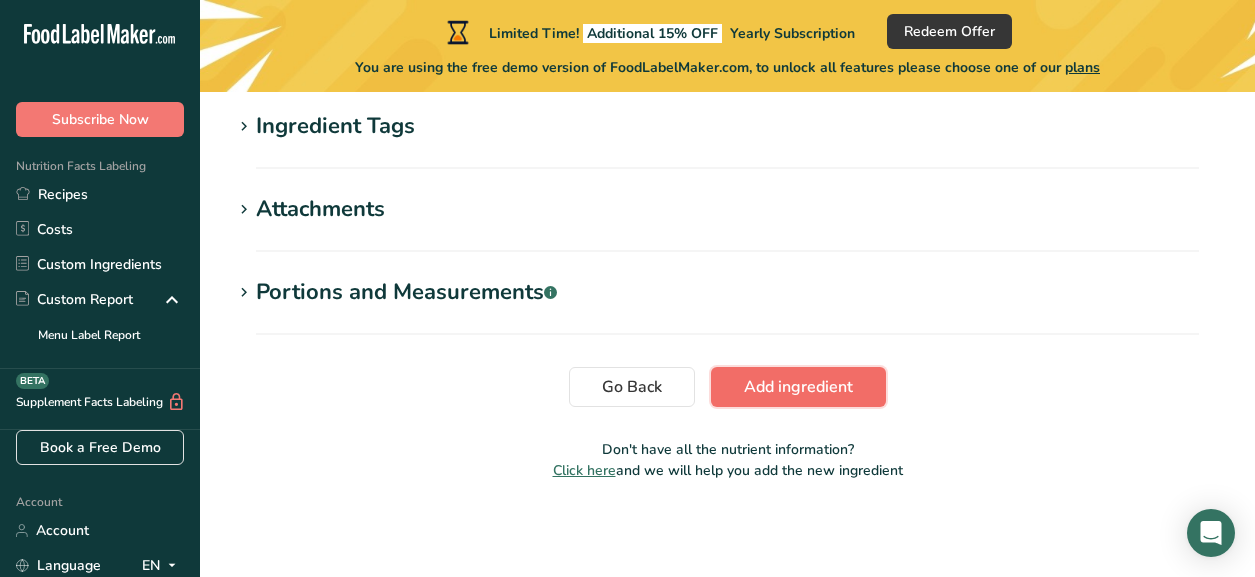 click on "Add ingredient" at bounding box center (798, 387) 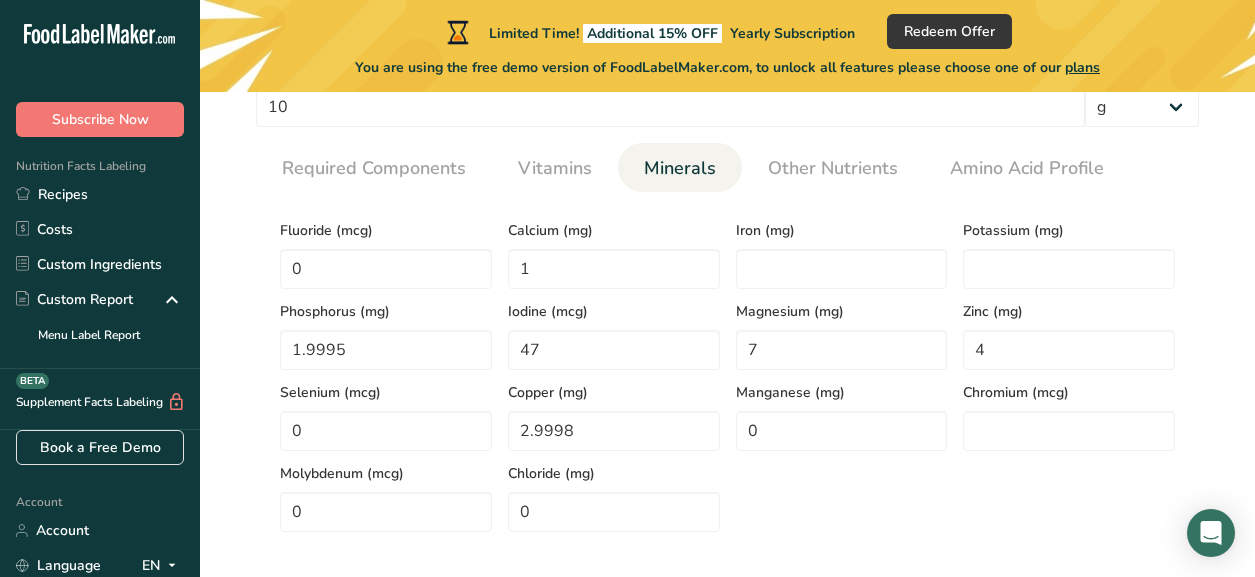scroll, scrollTop: 351, scrollLeft: 0, axis: vertical 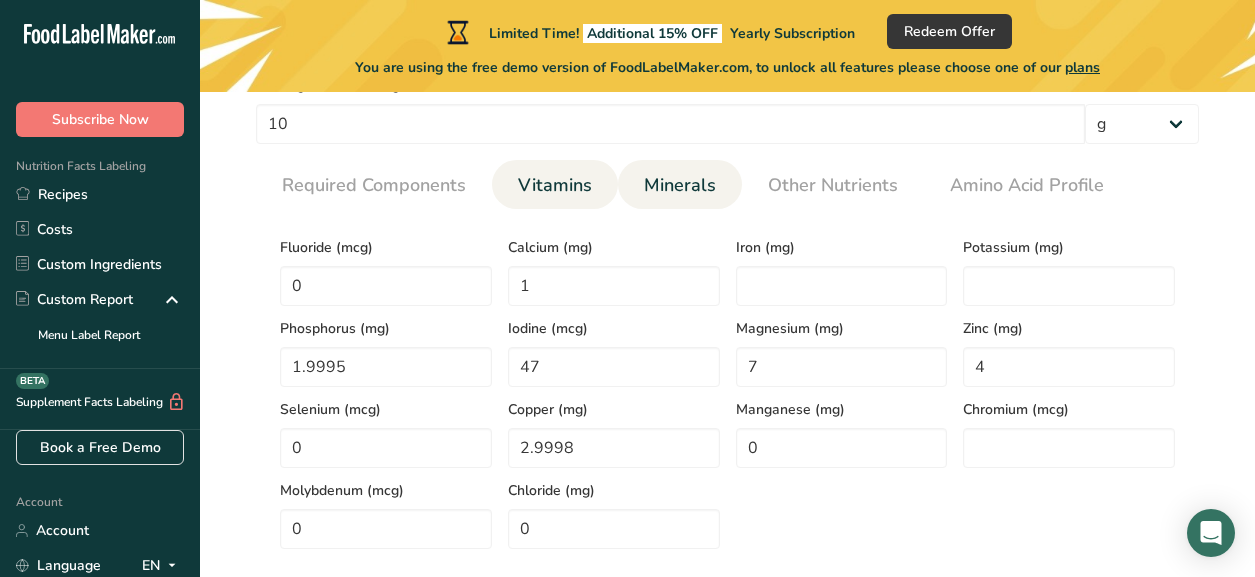 click on "Vitamins" at bounding box center (555, 185) 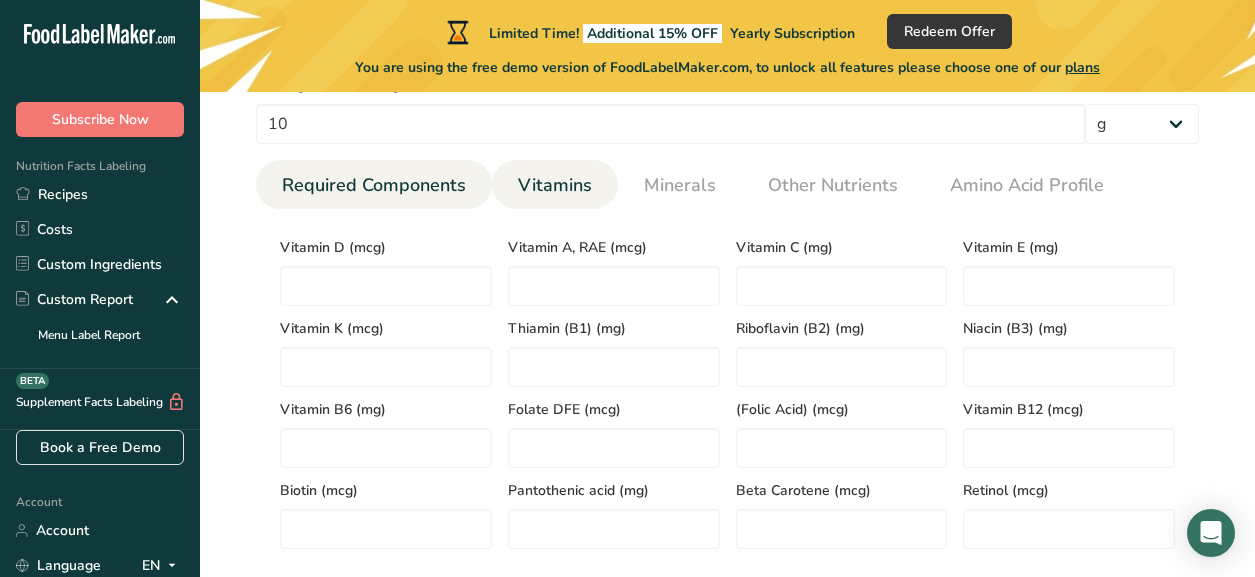 click on "Required Components" at bounding box center (374, 185) 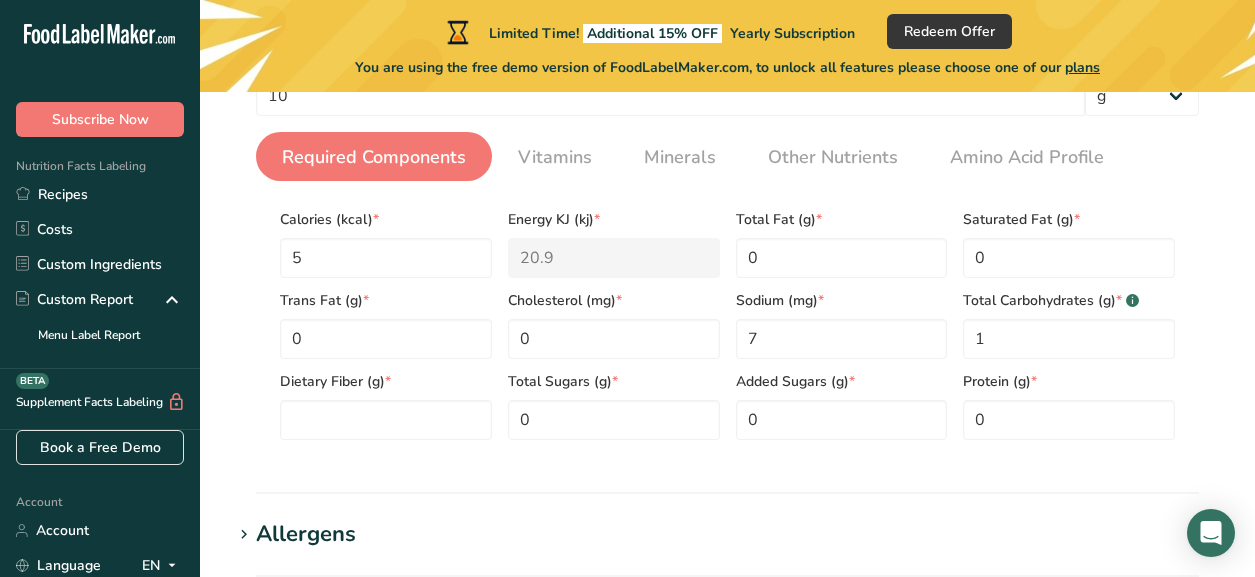 scroll, scrollTop: 396, scrollLeft: 0, axis: vertical 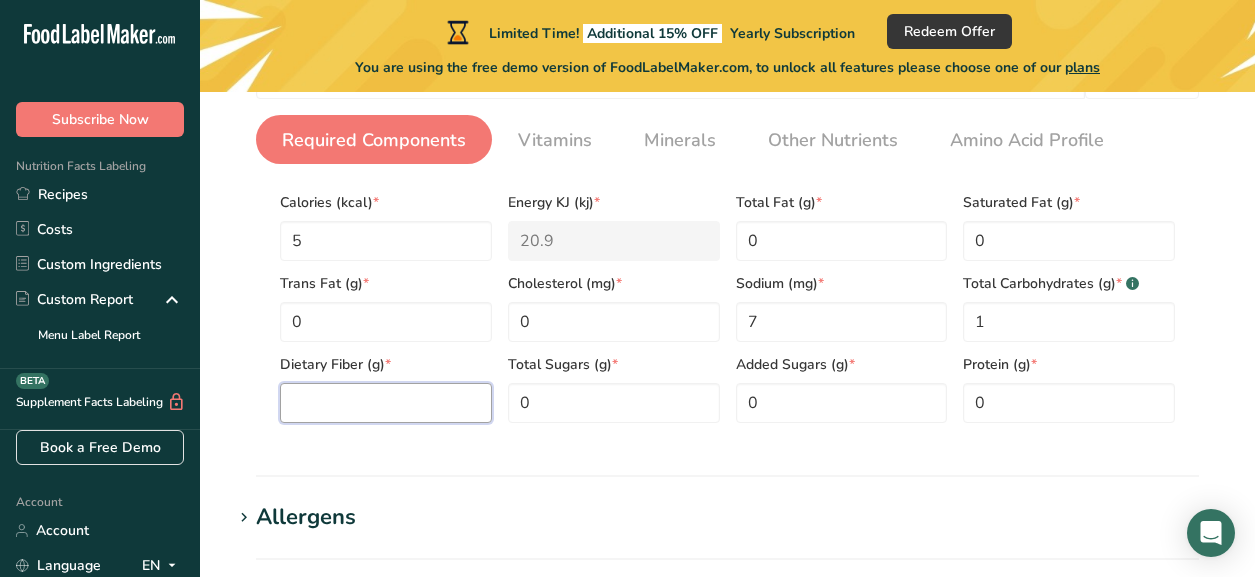 click at bounding box center (386, 403) 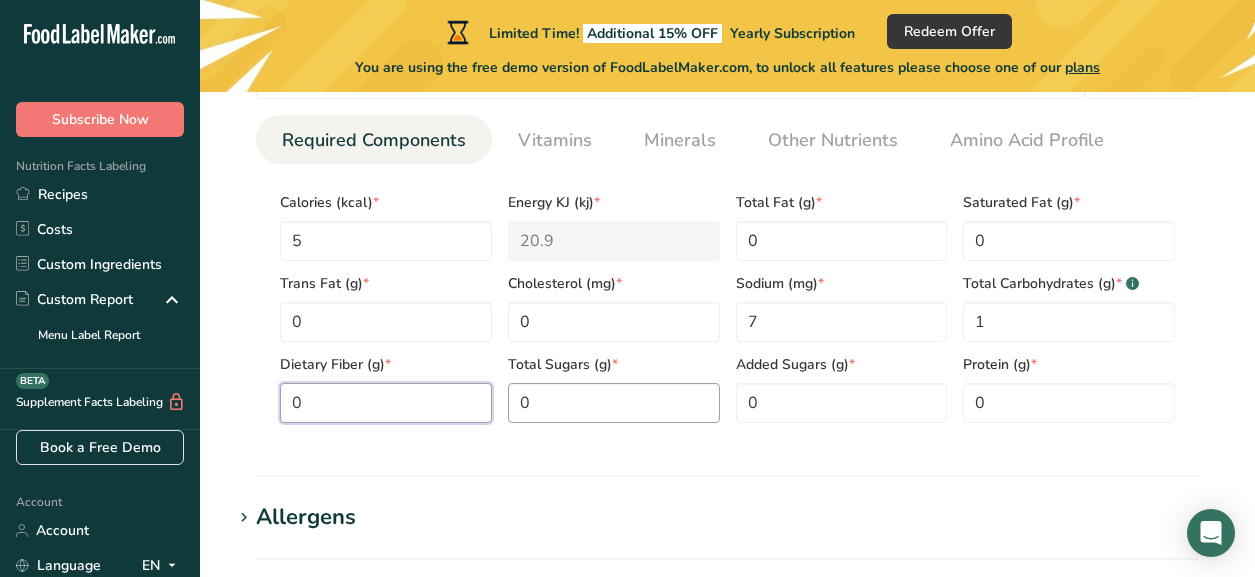 scroll, scrollTop: 1036, scrollLeft: 0, axis: vertical 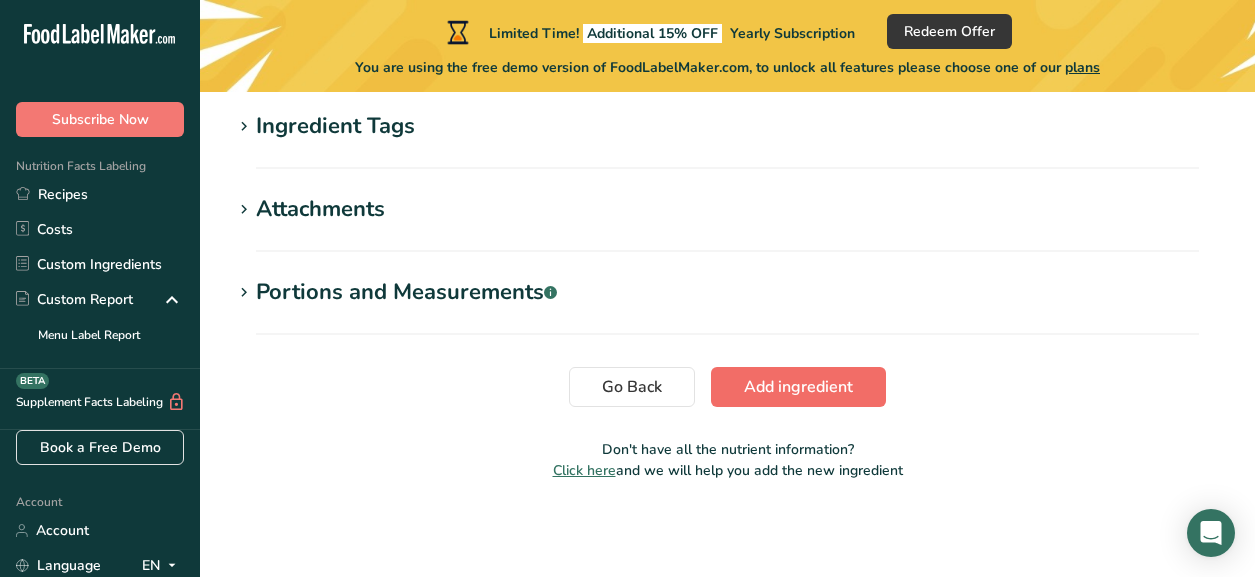 type on "0" 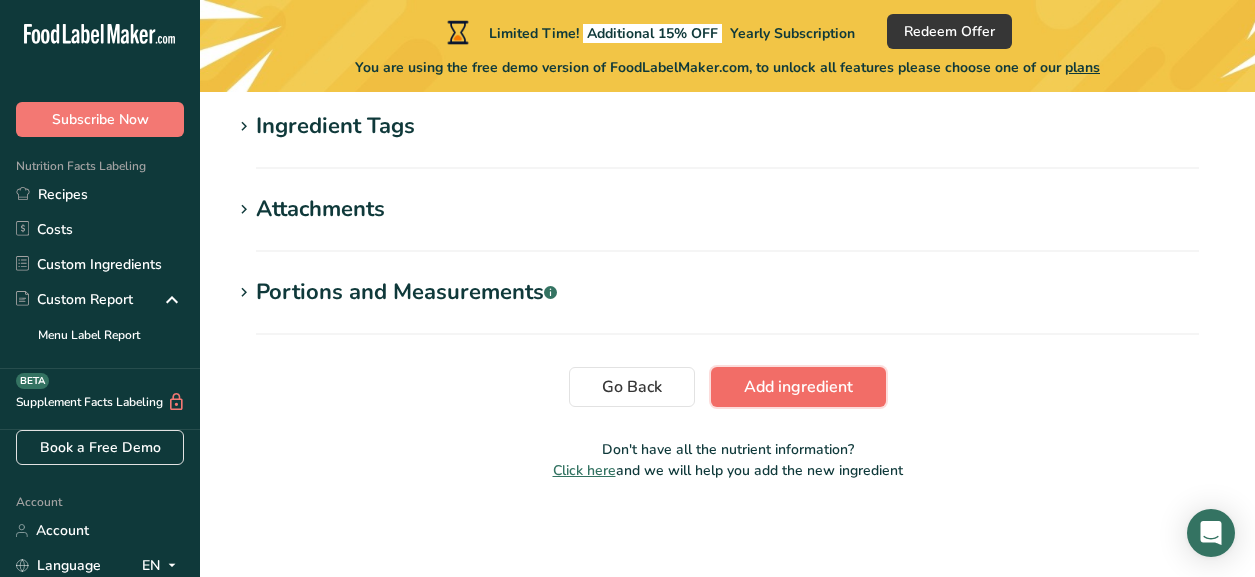click on "Add ingredient" at bounding box center [798, 387] 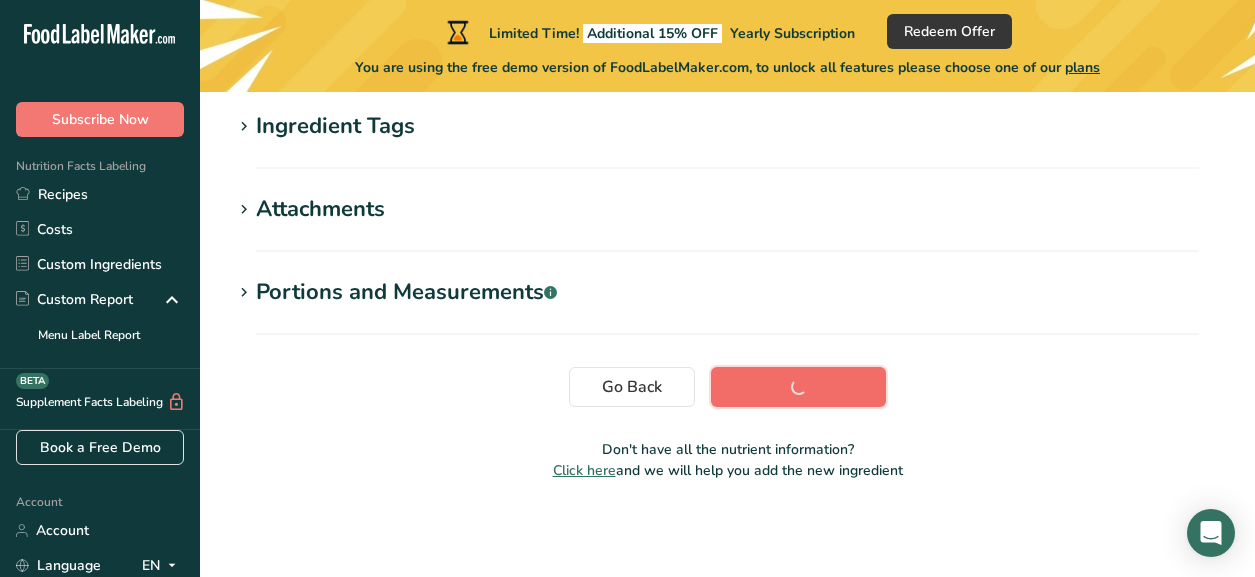 scroll, scrollTop: 573, scrollLeft: 0, axis: vertical 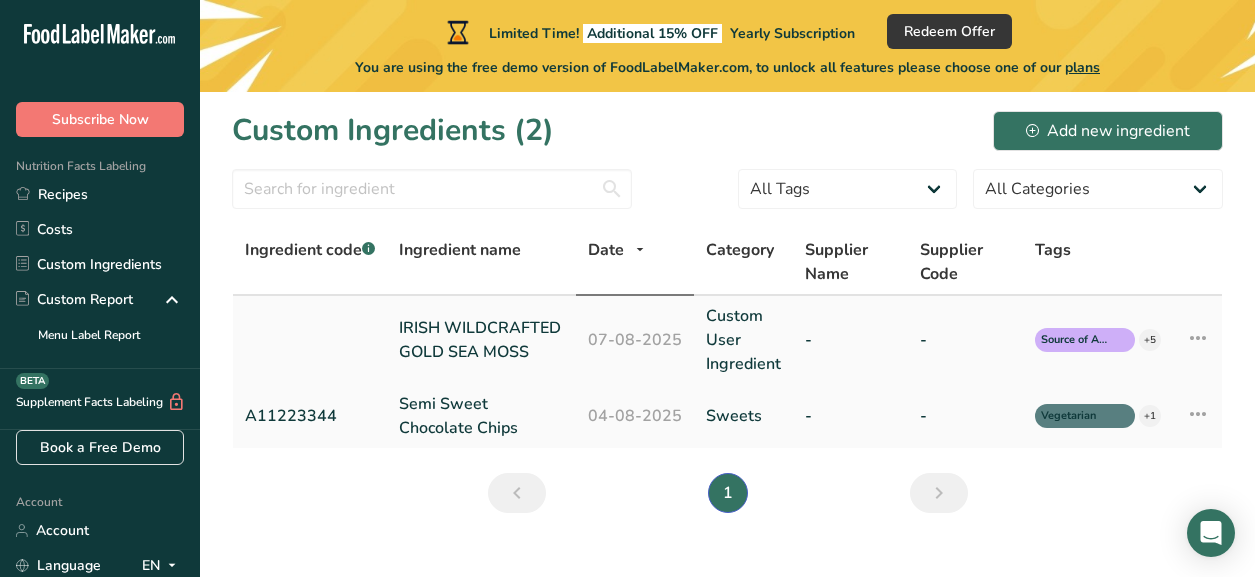 click on "07-08-2025" at bounding box center [635, 340] 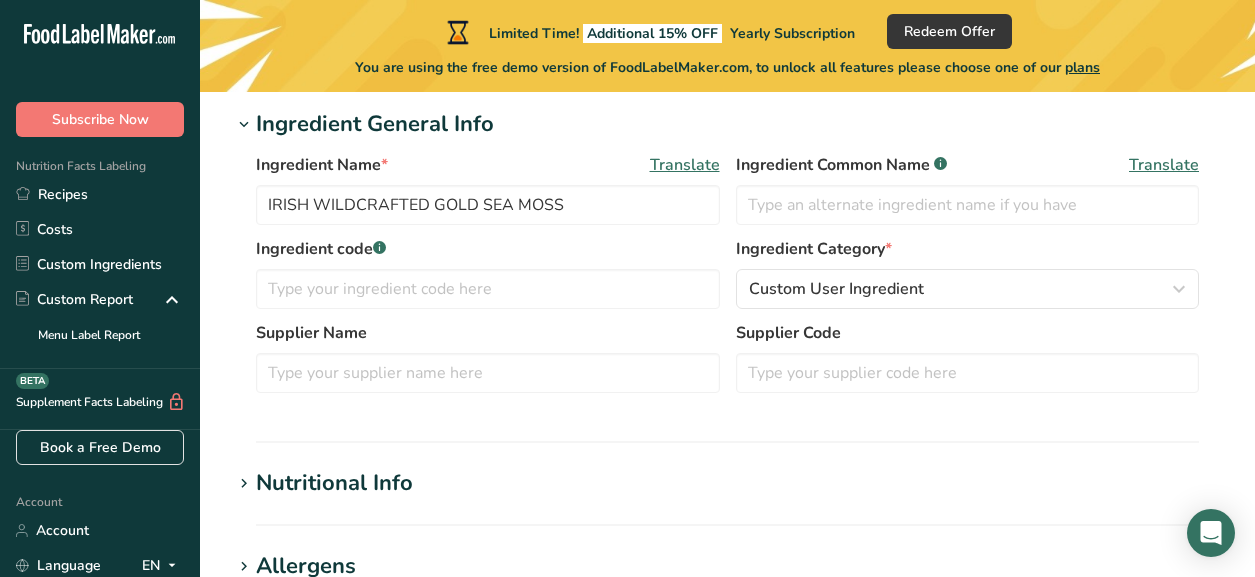 scroll, scrollTop: 0, scrollLeft: 0, axis: both 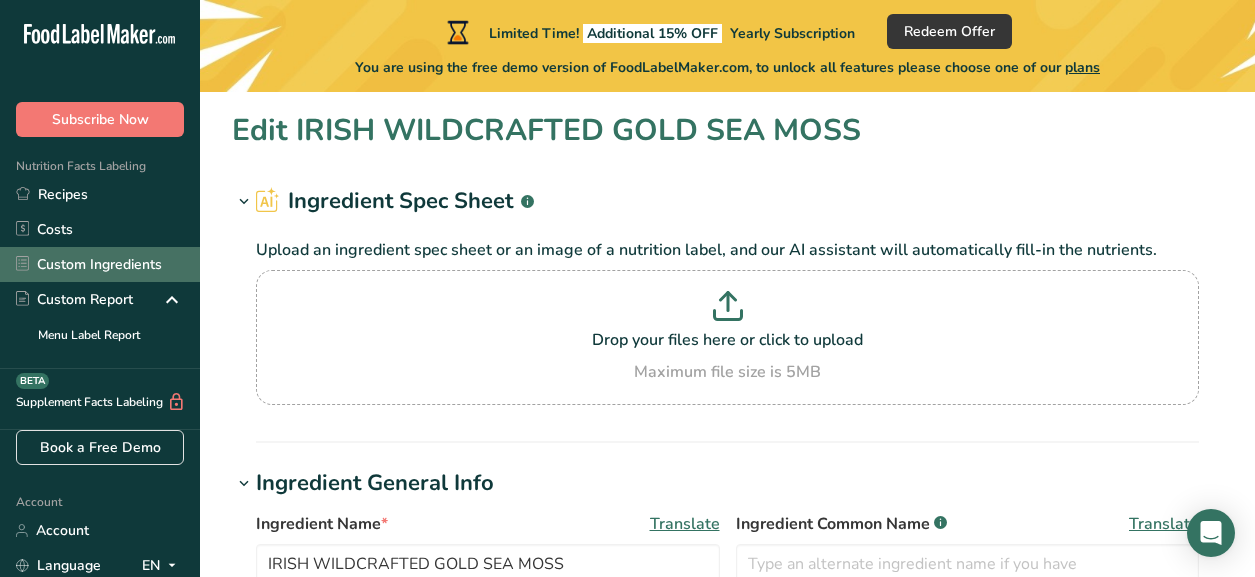 click on "Custom Ingredients" at bounding box center (100, 264) 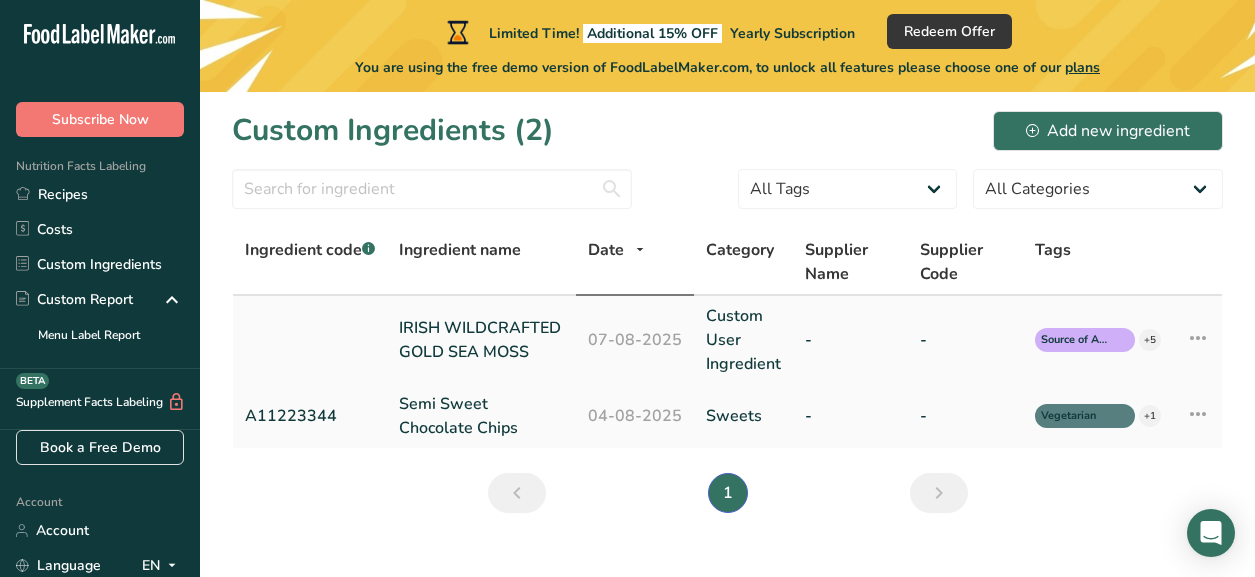 click at bounding box center (1198, 338) 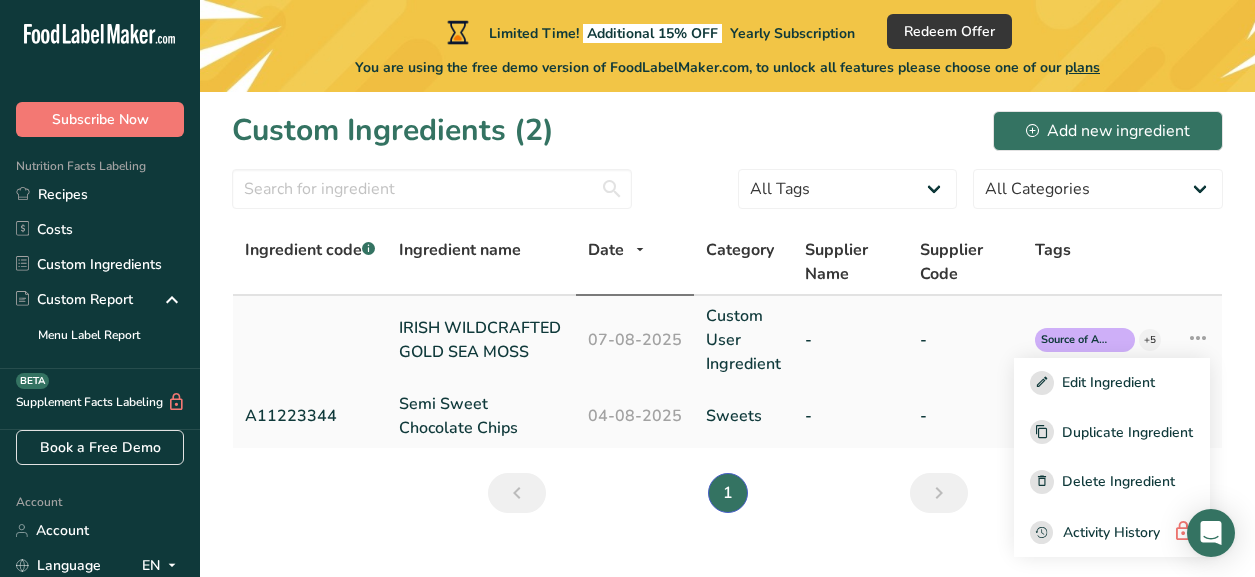 click on "-" at bounding box center (850, 340) 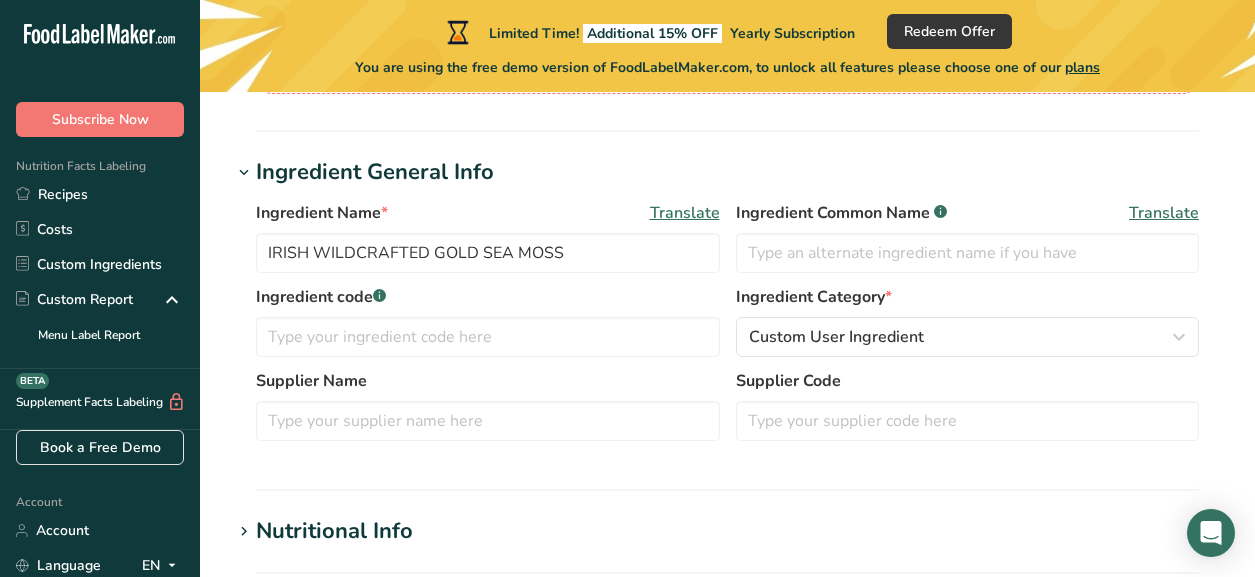 scroll, scrollTop: 312, scrollLeft: 0, axis: vertical 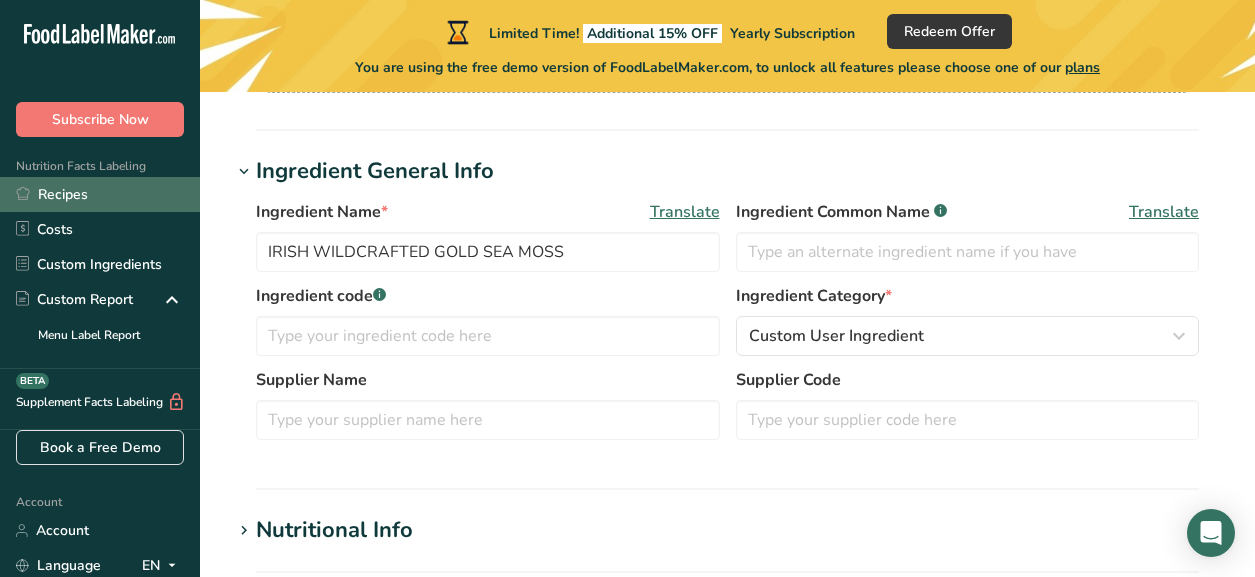 click on "Recipes" at bounding box center (100, 194) 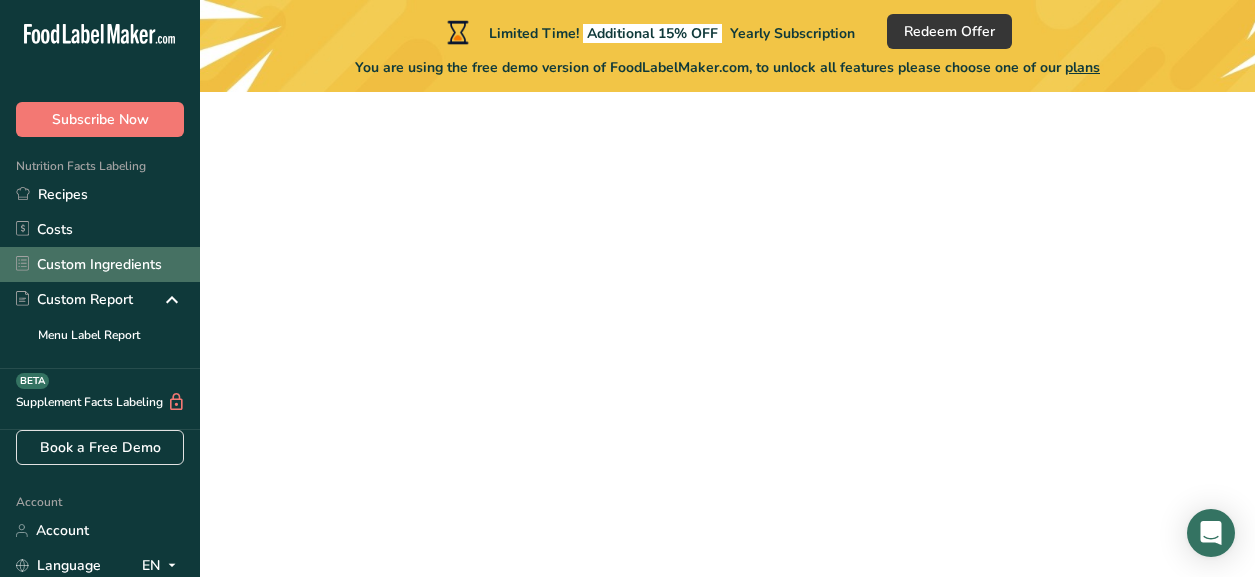 scroll, scrollTop: 0, scrollLeft: 0, axis: both 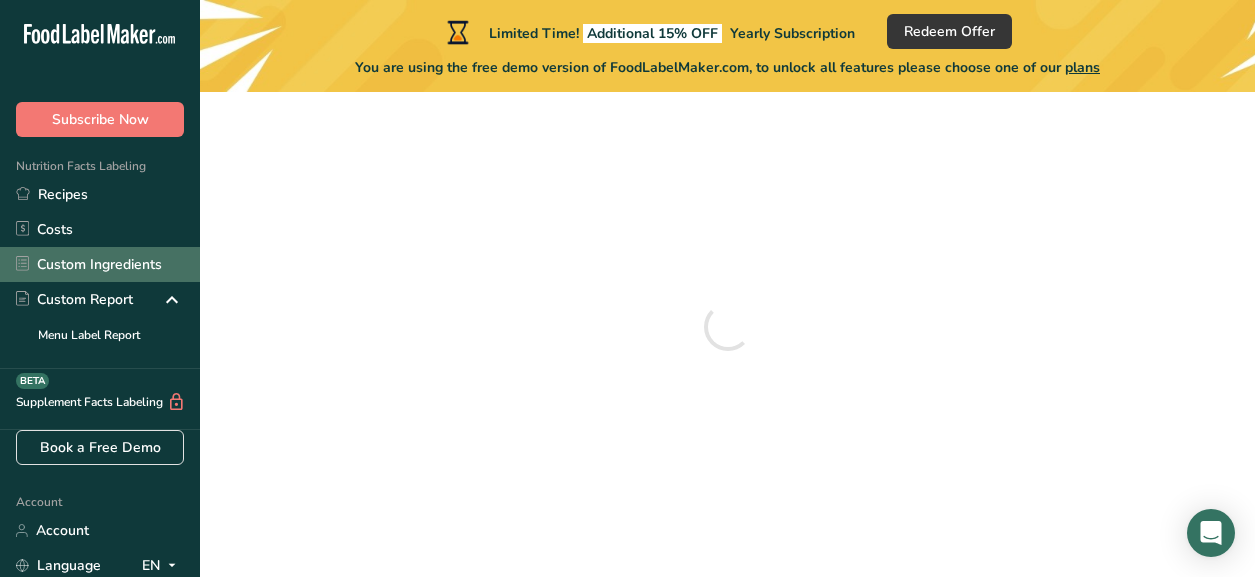 click on "Custom Ingredients" at bounding box center (100, 264) 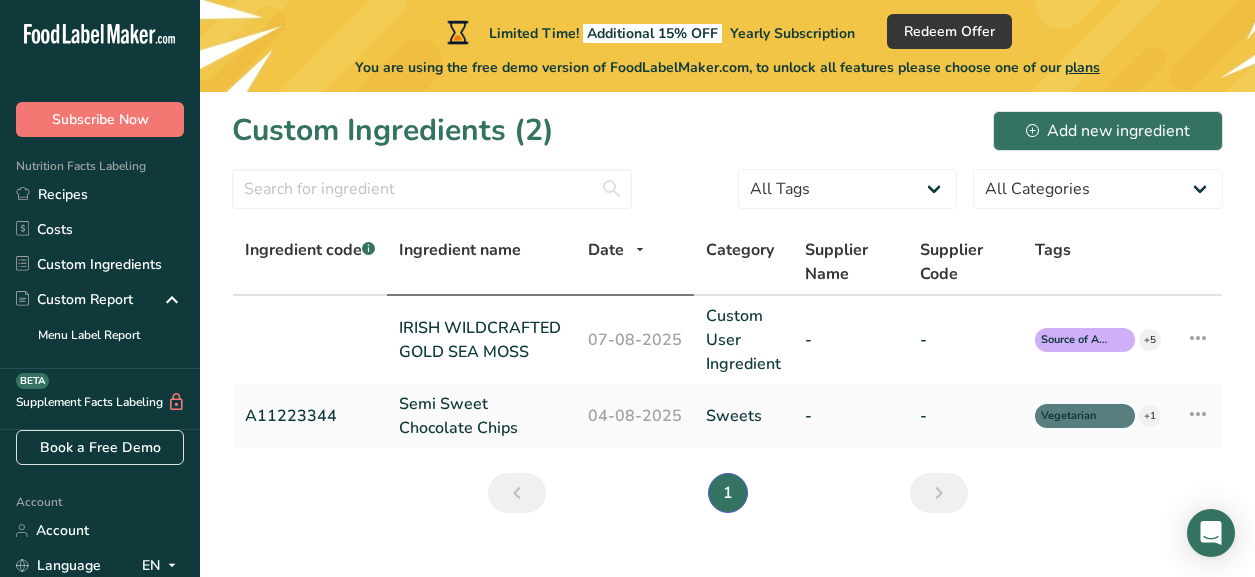 scroll, scrollTop: 32, scrollLeft: 0, axis: vertical 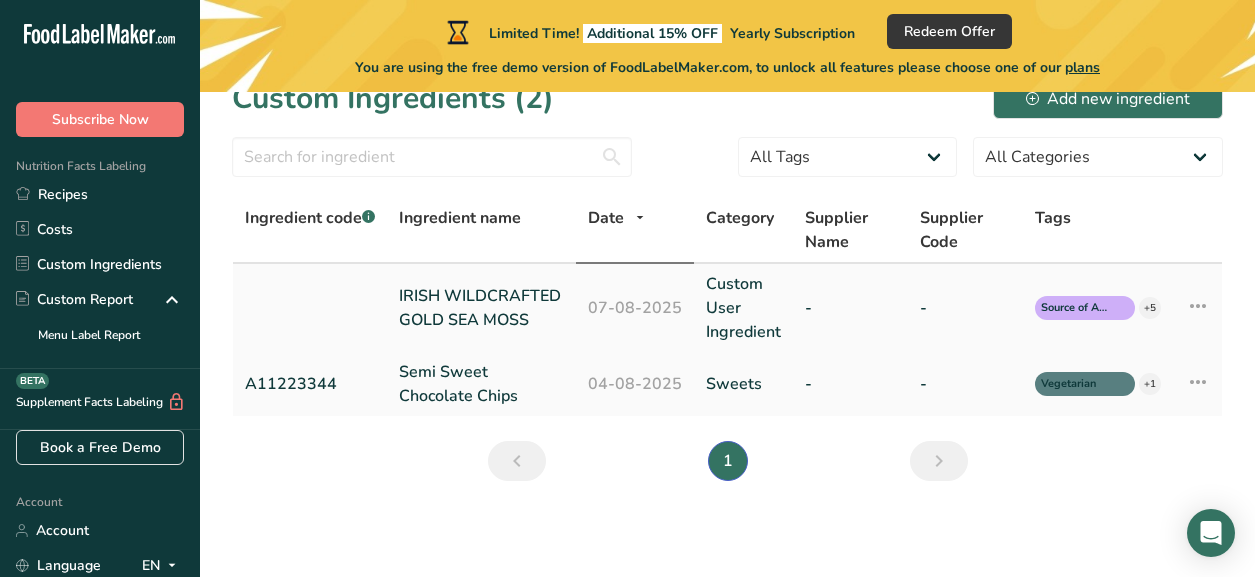 click on "Custom User Ingredient" at bounding box center (743, 308) 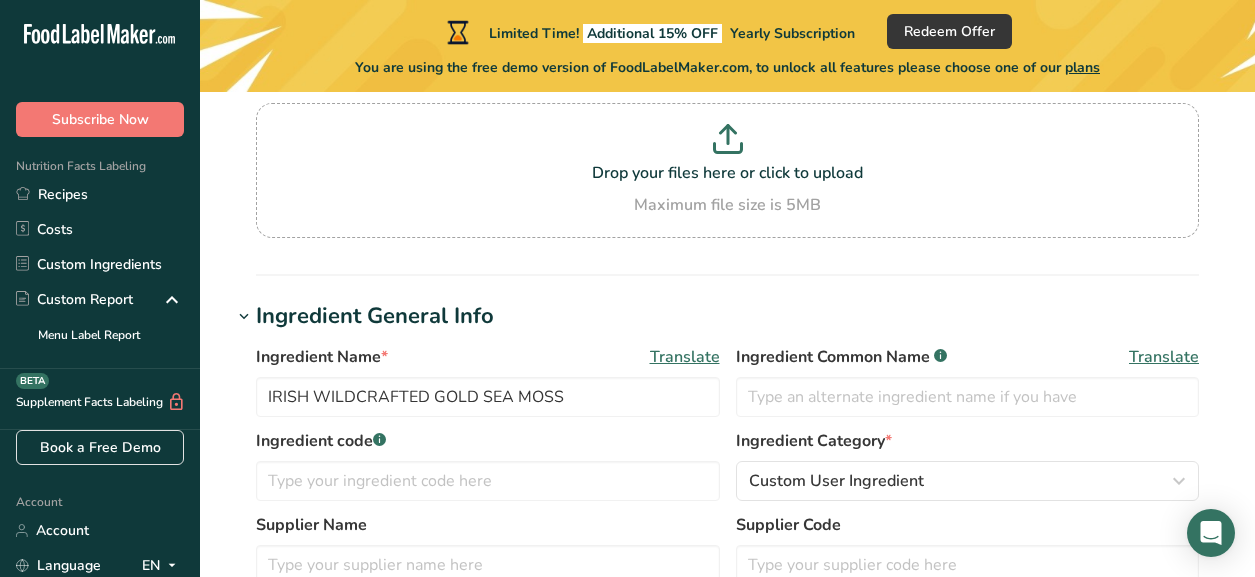 scroll, scrollTop: 172, scrollLeft: 0, axis: vertical 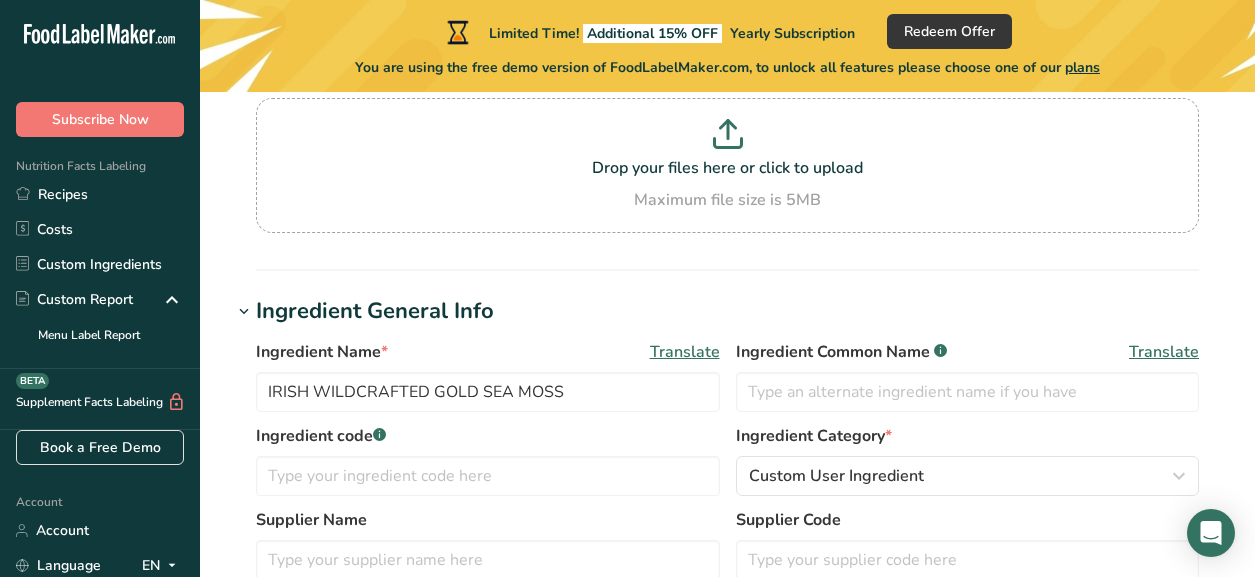 click on "Ingredient Name *
Translate
IRISH WILDCRAFTED GOLD SEA MOSS
Ingredient Common Name
.a-a{fill:#347362;}.b-a{fill:#fff;}
Translate
Ingredient code
.a-a{fill:#347362;}.b-a{fill:#fff;}
Ingredient Category *
Custom User Ingredient
Standard Categories
Custom Categories
.a-a{fill:#347362;}.b-a{fill:#fff;}
American Indian/Alaska Native Foods
Baby Foods
Baked Products
Beef Products
Beverages
Branded Food Products Database
Breakfast Cereals
Cereal Grains and Pasta
Fast Foods" at bounding box center [727, 466] 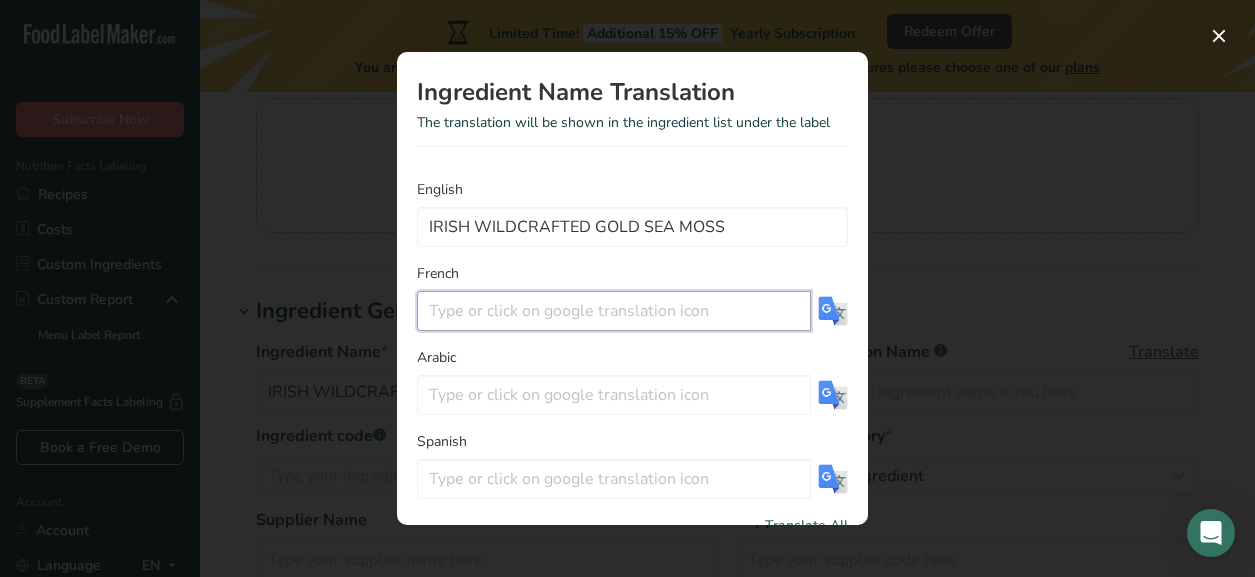 click at bounding box center (614, 311) 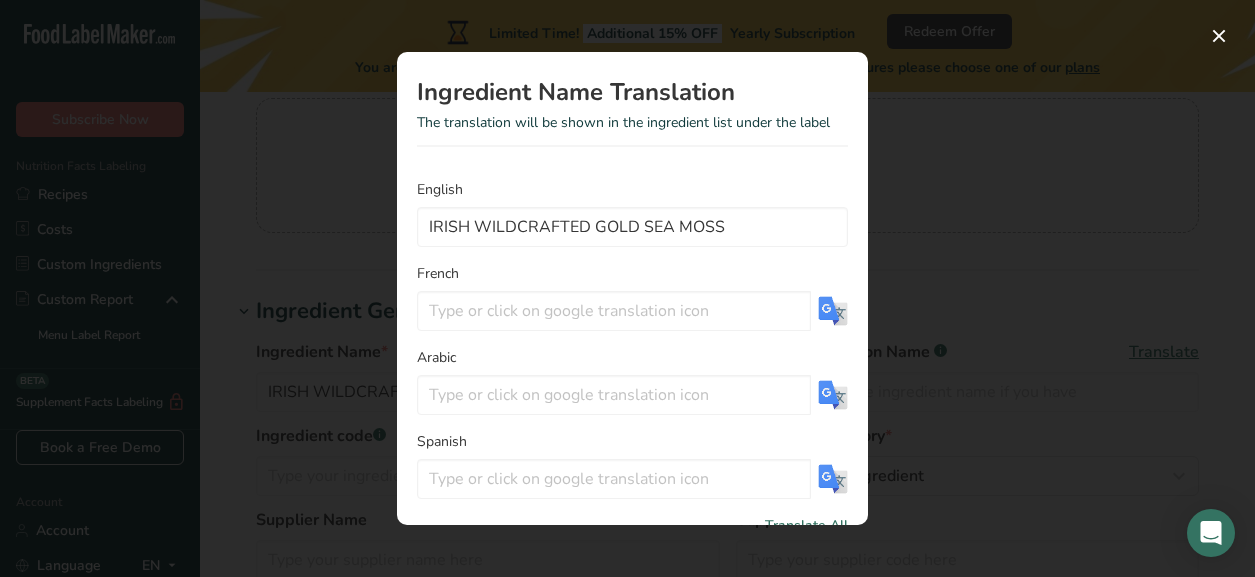 click at bounding box center [833, 311] 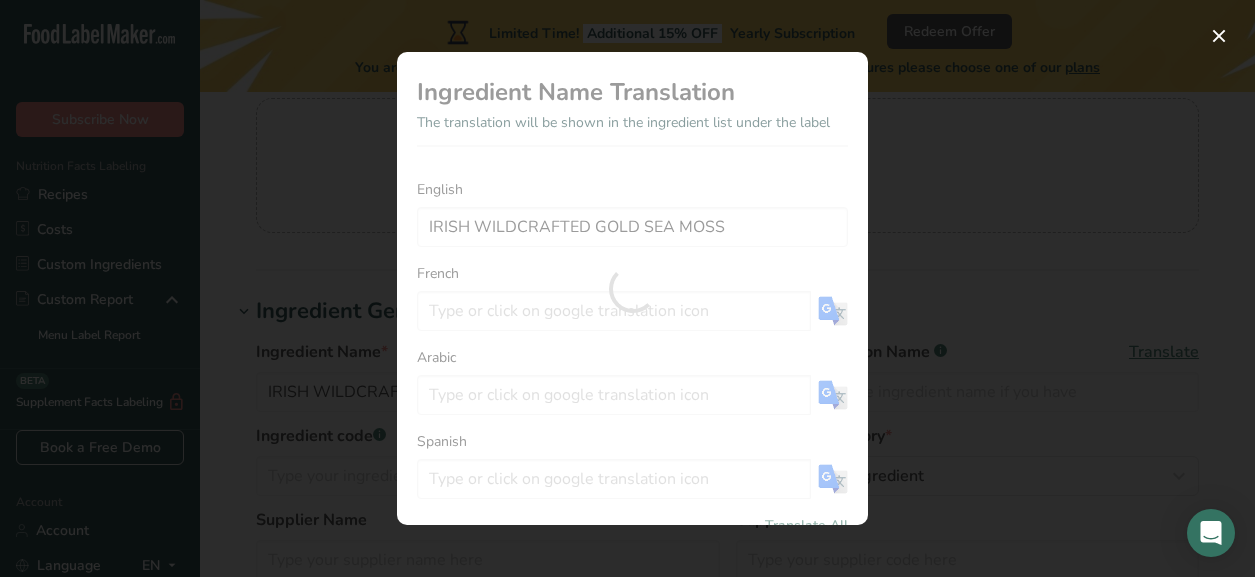 type on "Mousse de mer dorée sauvage irlandaise" 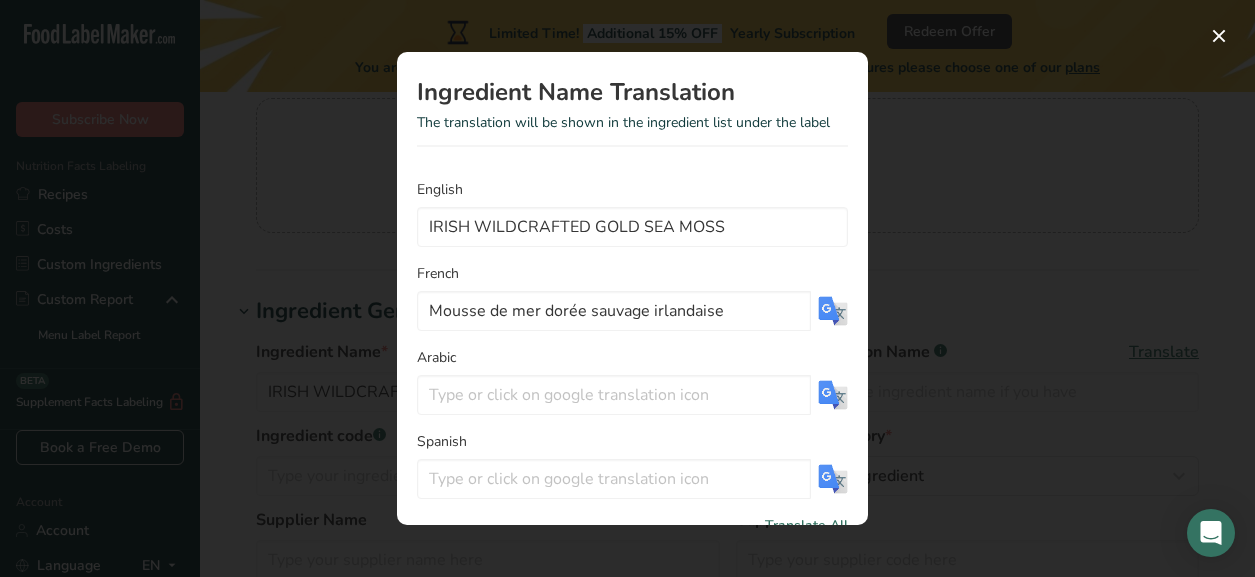 click at bounding box center [627, 288] 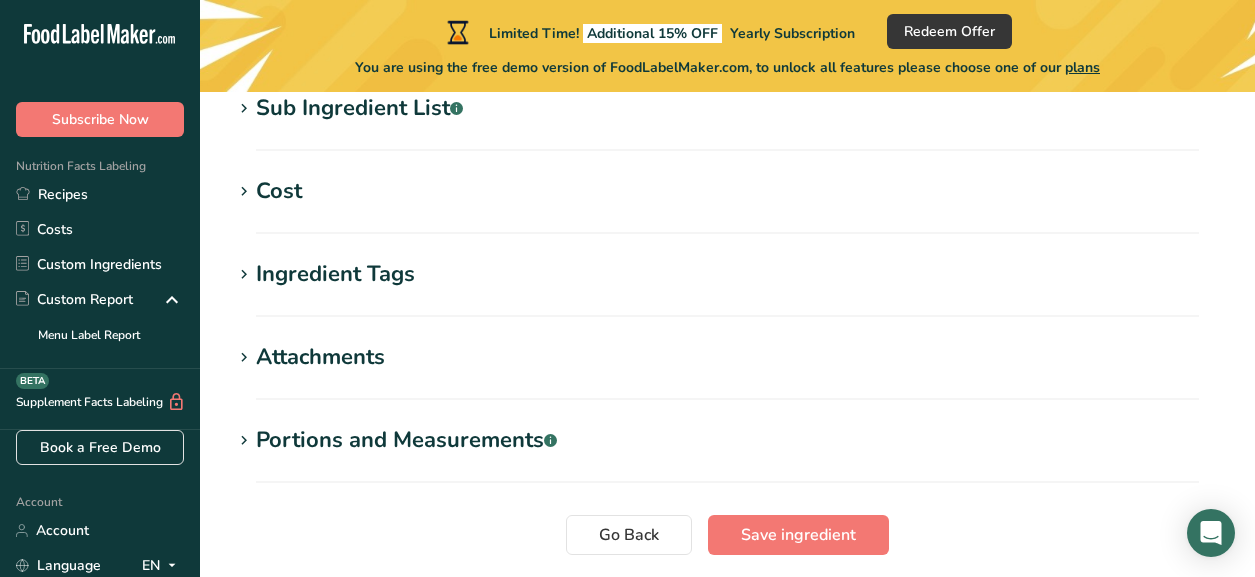 scroll, scrollTop: 1048, scrollLeft: 0, axis: vertical 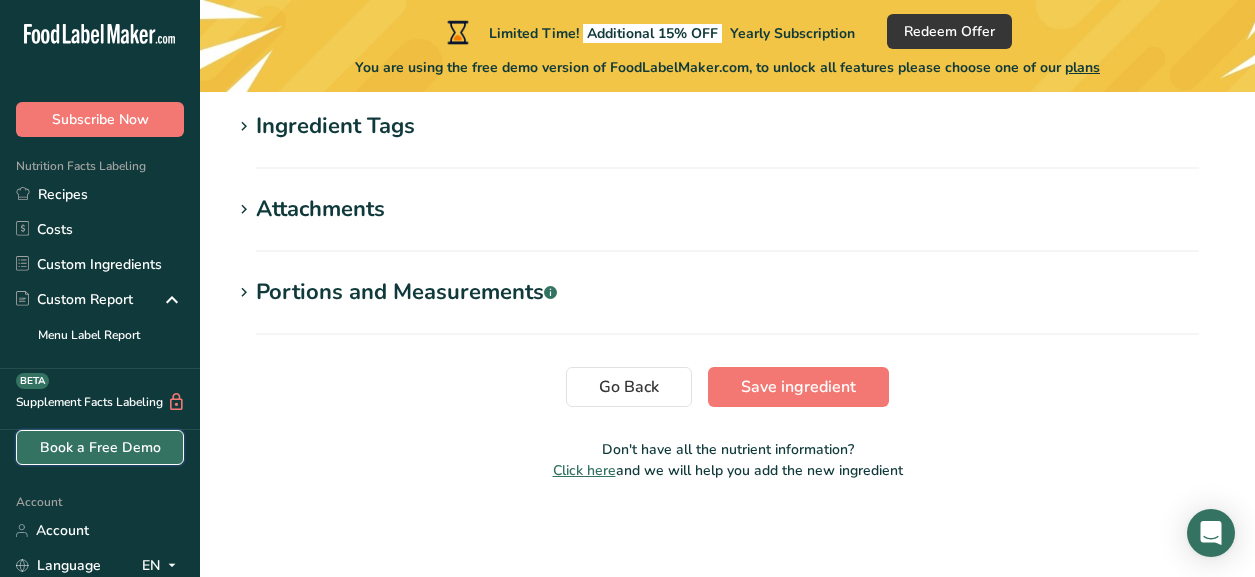 click on "Book a Free Demo" at bounding box center (100, 447) 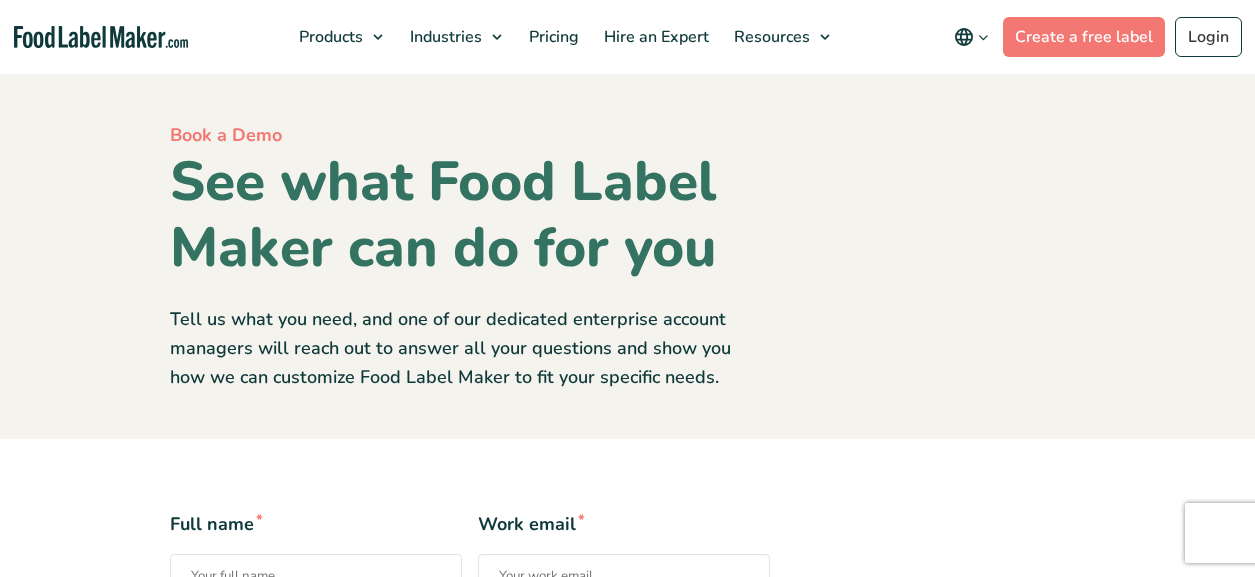 scroll, scrollTop: 103, scrollLeft: 0, axis: vertical 